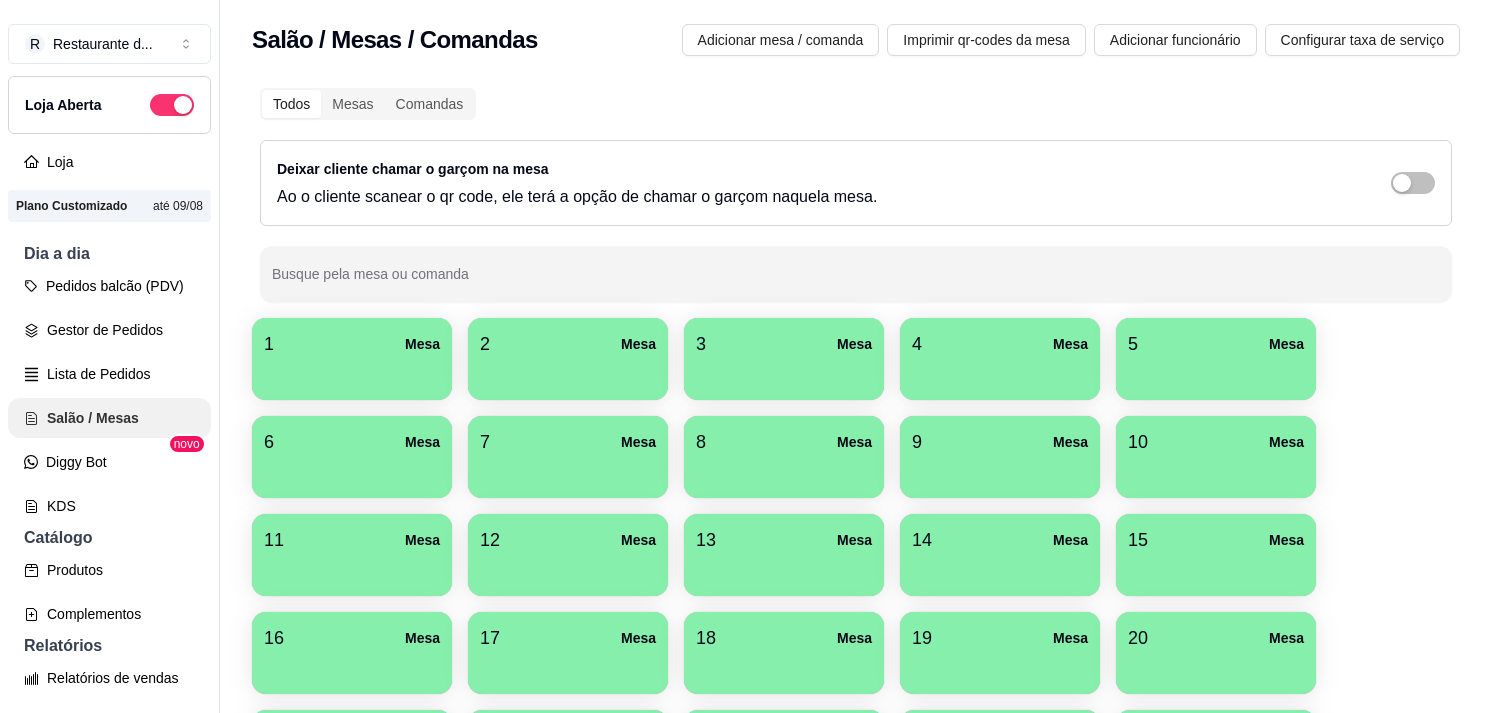scroll, scrollTop: 0, scrollLeft: 0, axis: both 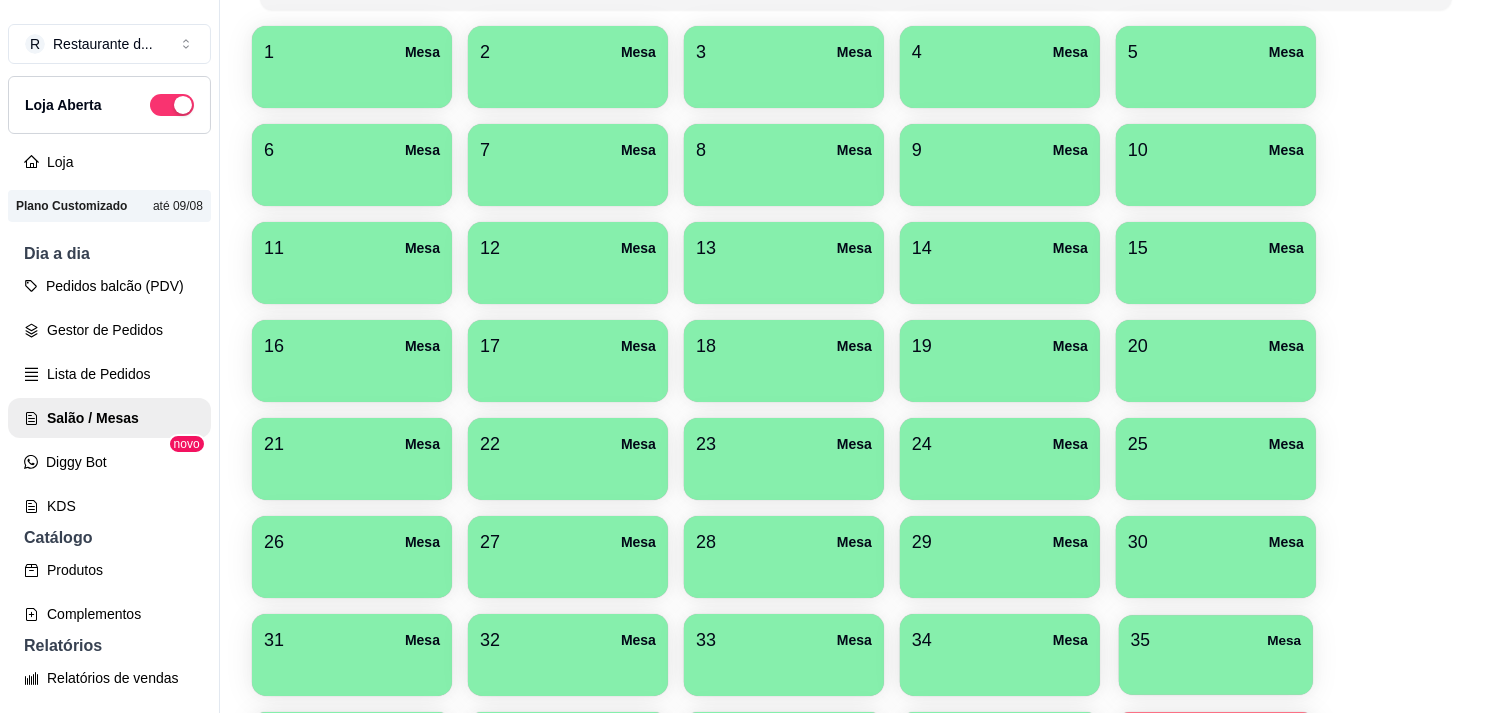 click on "35 Mesa" at bounding box center (1216, 655) 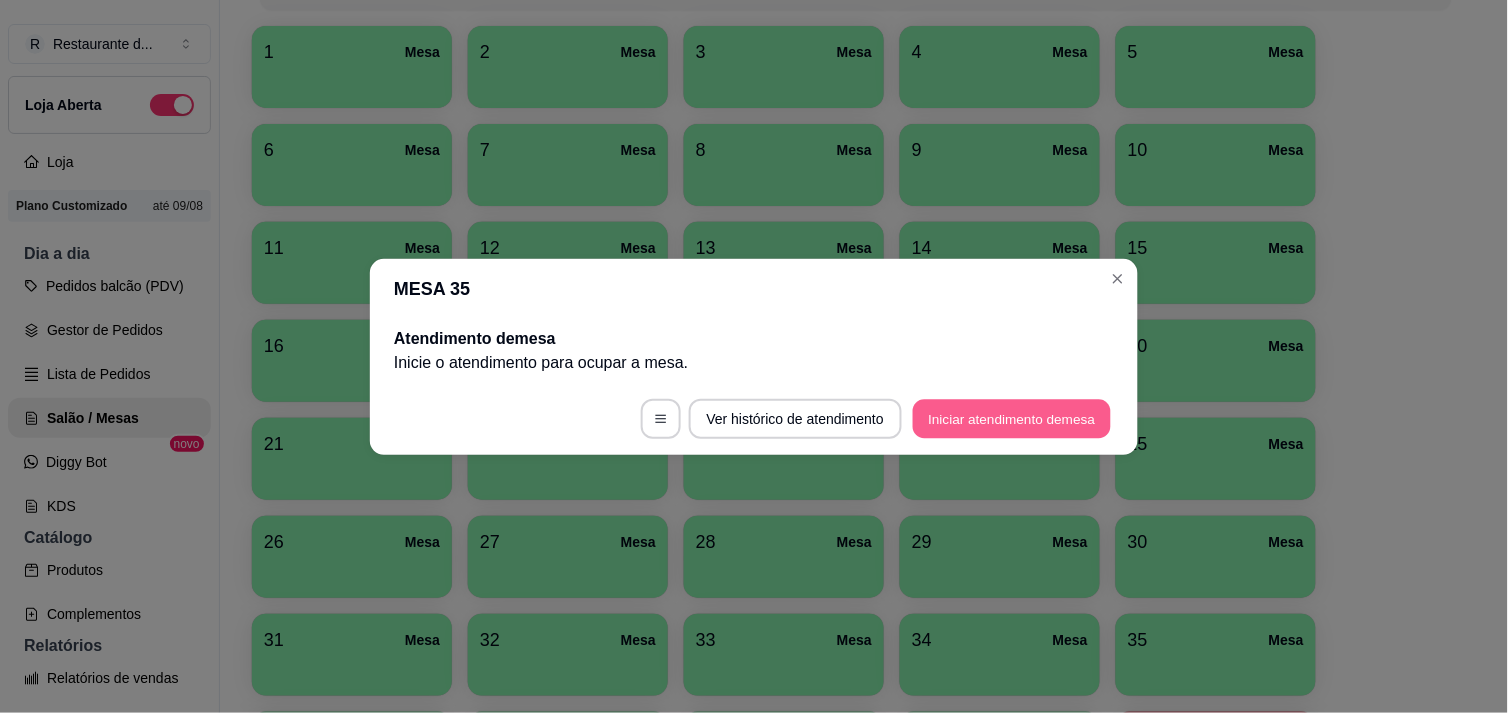 click on "Iniciar atendimento de  mesa" at bounding box center (1012, 418) 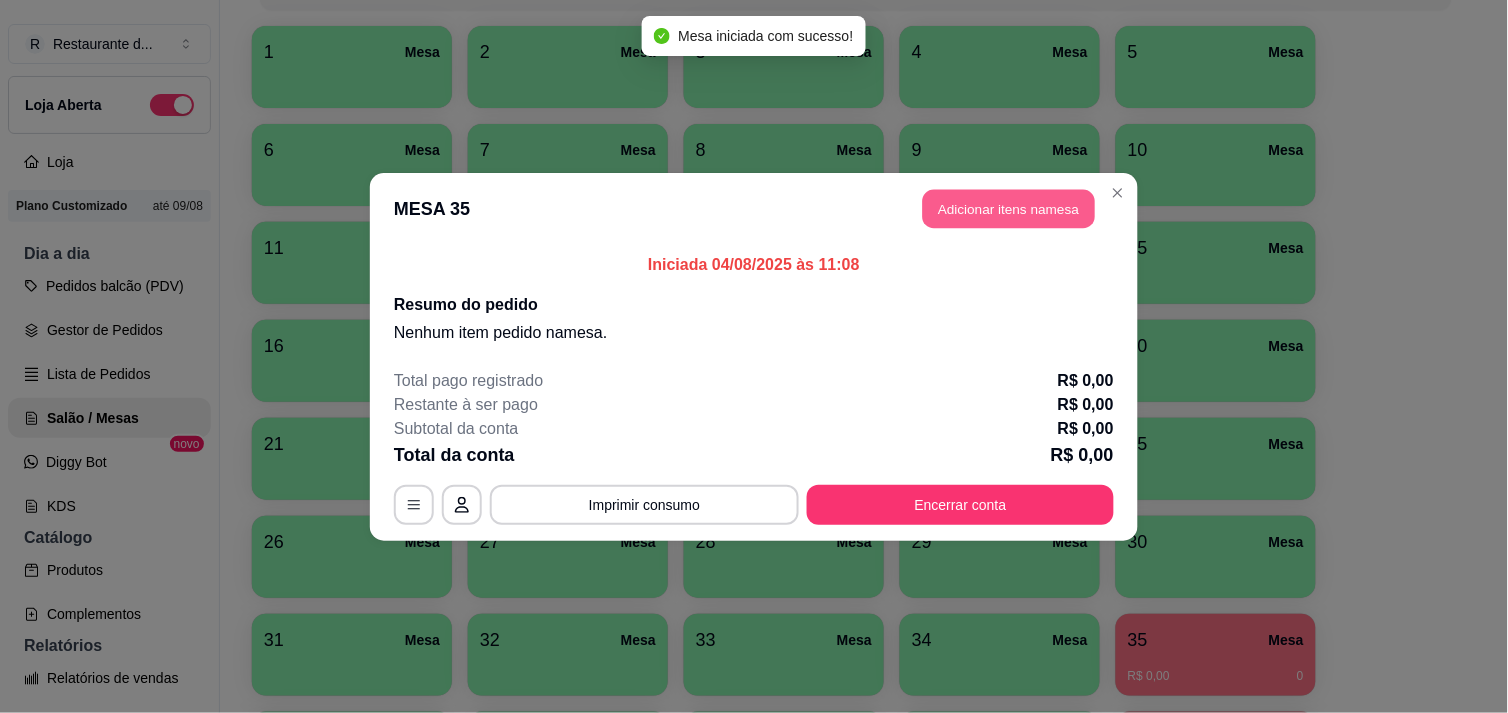 click on "Adicionar itens na  mesa" at bounding box center [1009, 208] 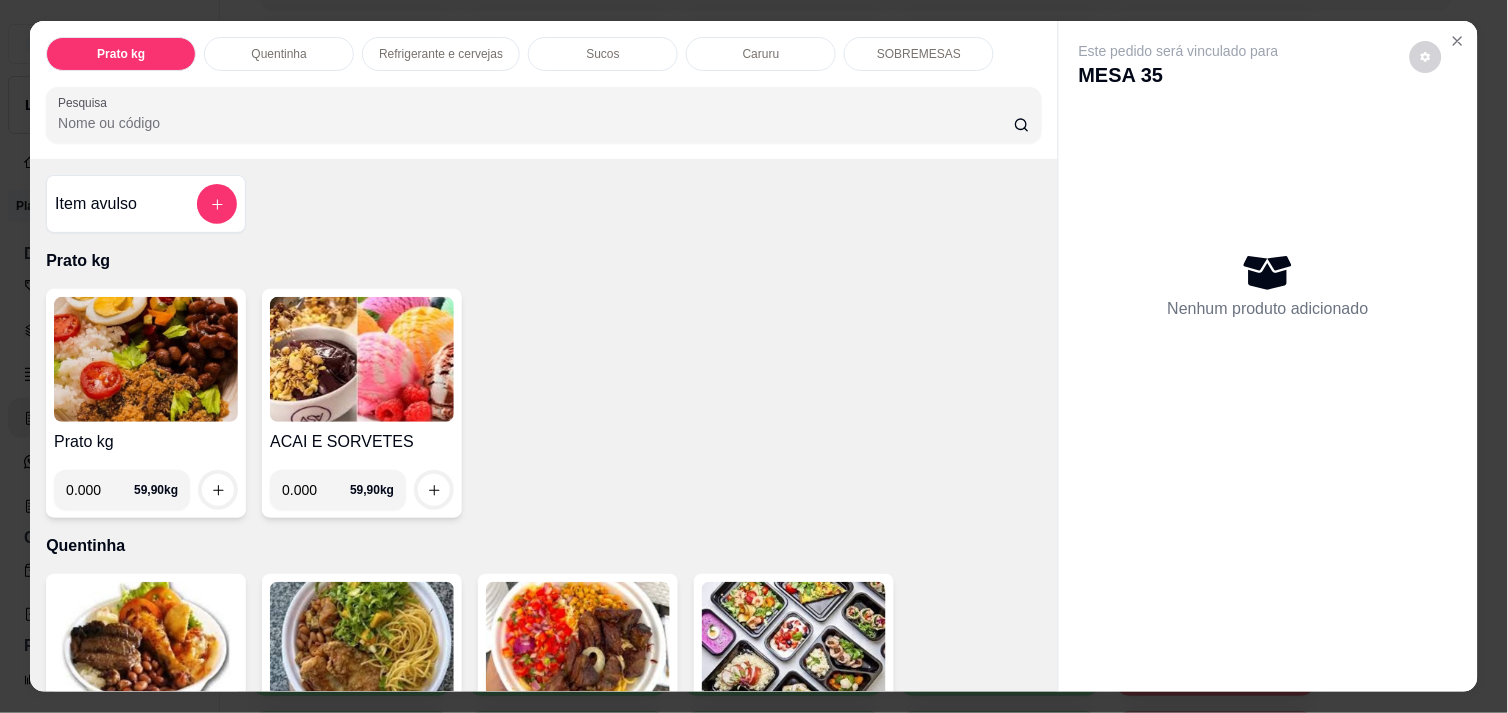 click at bounding box center (146, 644) 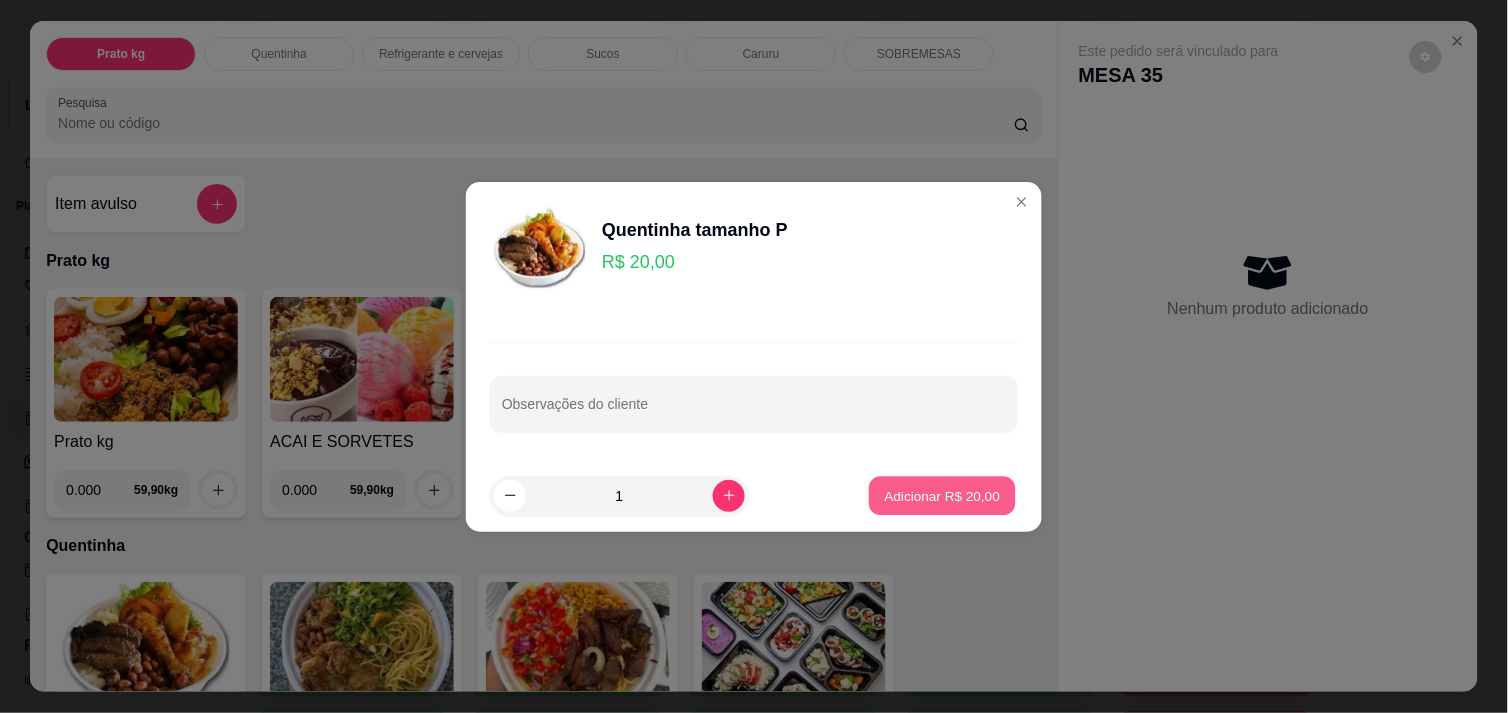 click on "Adicionar   R$ 20,00" at bounding box center (943, 495) 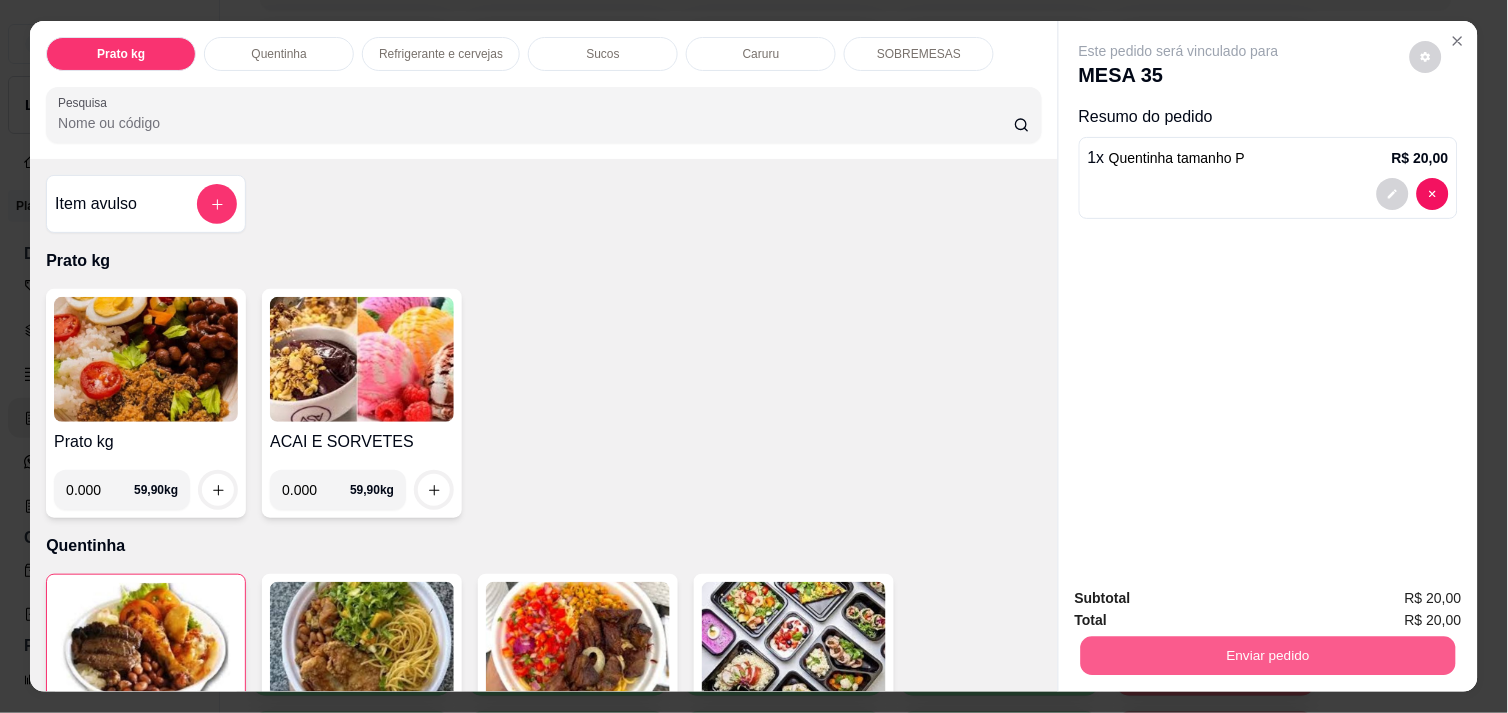 click on "Enviar pedido" at bounding box center (1268, 655) 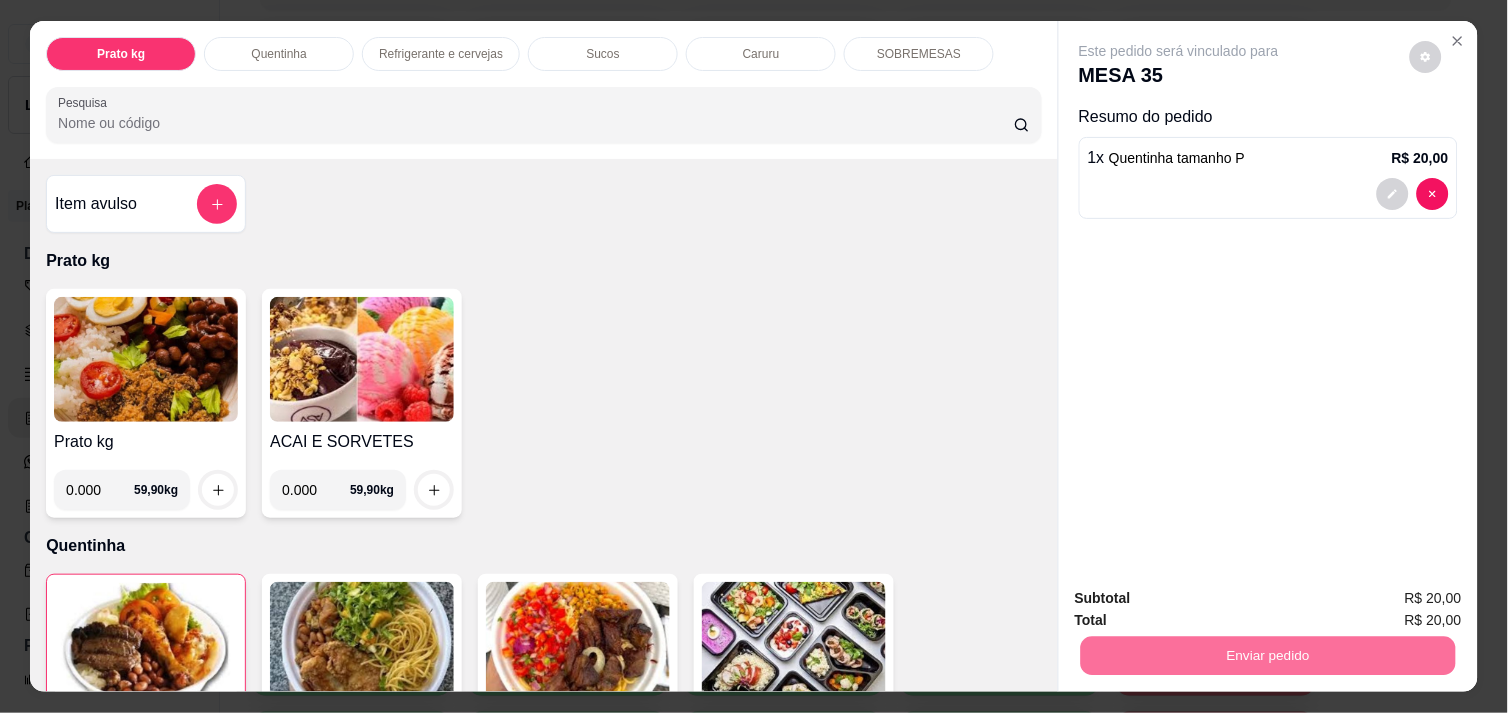 click on "Não registrar e enviar pedido" at bounding box center (1202, 598) 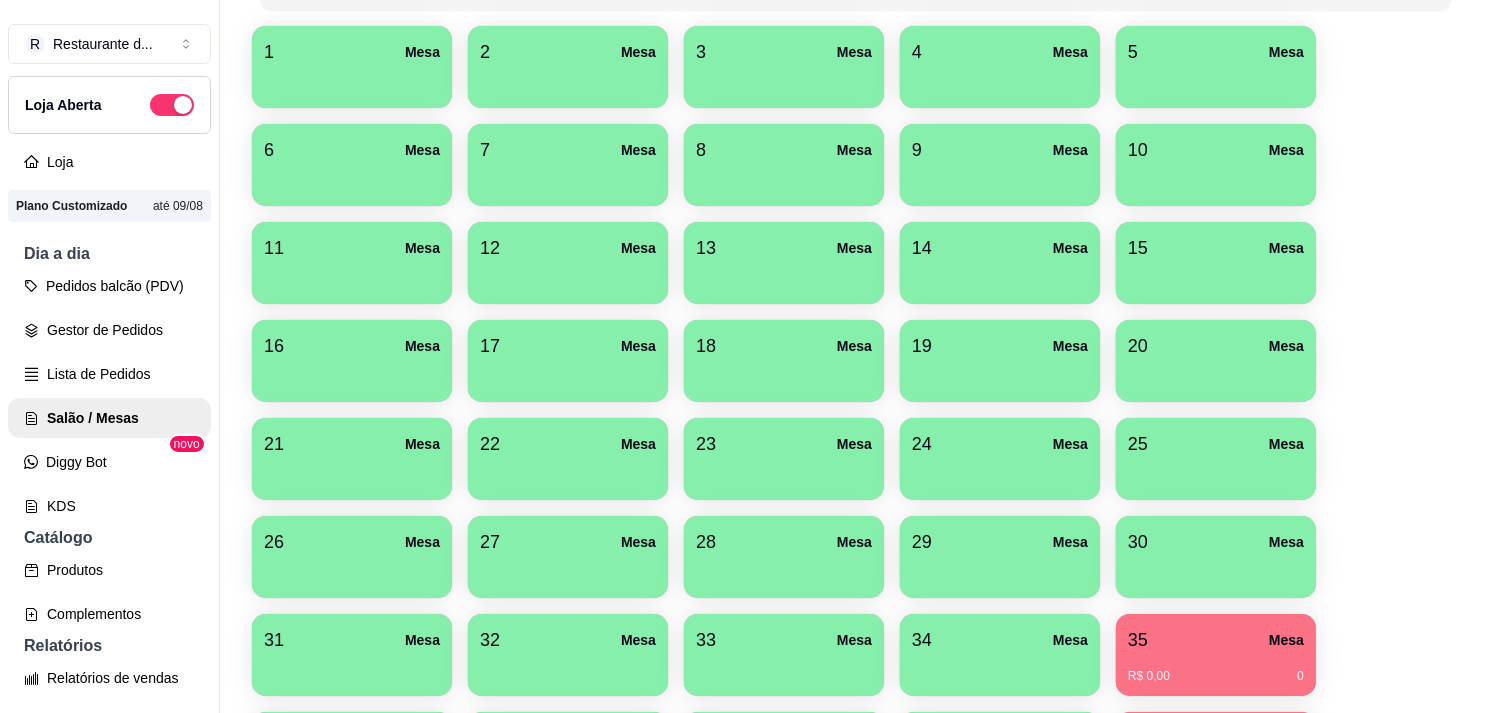 click on "2 Mesa" at bounding box center [568, 52] 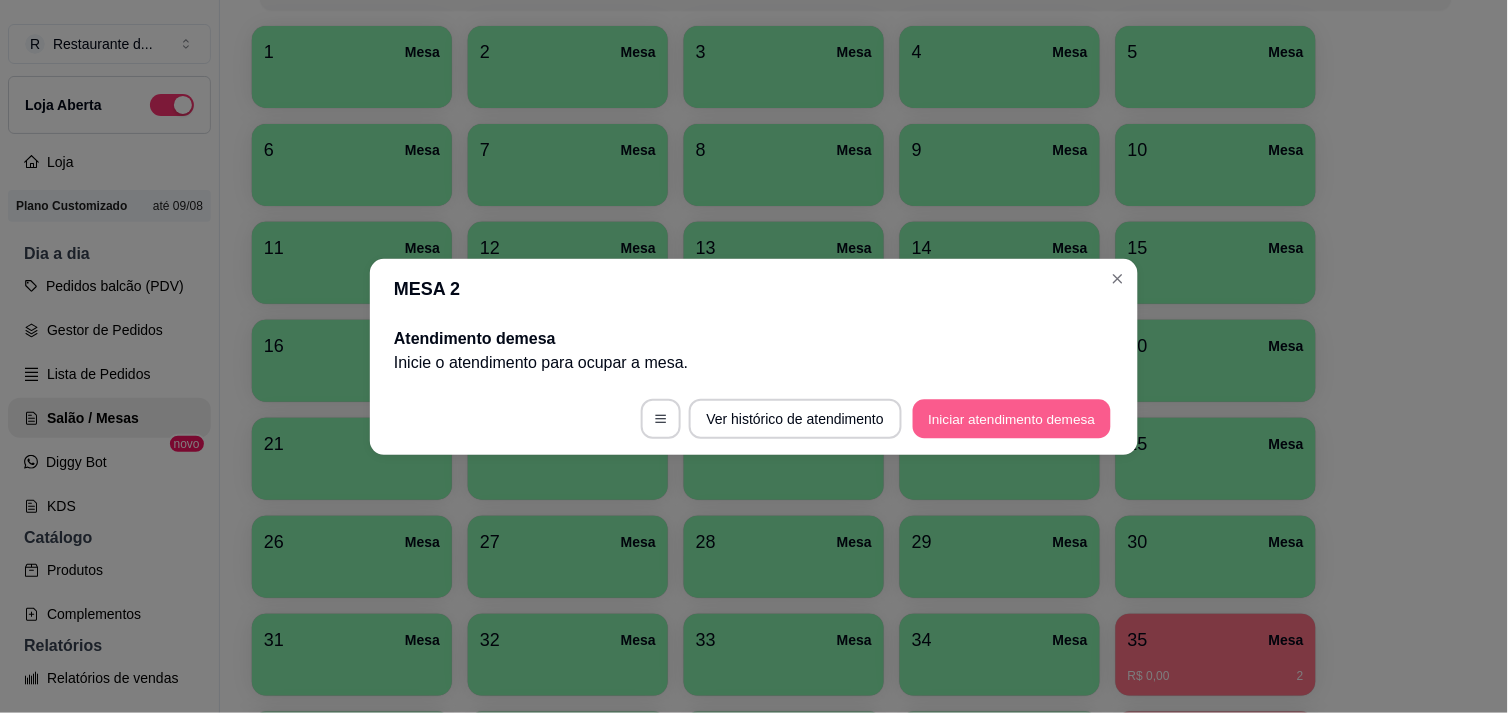 click on "Iniciar atendimento de  mesa" at bounding box center [1012, 418] 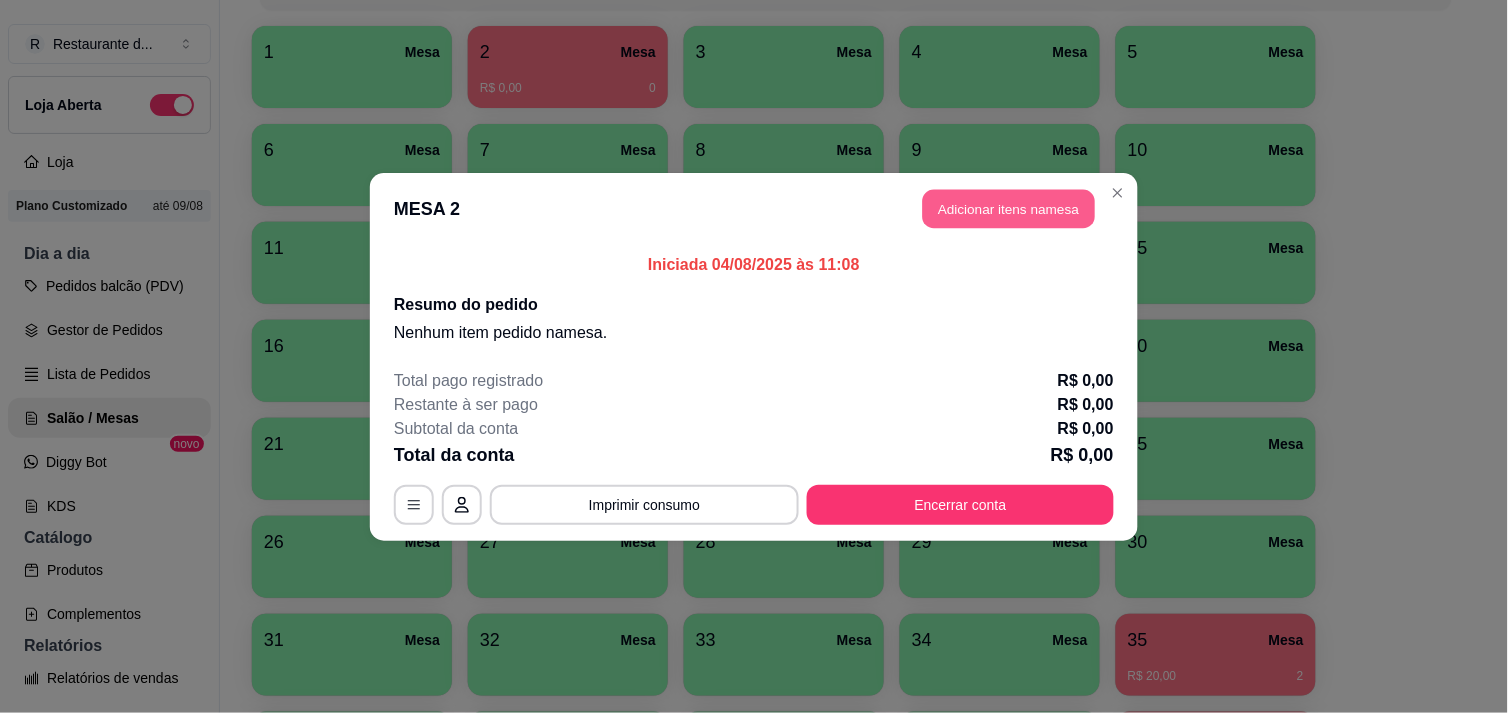 click on "Adicionar itens na  mesa" at bounding box center (1009, 208) 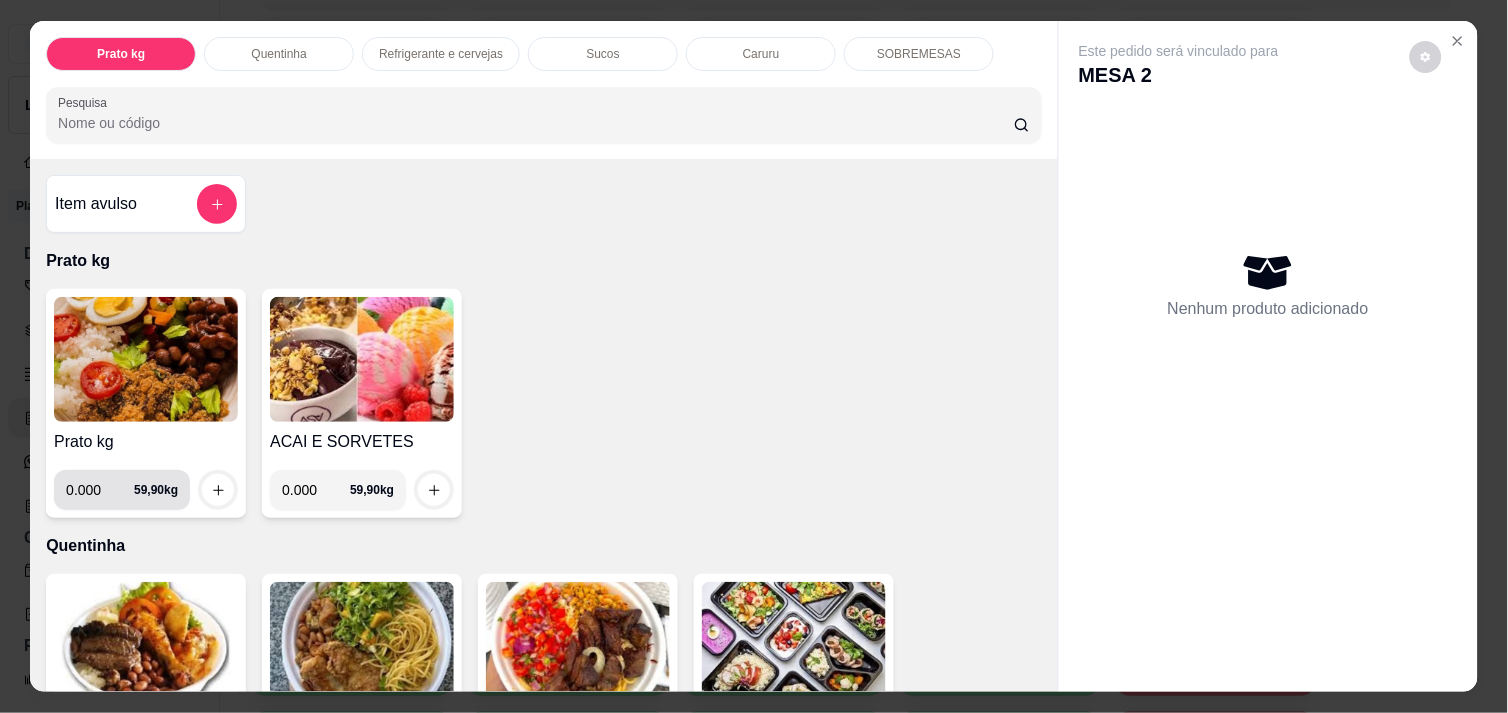 click on "0.000" at bounding box center [100, 490] 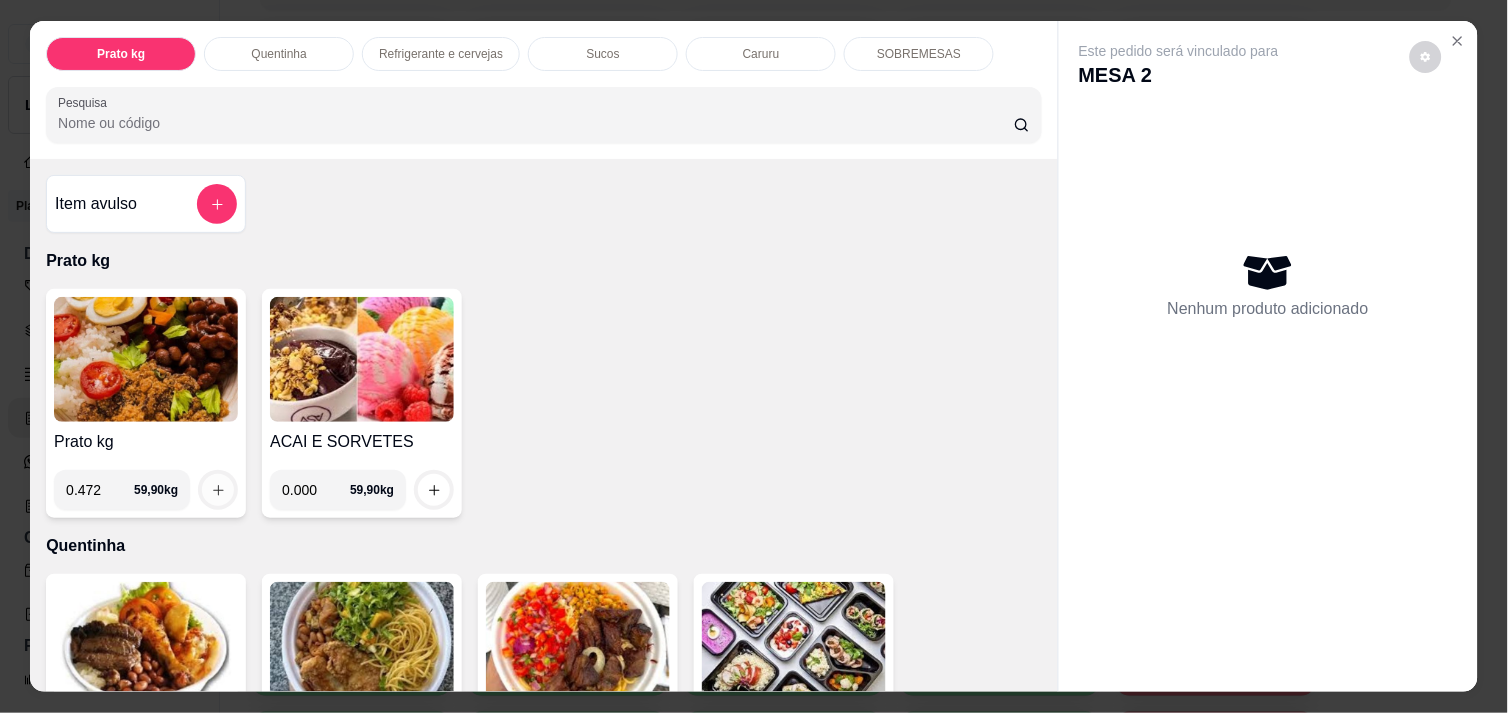 type on "0.472" 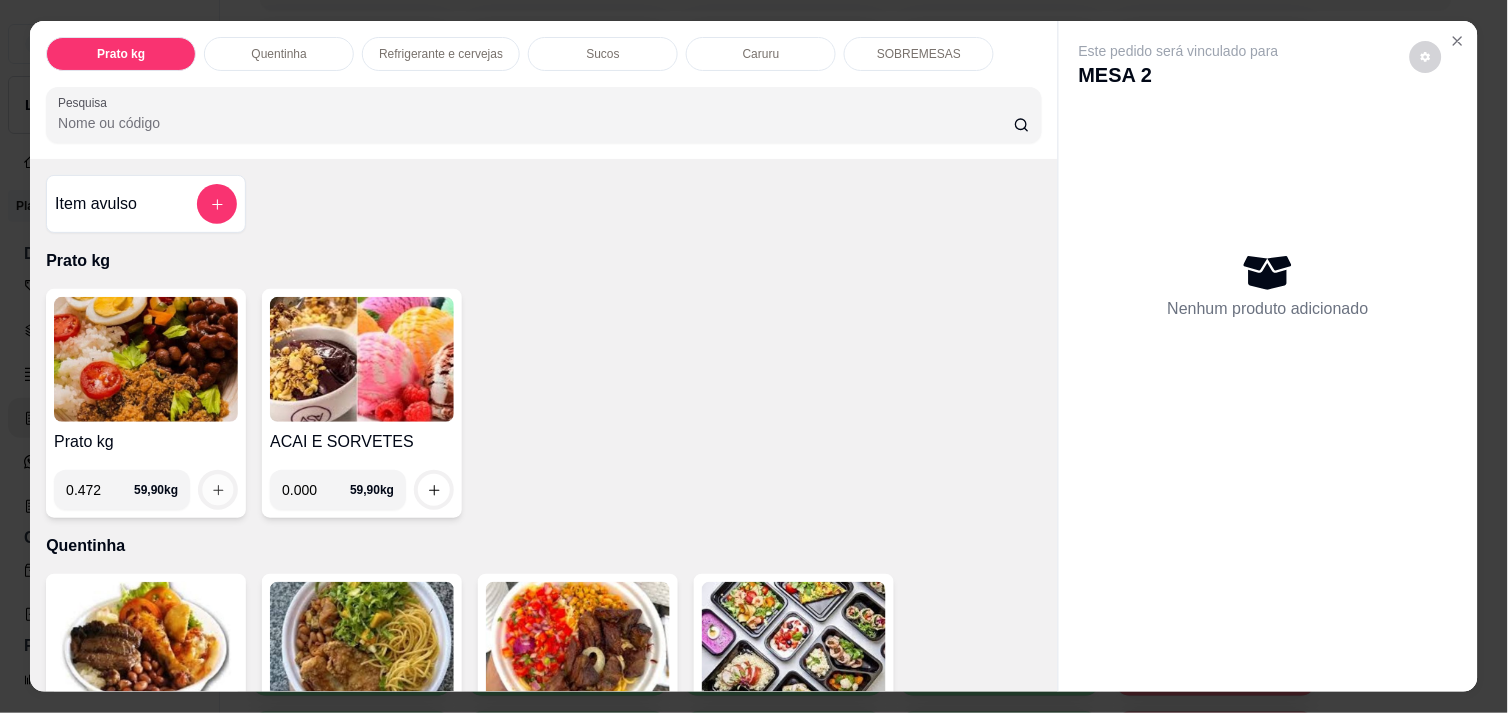 click at bounding box center [218, 490] 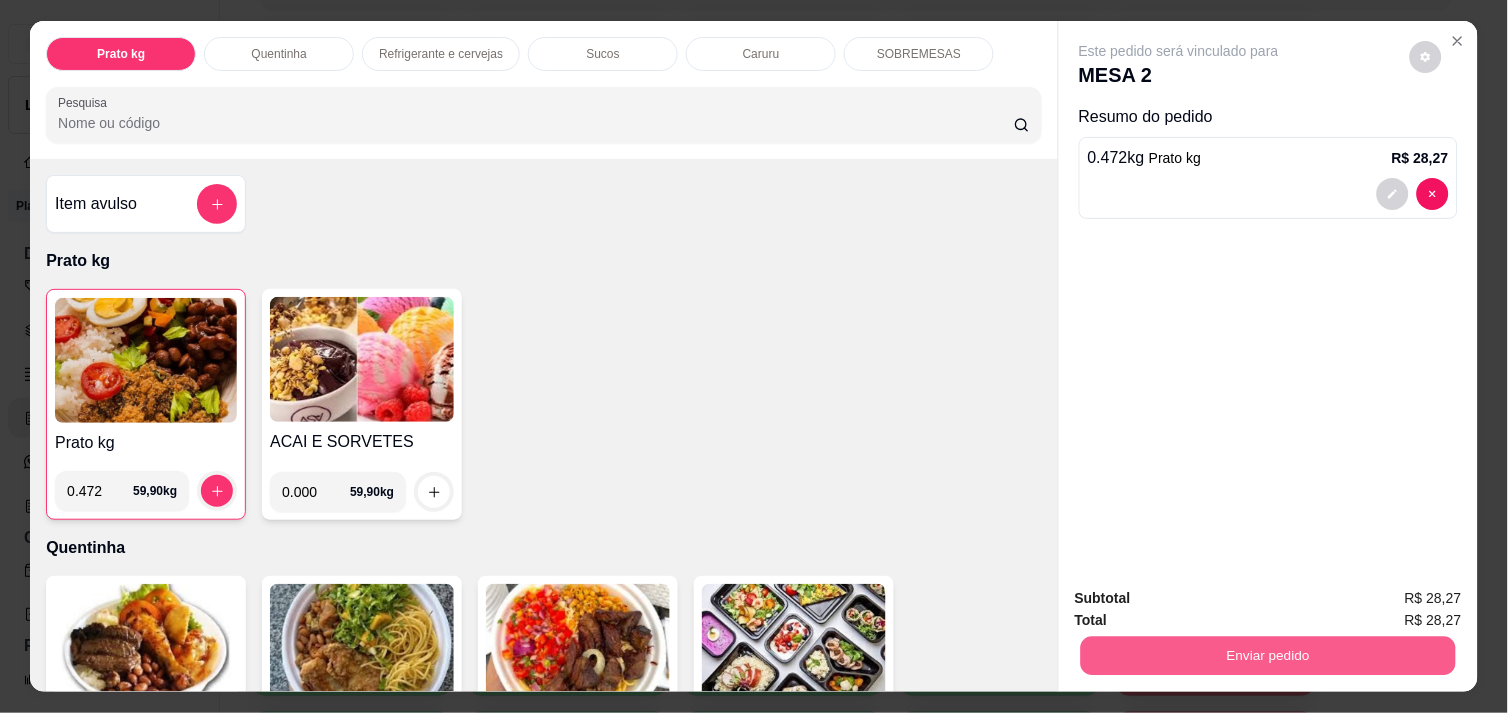 click on "Enviar pedido" at bounding box center [1268, 655] 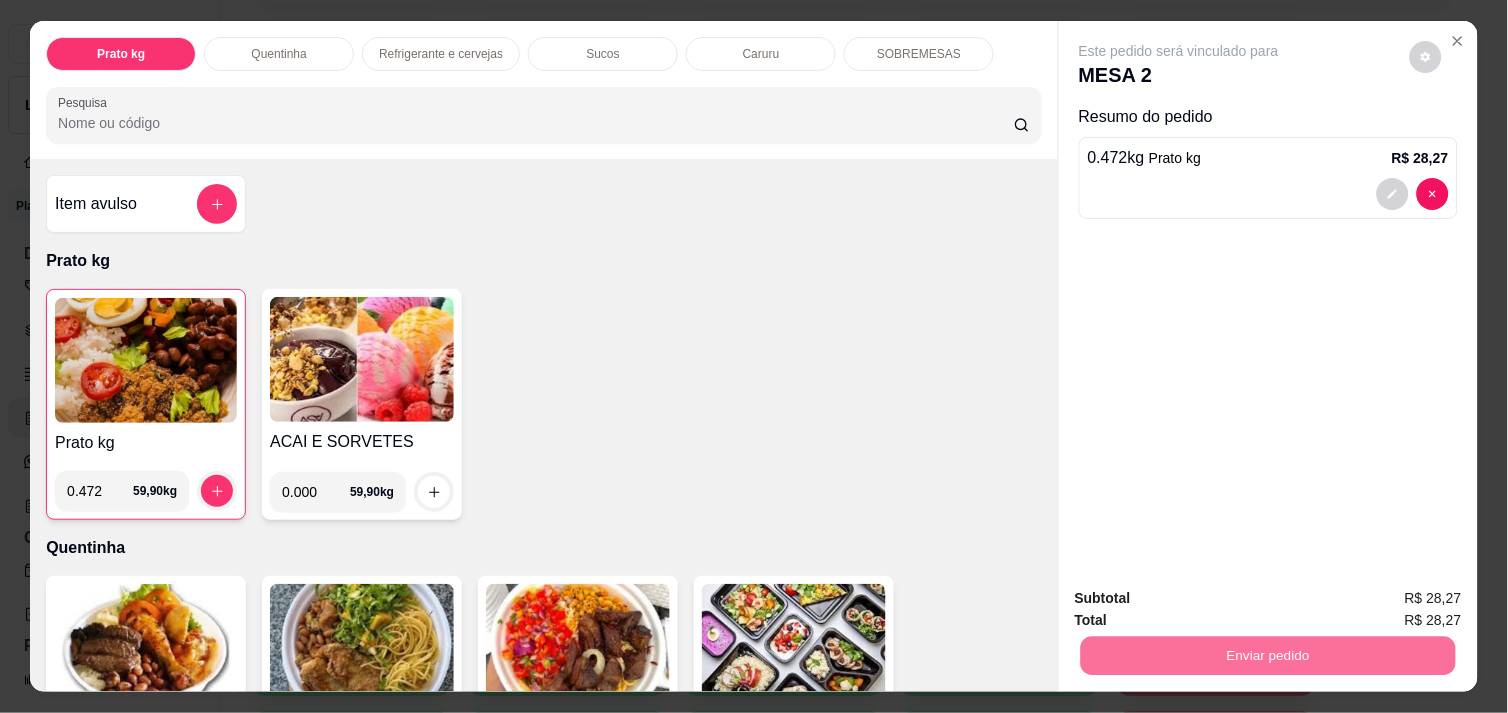 click on "Não registrar e enviar pedido" at bounding box center (1202, 598) 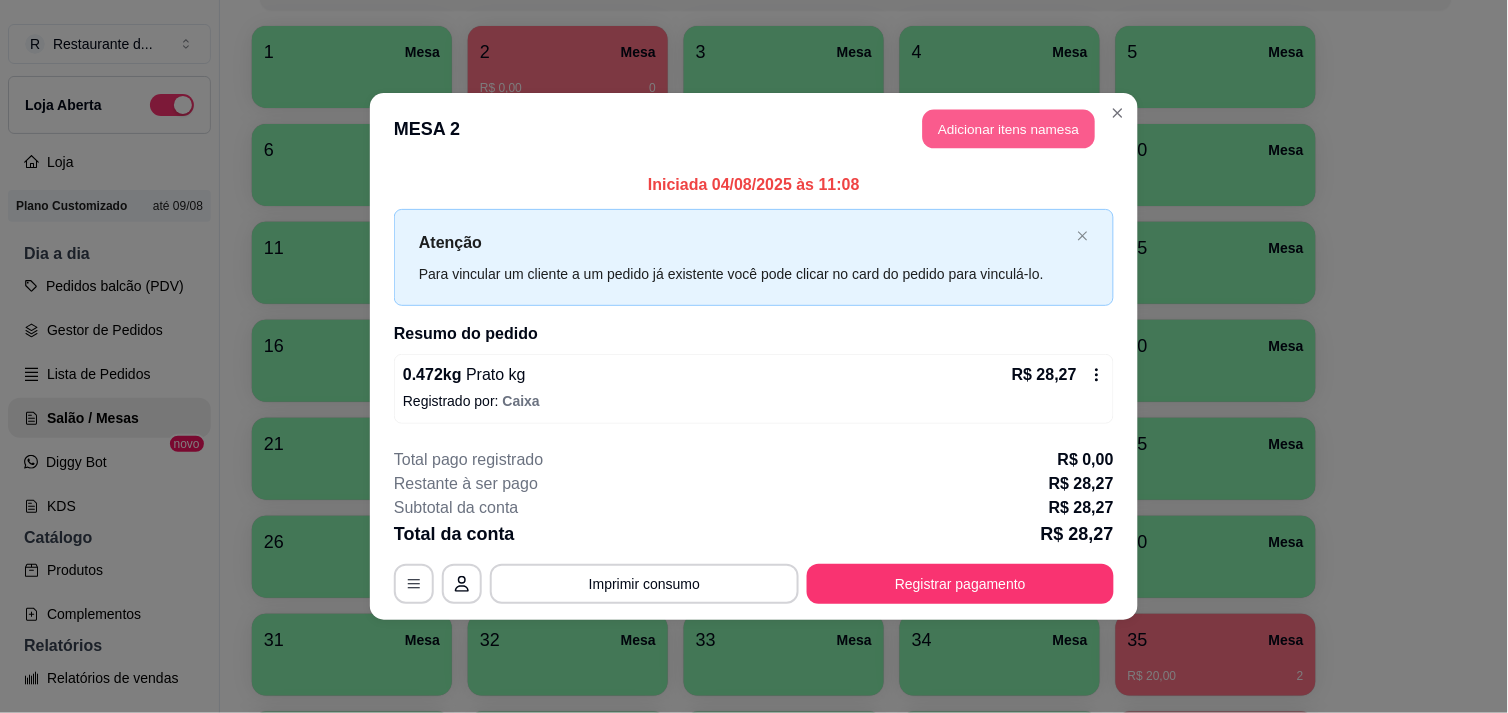 click on "Adicionar itens na  mesa" at bounding box center [1009, 129] 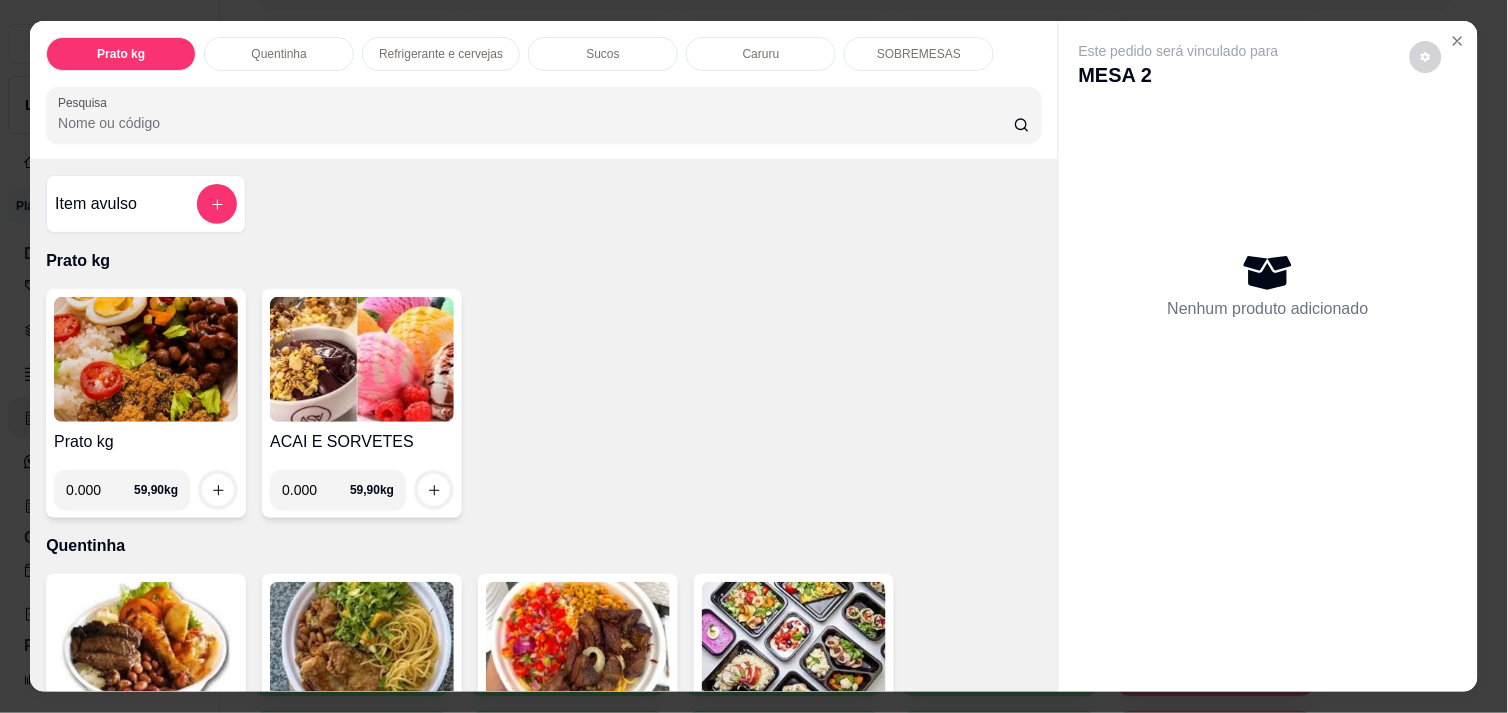 click on "0.000" at bounding box center [100, 490] 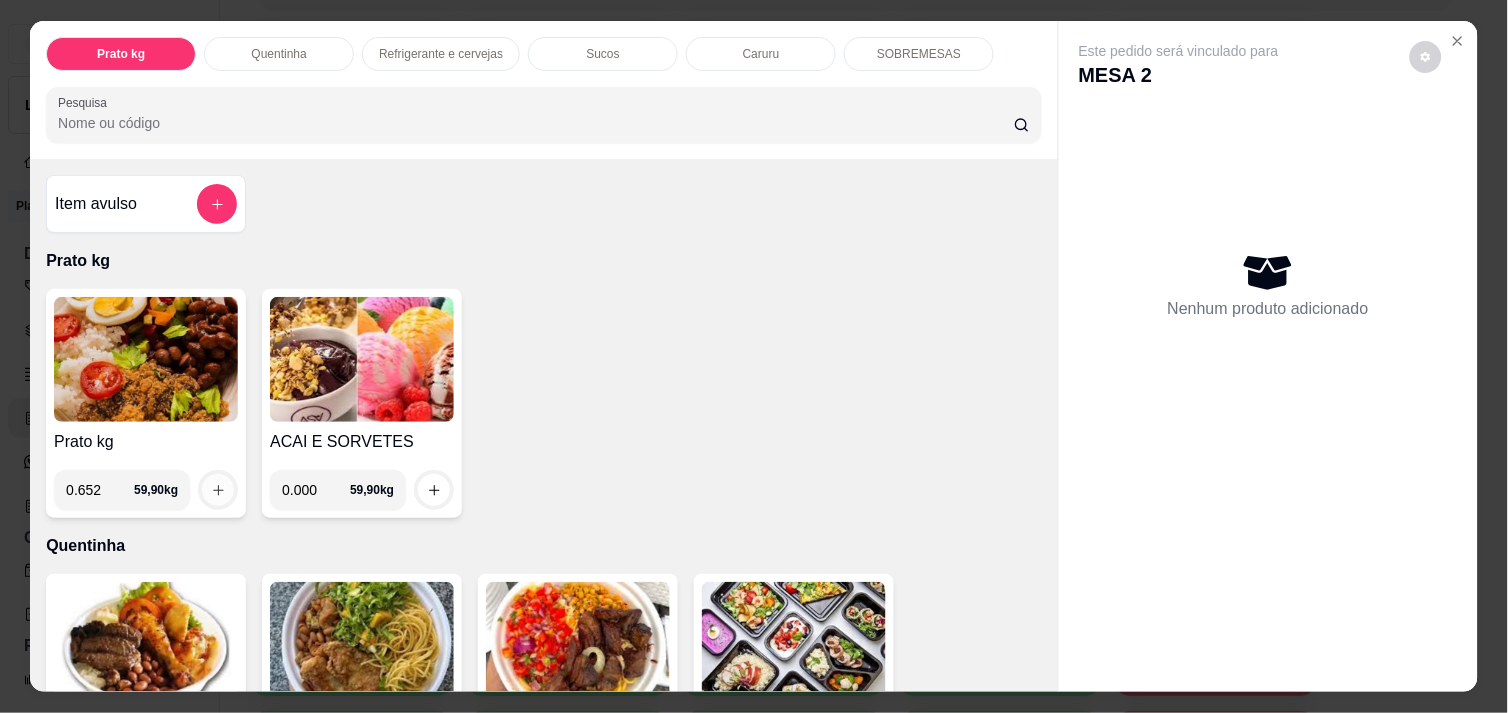 type on "0.652" 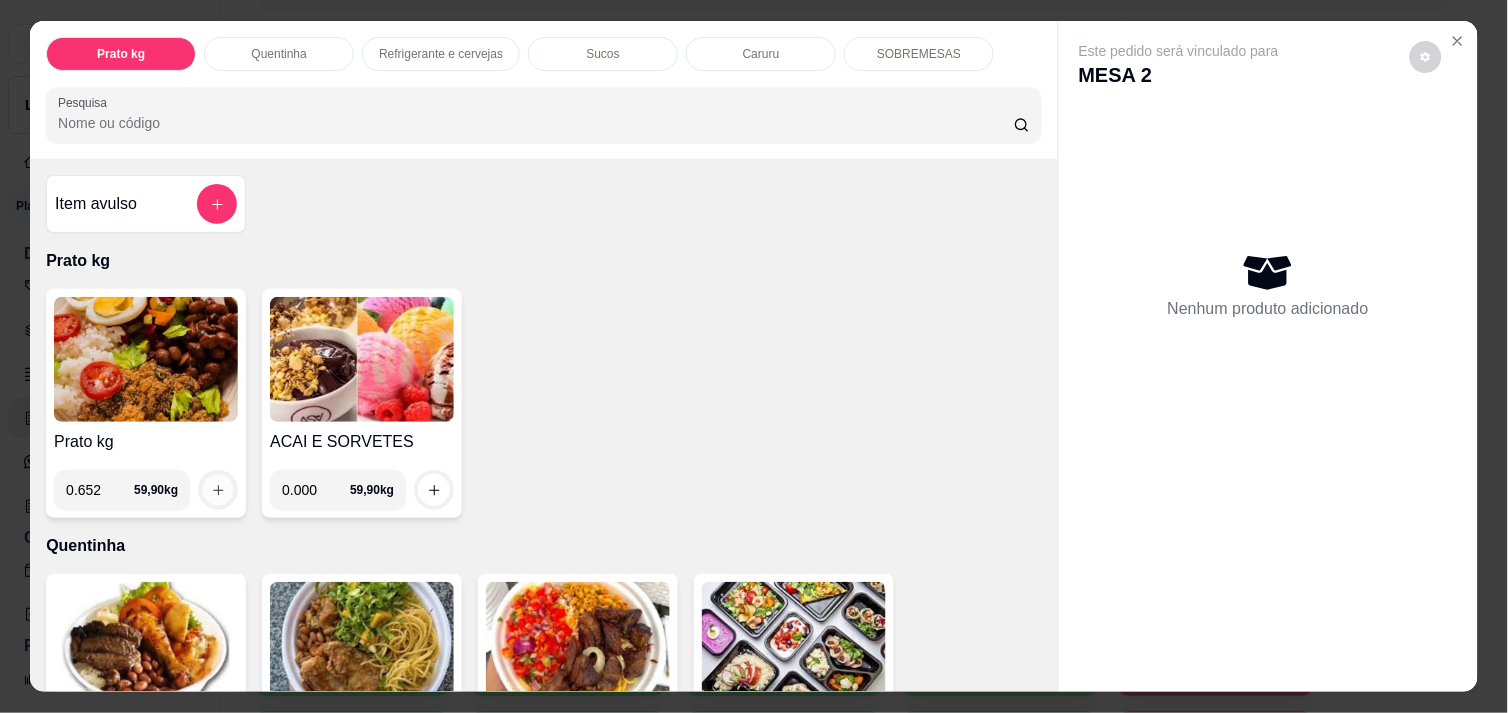 click at bounding box center (218, 490) 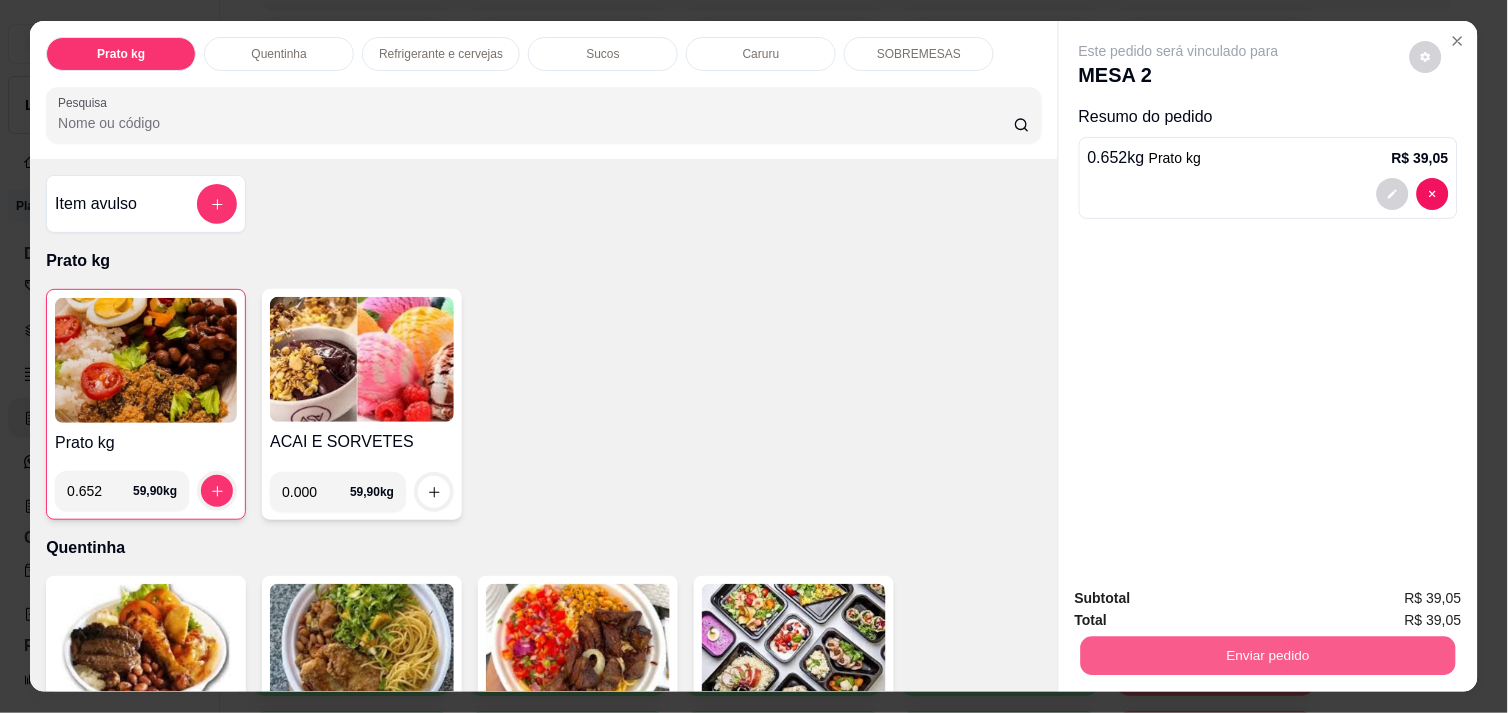 click on "Enviar pedido" at bounding box center (1268, 655) 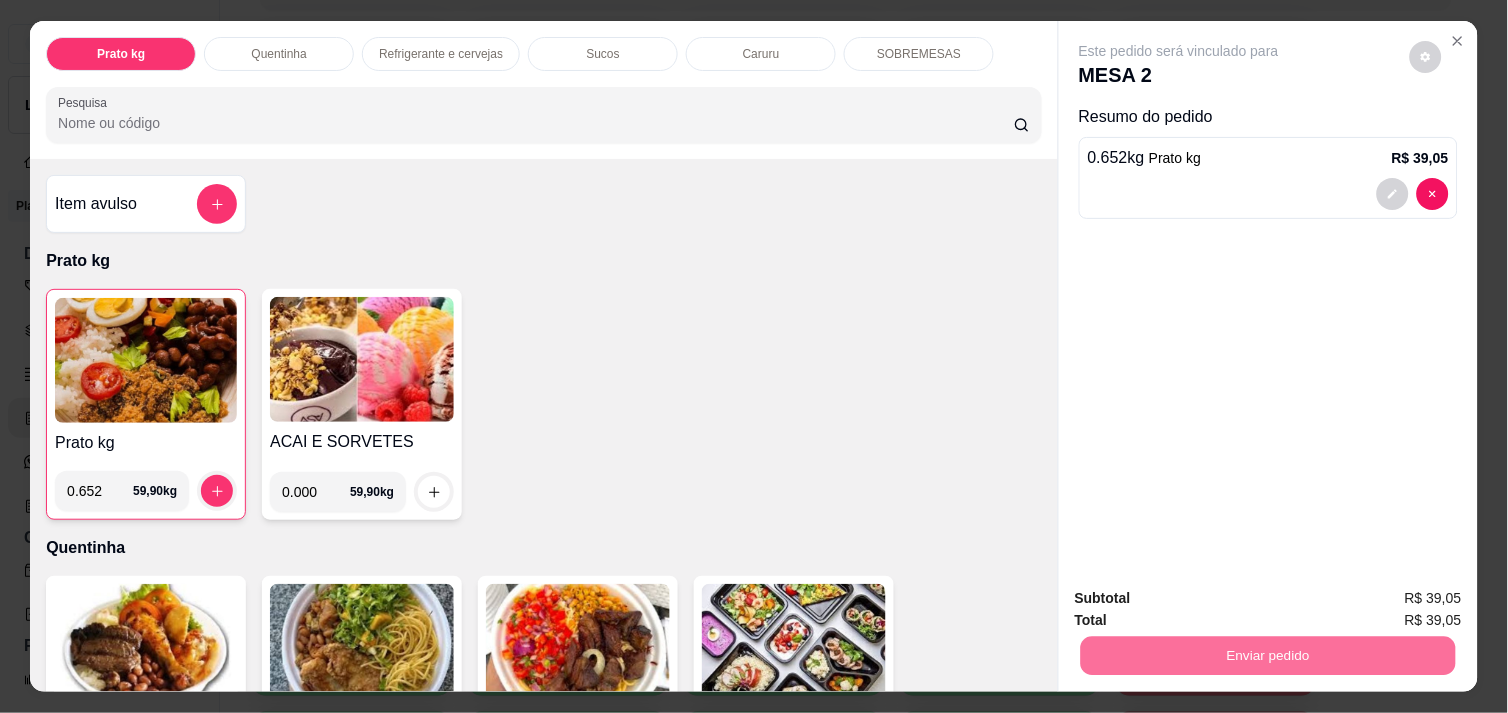click on "Não registrar e enviar pedido" at bounding box center [1202, 598] 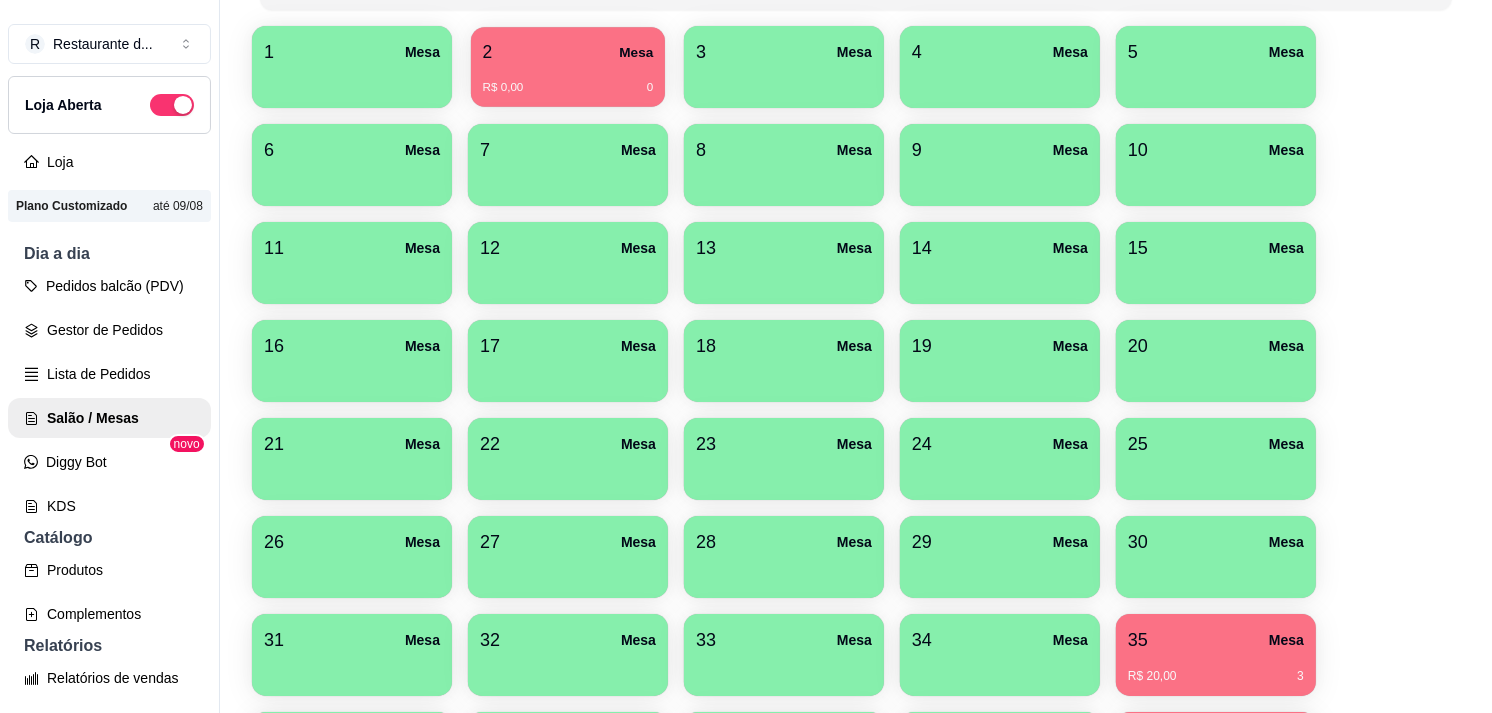 click on "2 Mesa" at bounding box center (568, 52) 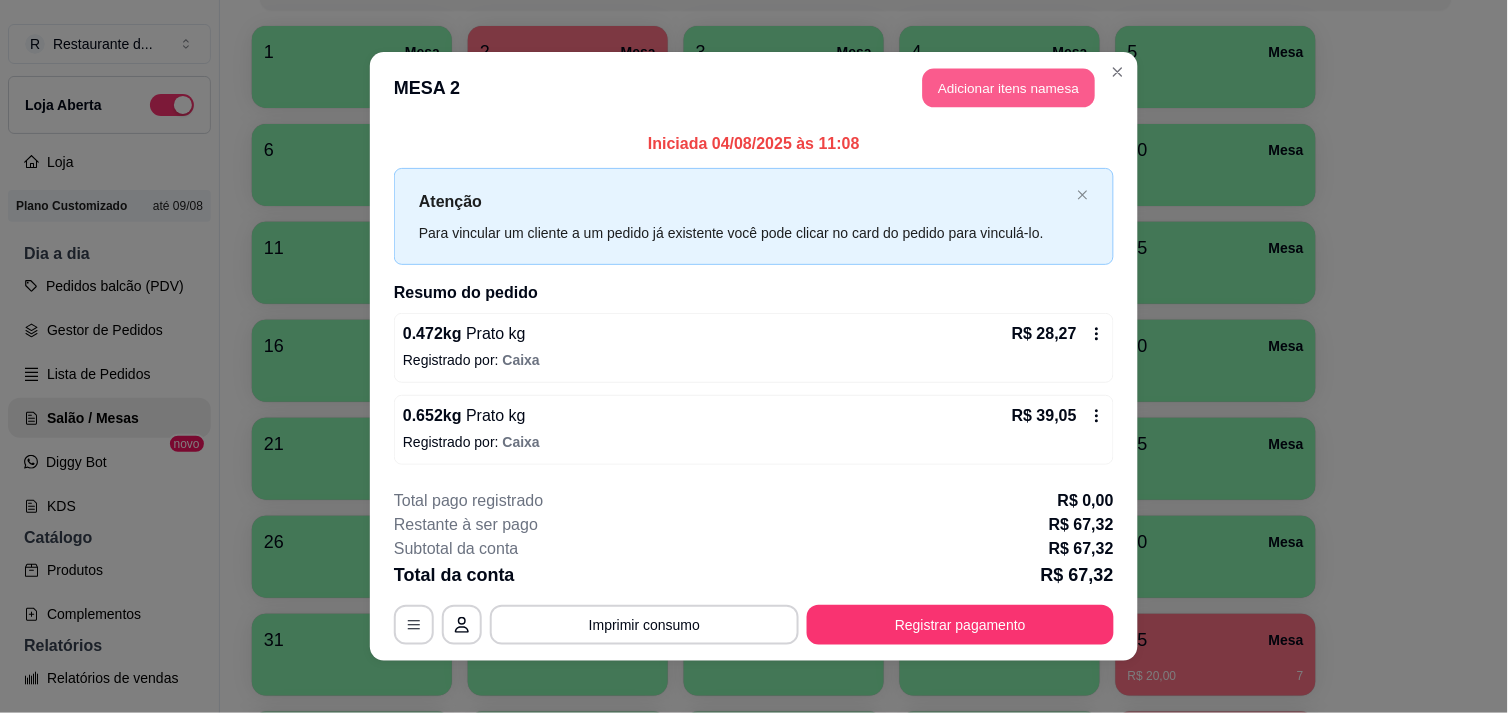click on "Adicionar itens na  mesa" at bounding box center [1009, 88] 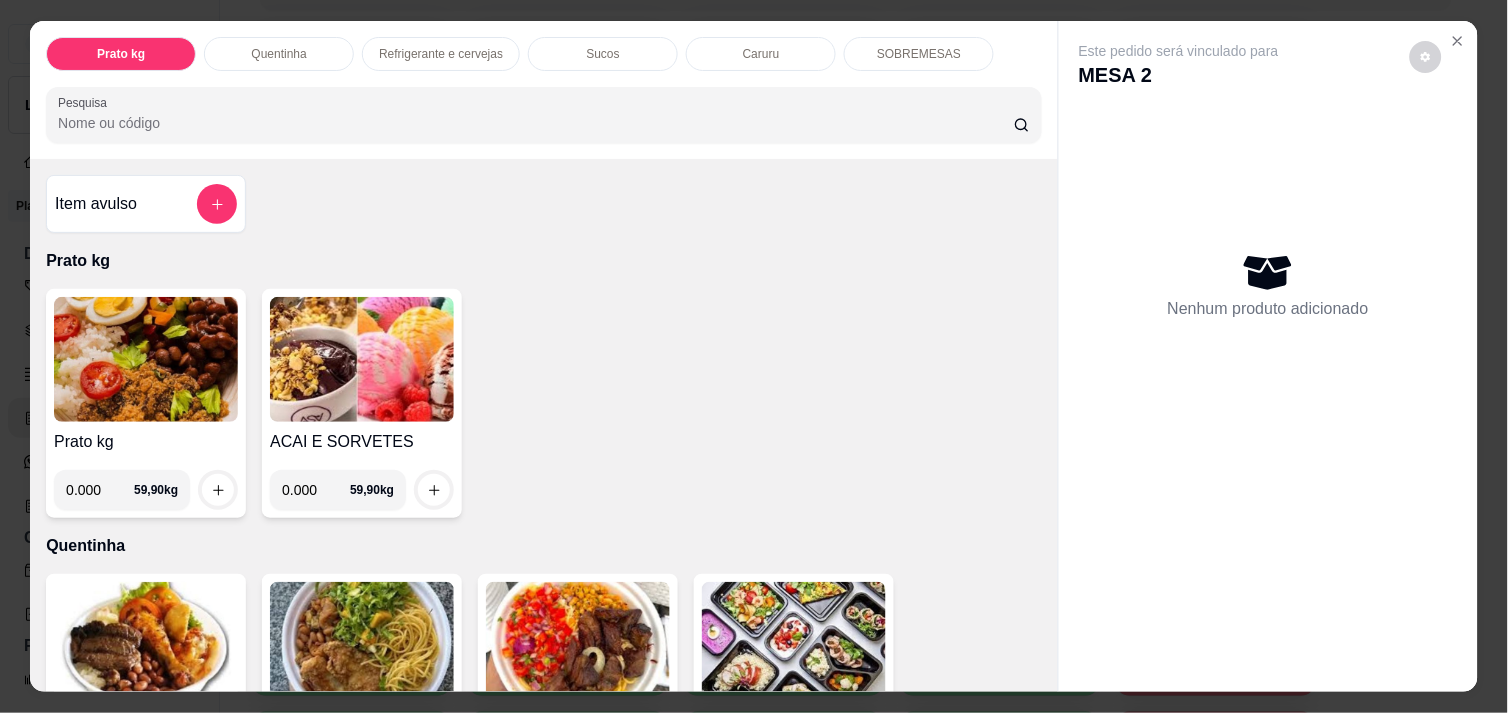 click on "Refrigerante e cervejas" at bounding box center [441, 54] 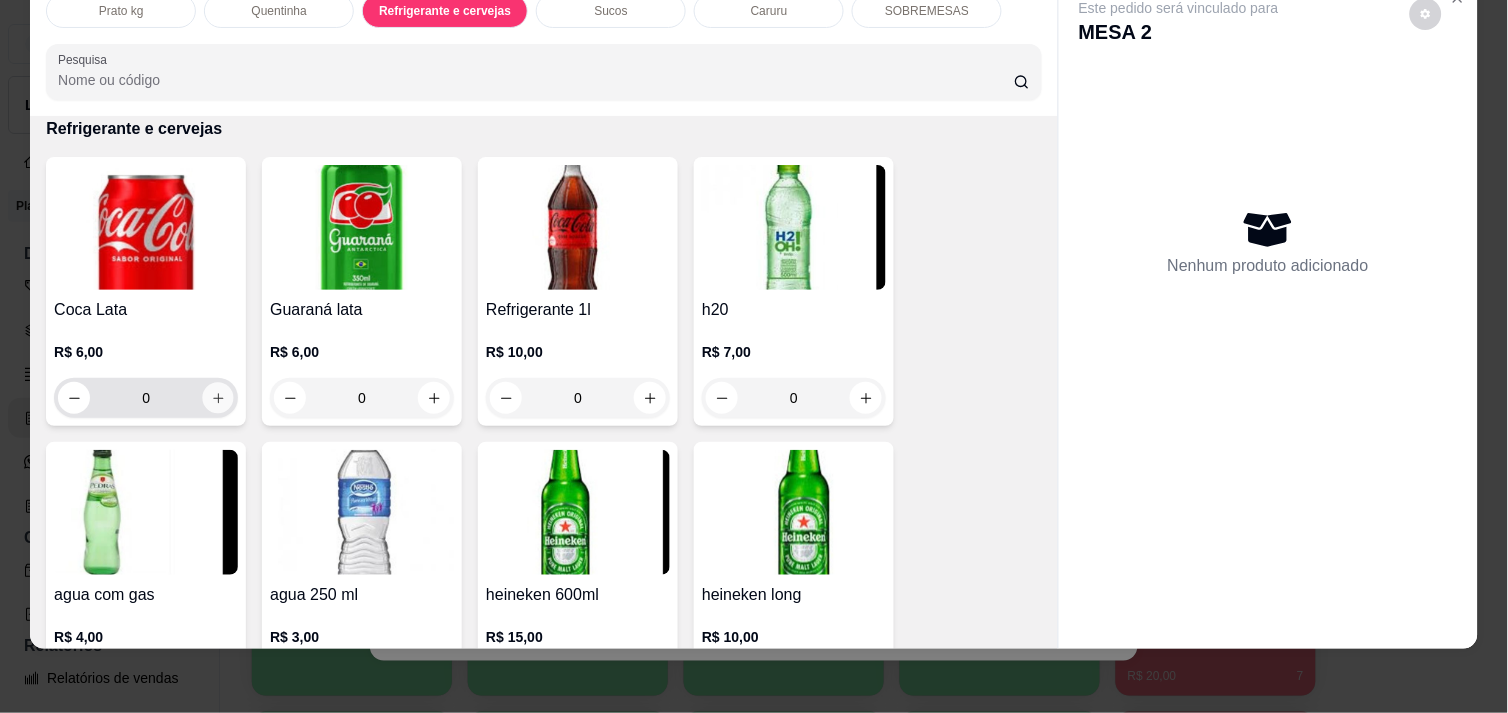 click 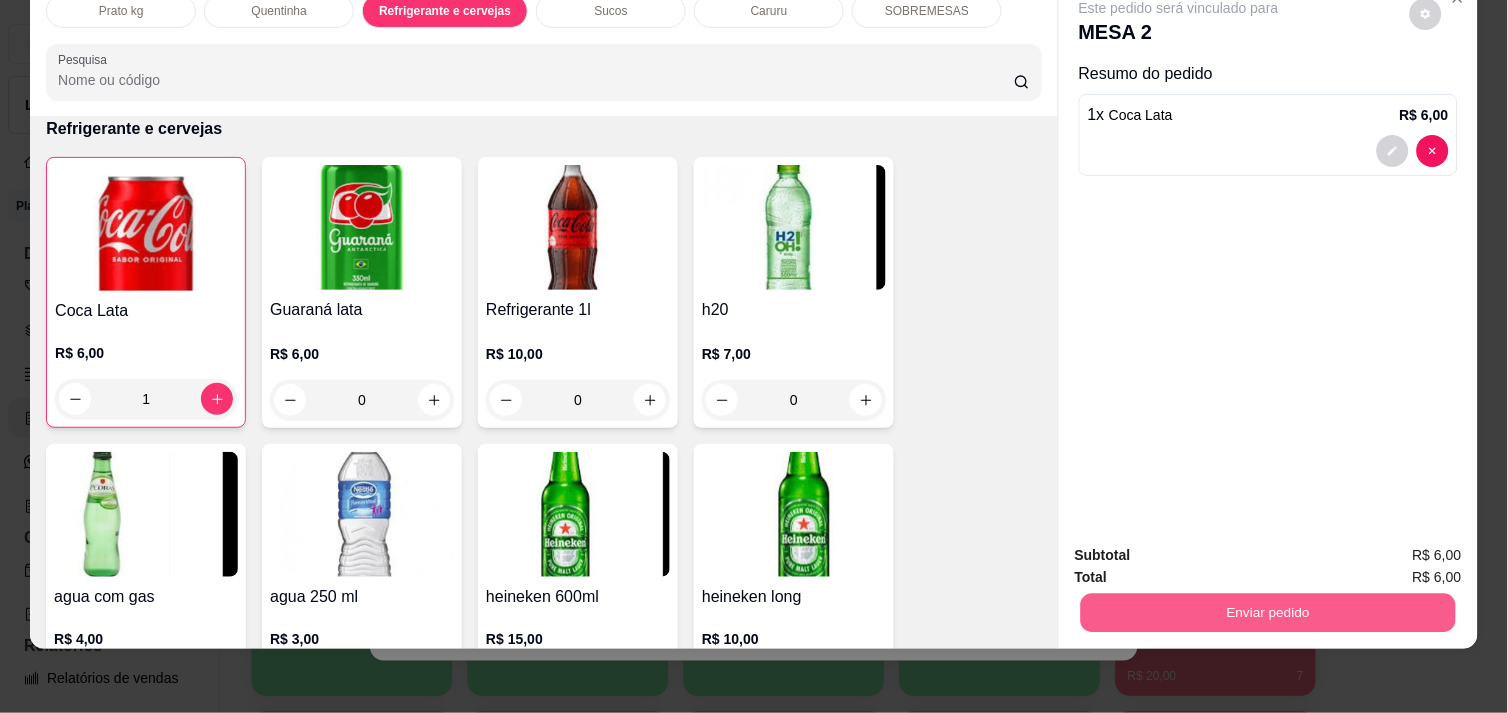 click on "Enviar pedido" at bounding box center (1268, 612) 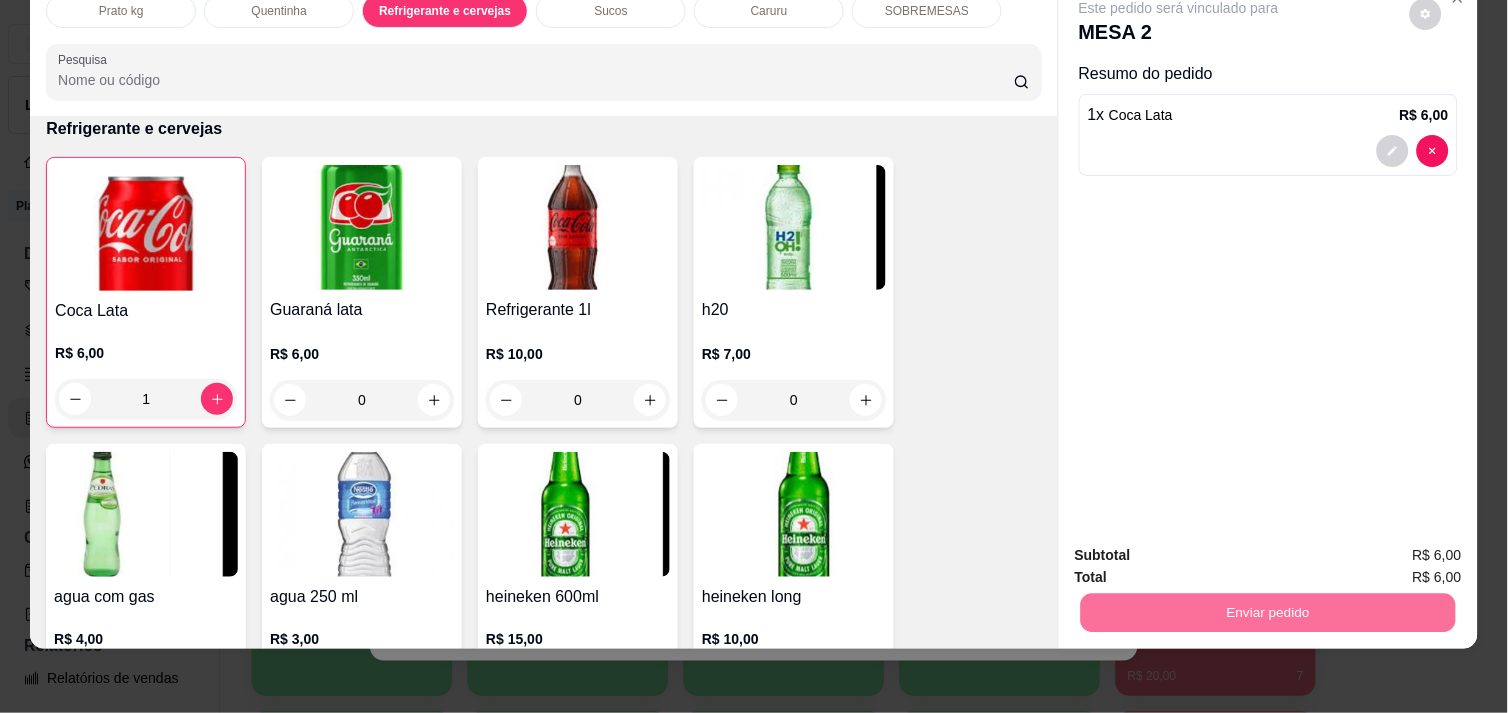 click on "Não registrar e enviar pedido" at bounding box center [1202, 547] 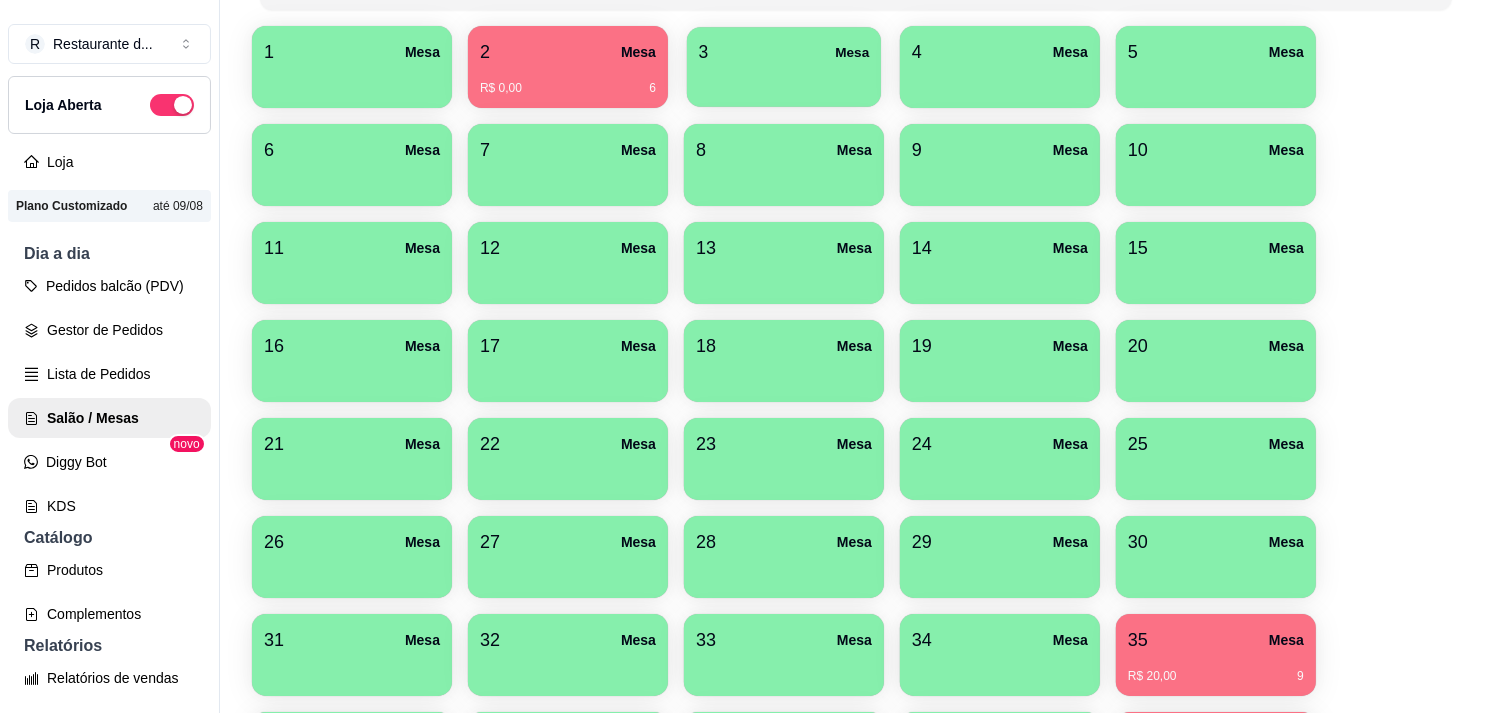 click on "3 Mesa" at bounding box center (784, 52) 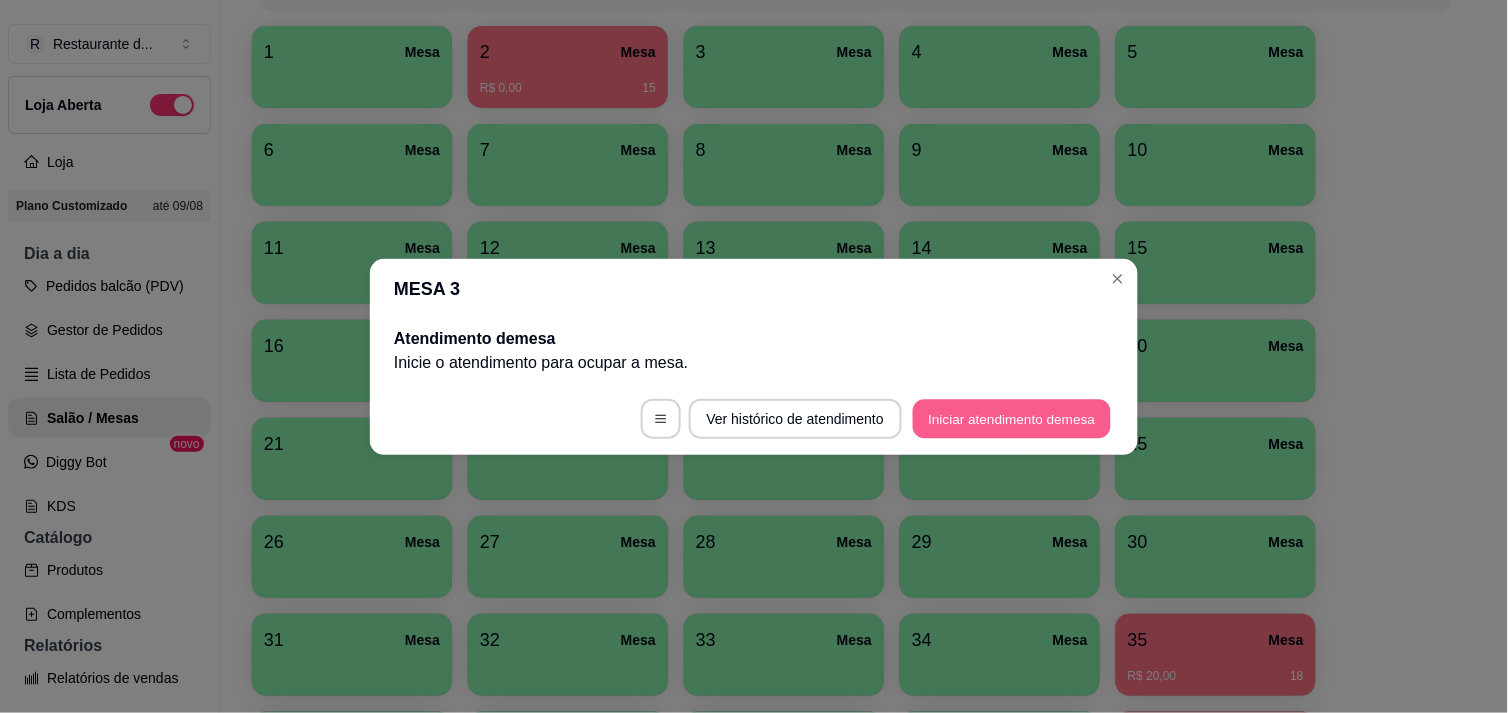 click on "Iniciar atendimento de  mesa" at bounding box center [1012, 418] 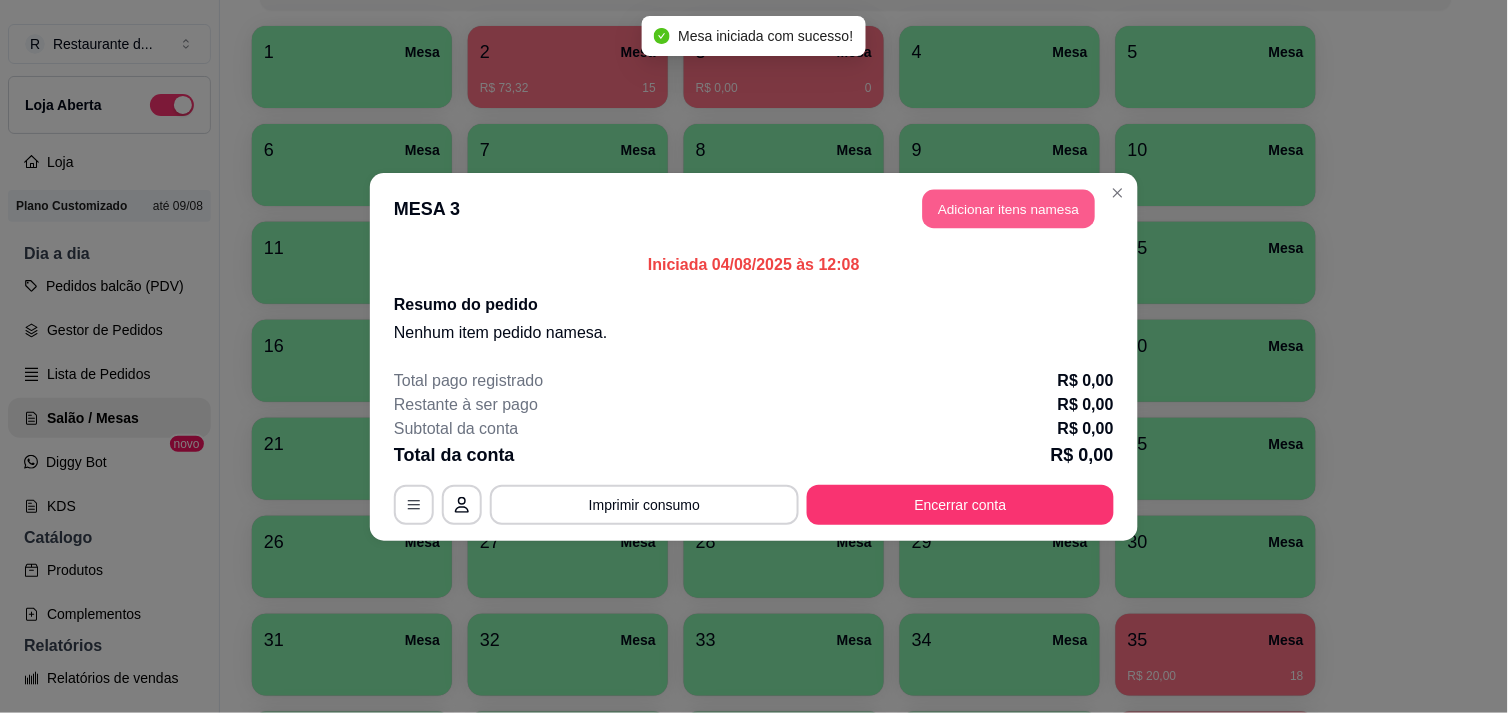 click on "Adicionar itens na  mesa" at bounding box center [1009, 208] 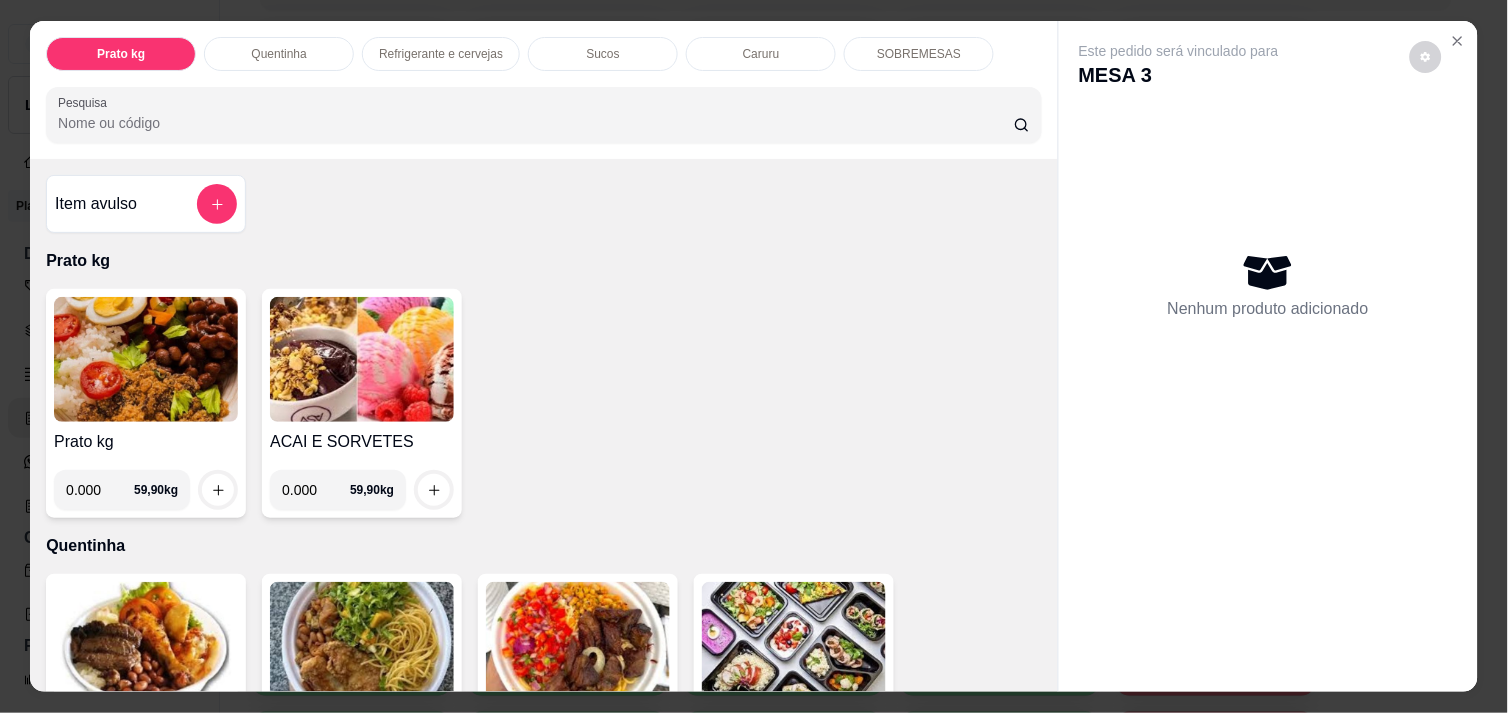 click on "0.000" at bounding box center [100, 490] 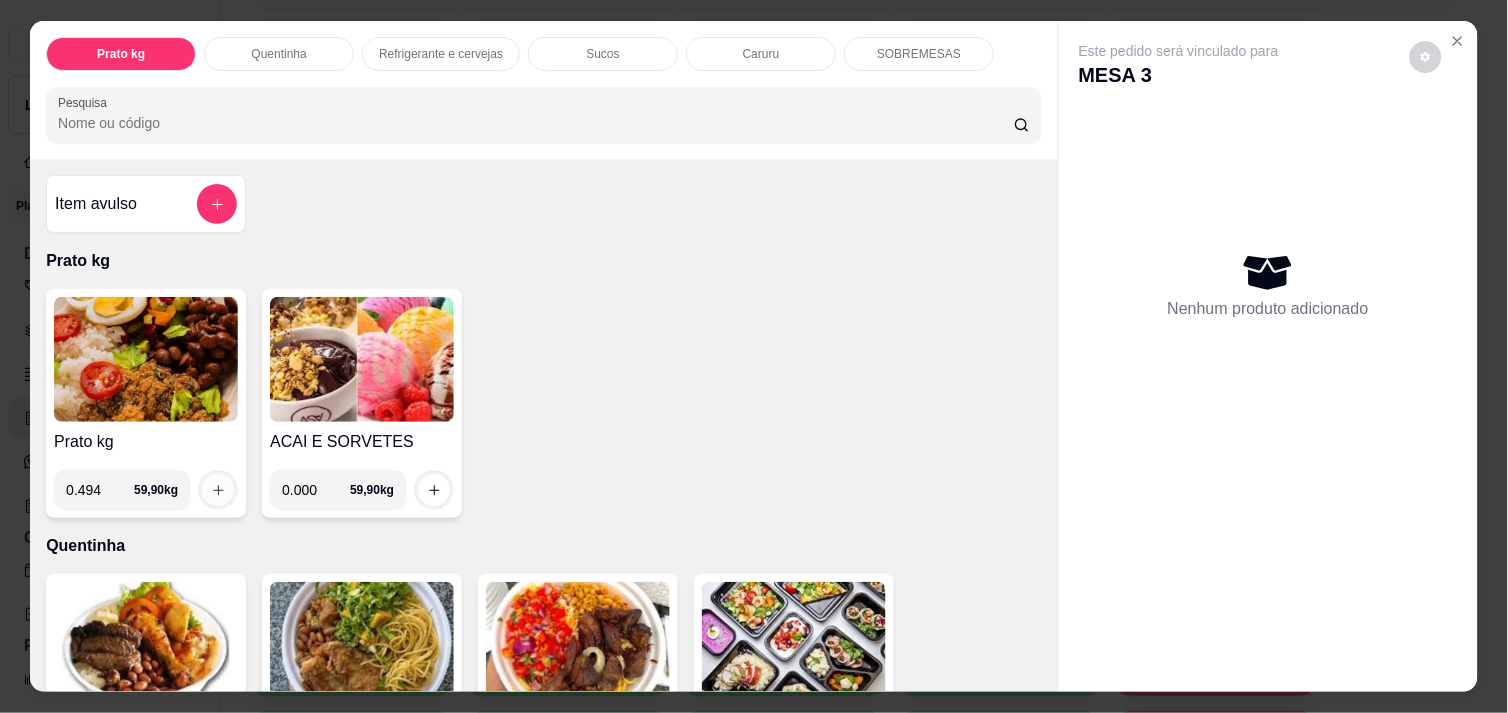type on "0.494" 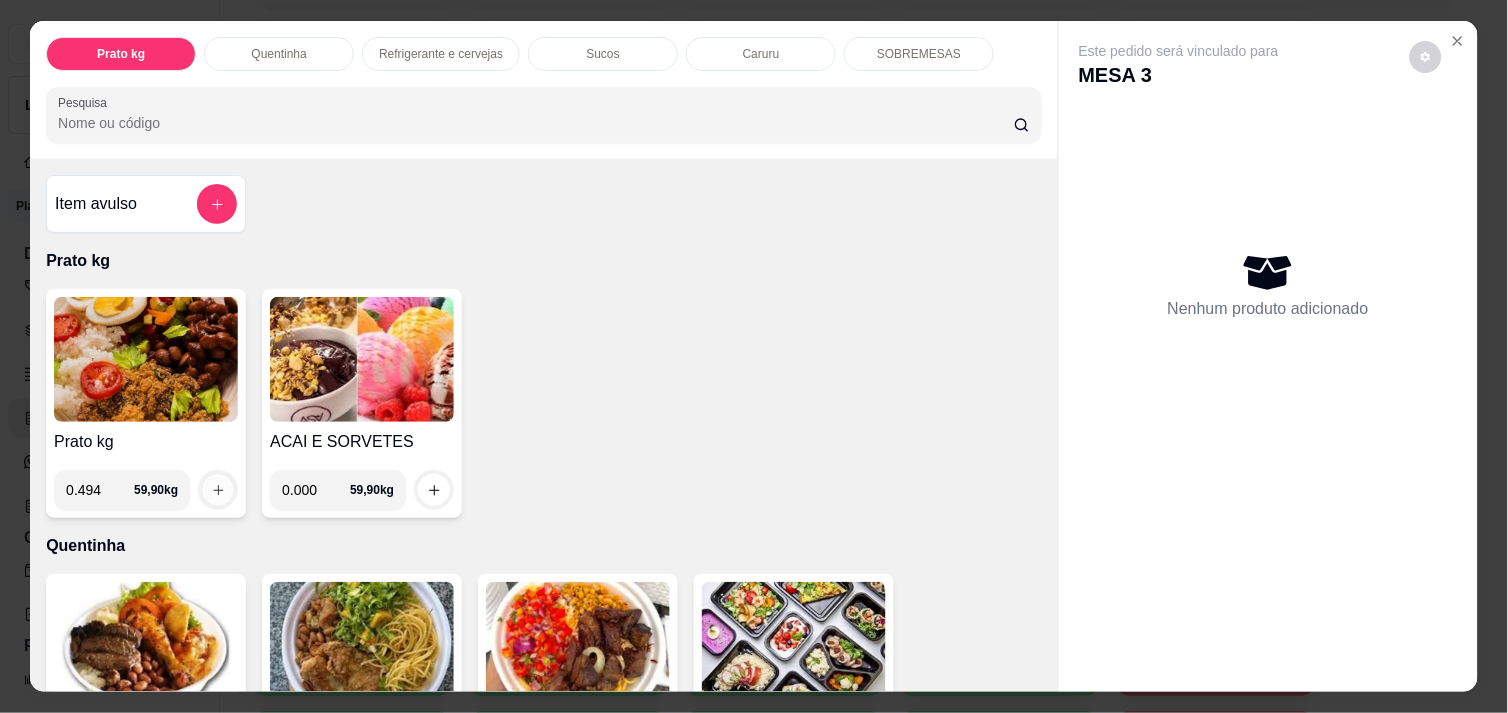 click 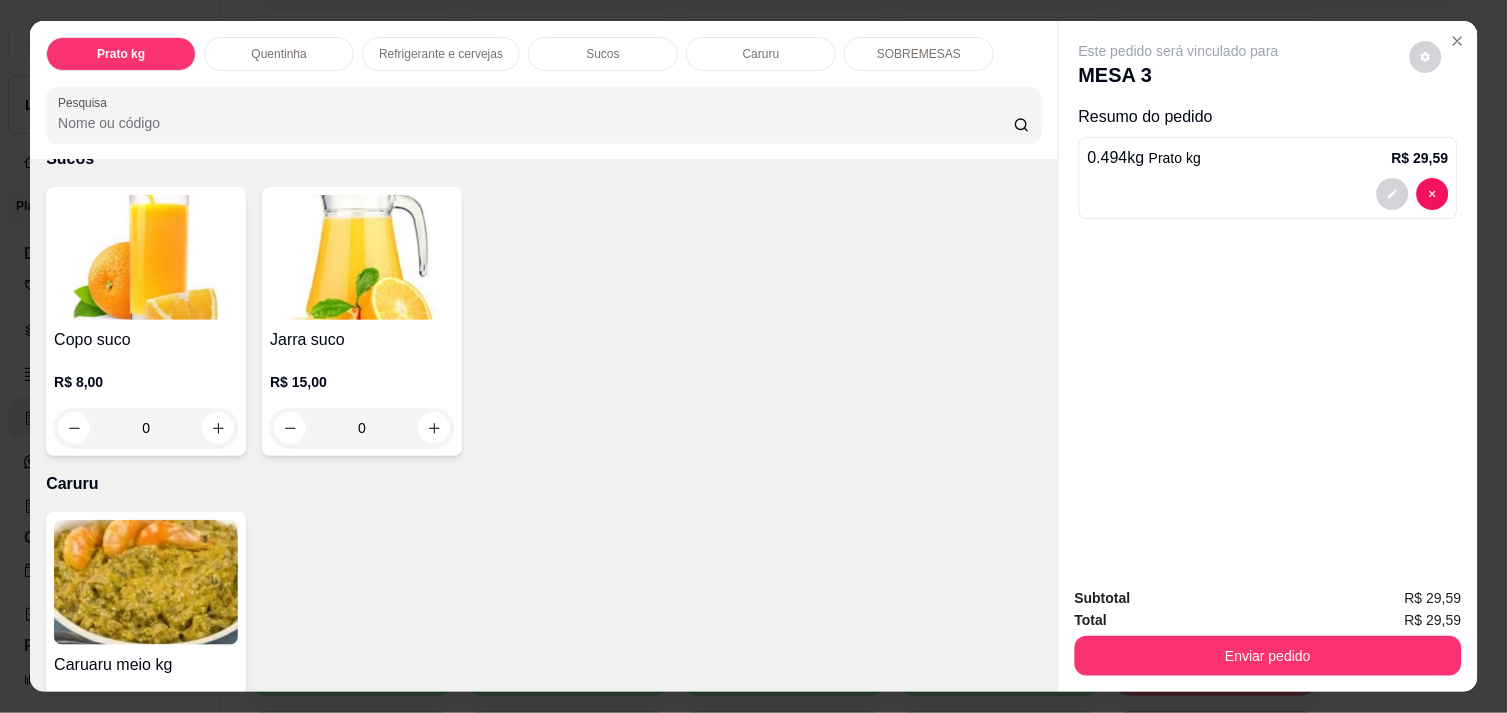 scroll, scrollTop: 1911, scrollLeft: 0, axis: vertical 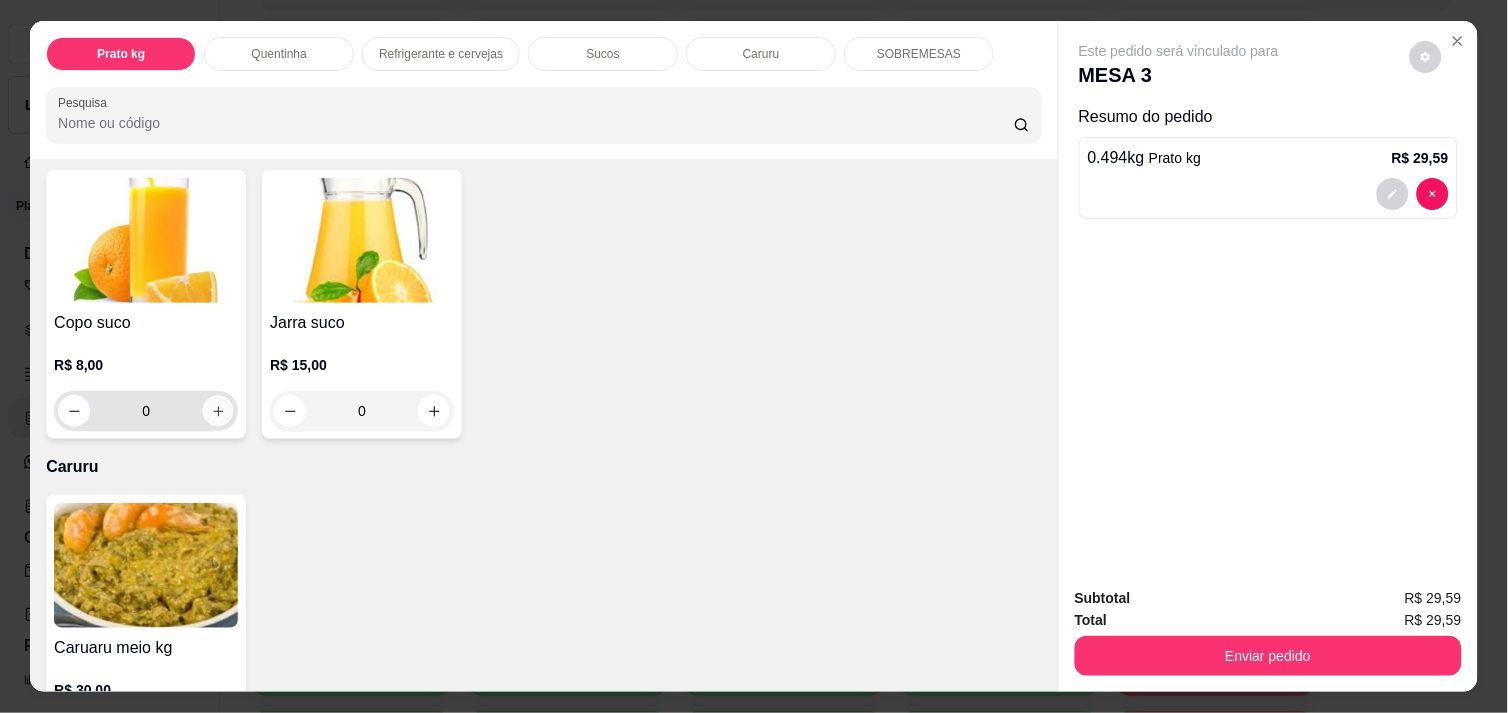 click at bounding box center (218, 411) 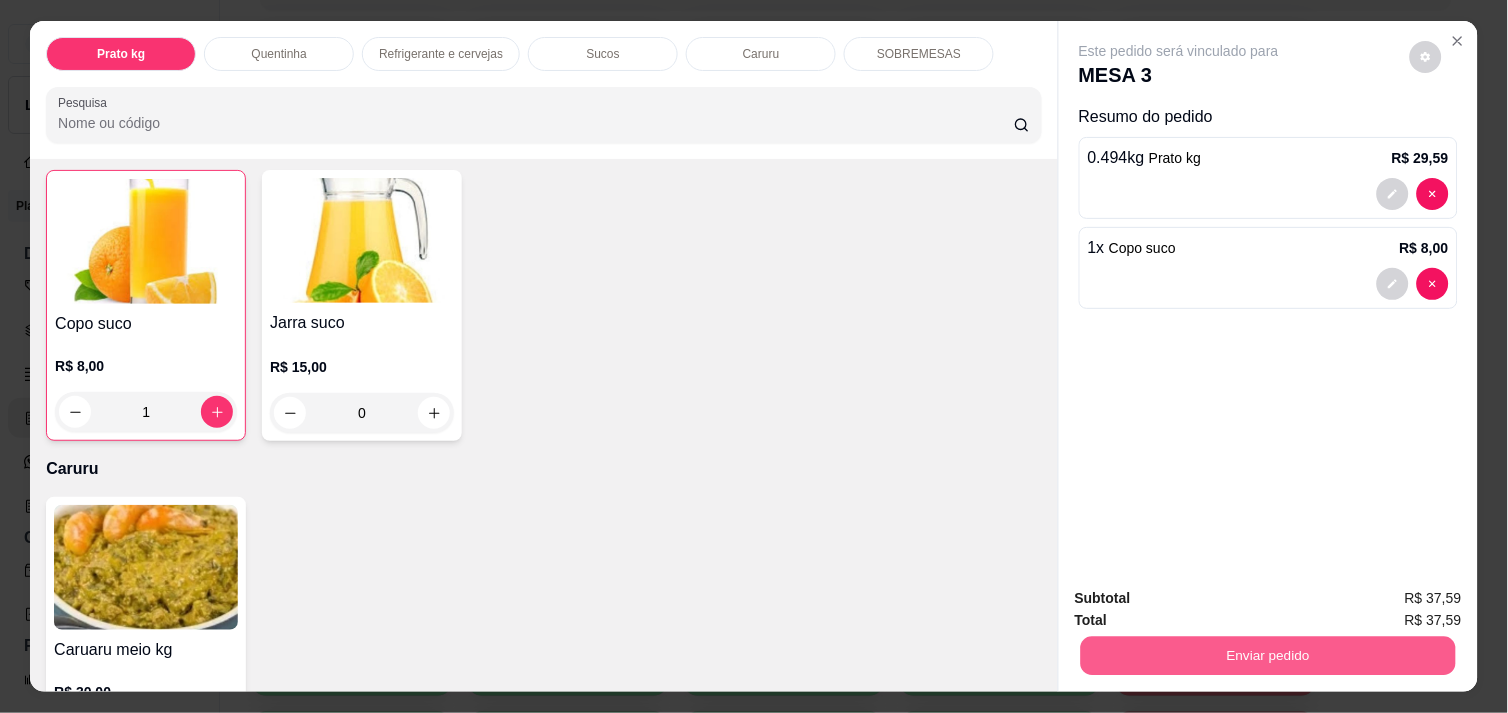 click on "Enviar pedido" at bounding box center (1268, 655) 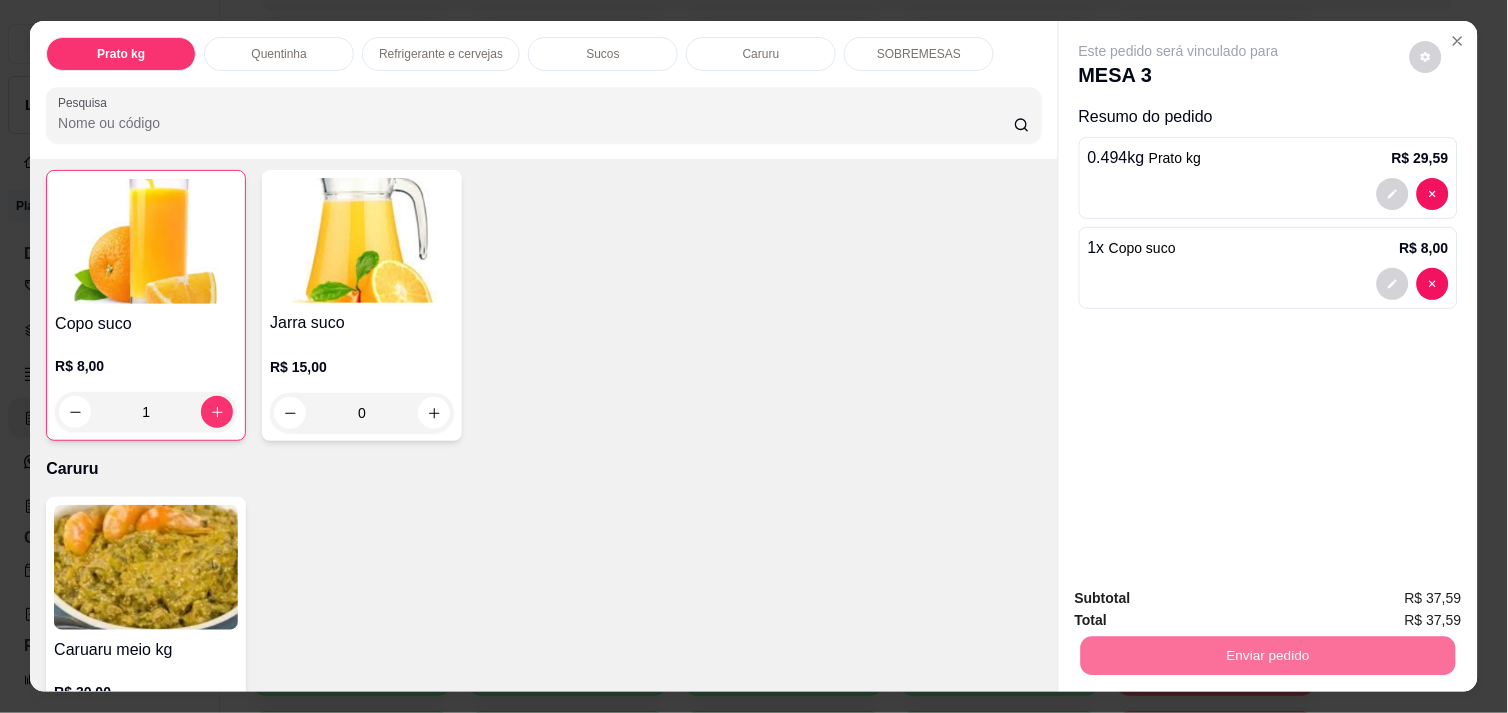 click on "Não registrar e enviar pedido" at bounding box center (1202, 598) 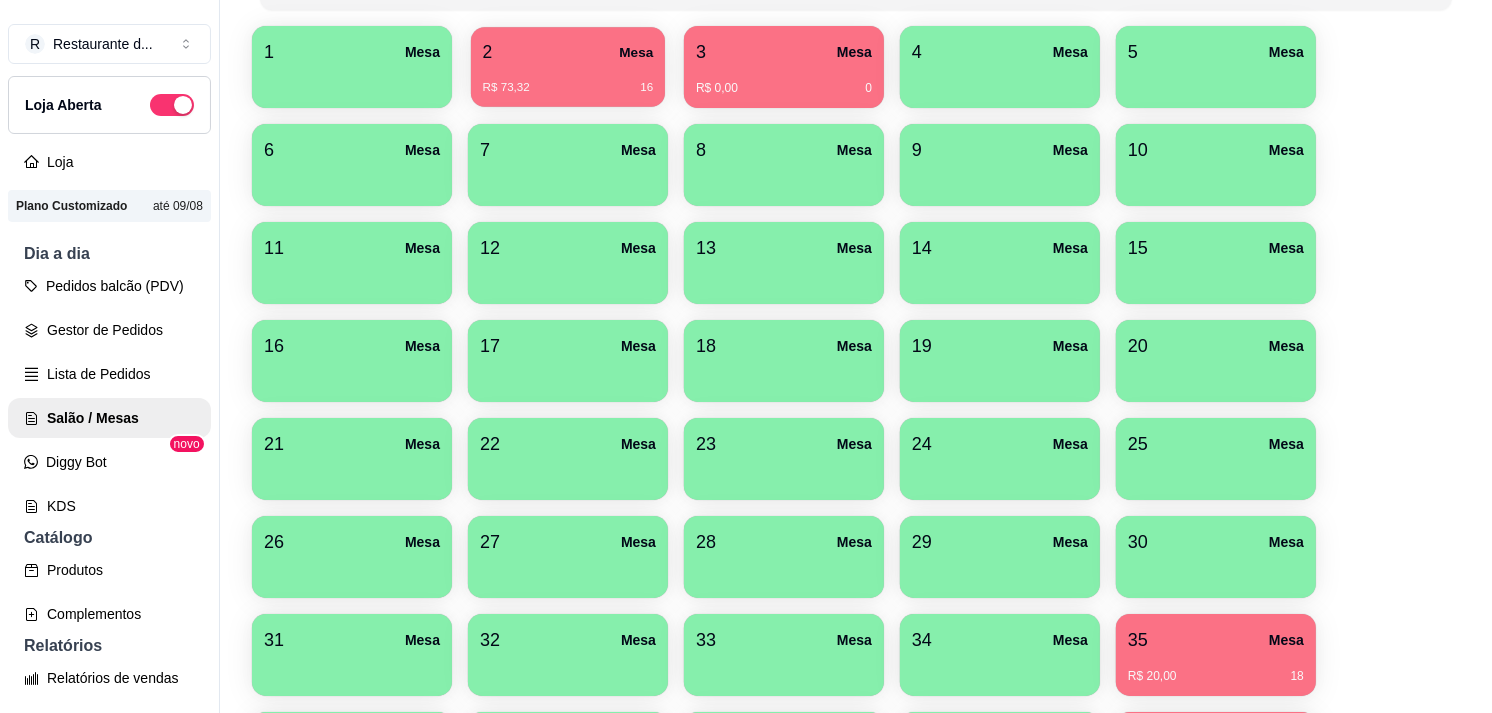 click on "2 Mesa" at bounding box center [568, 52] 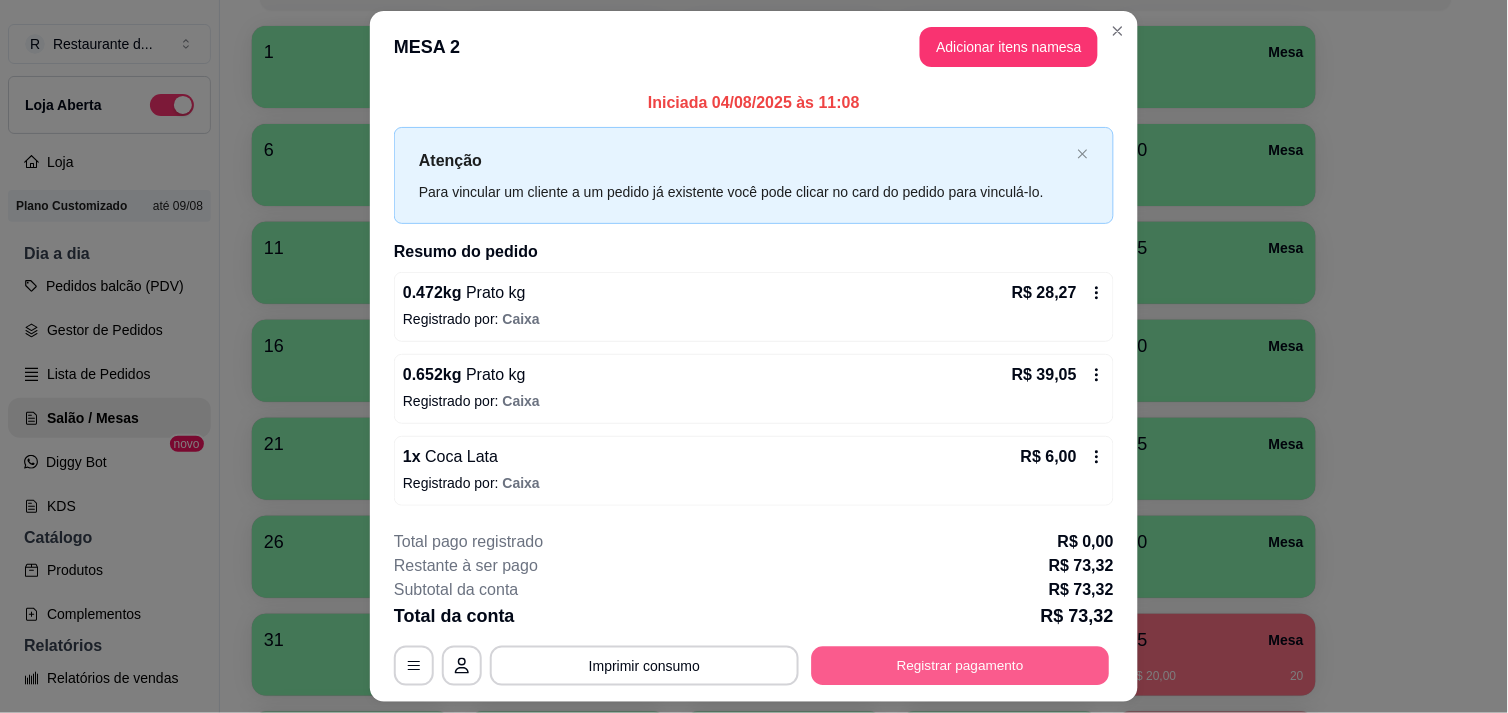 click on "Registrar pagamento" at bounding box center (961, 666) 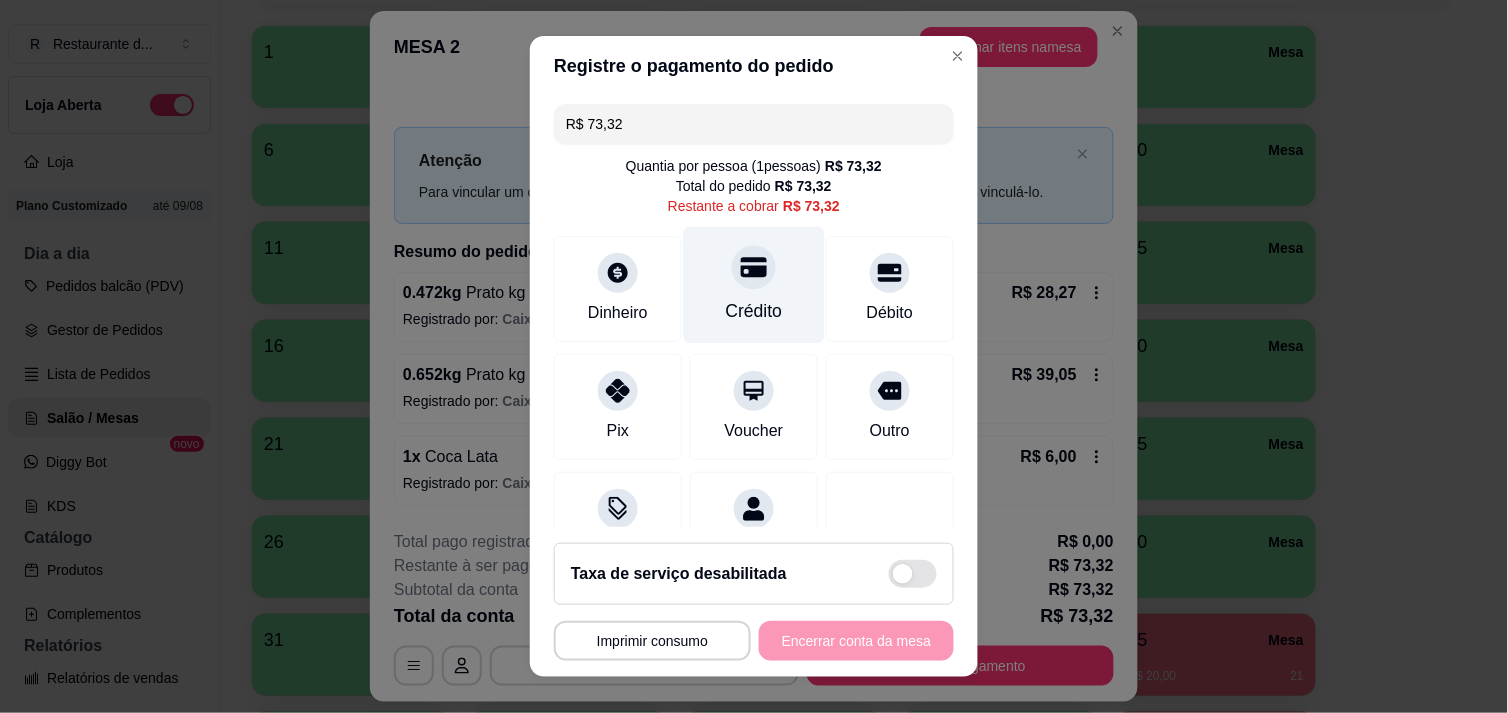 click on "Crédito" at bounding box center [754, 284] 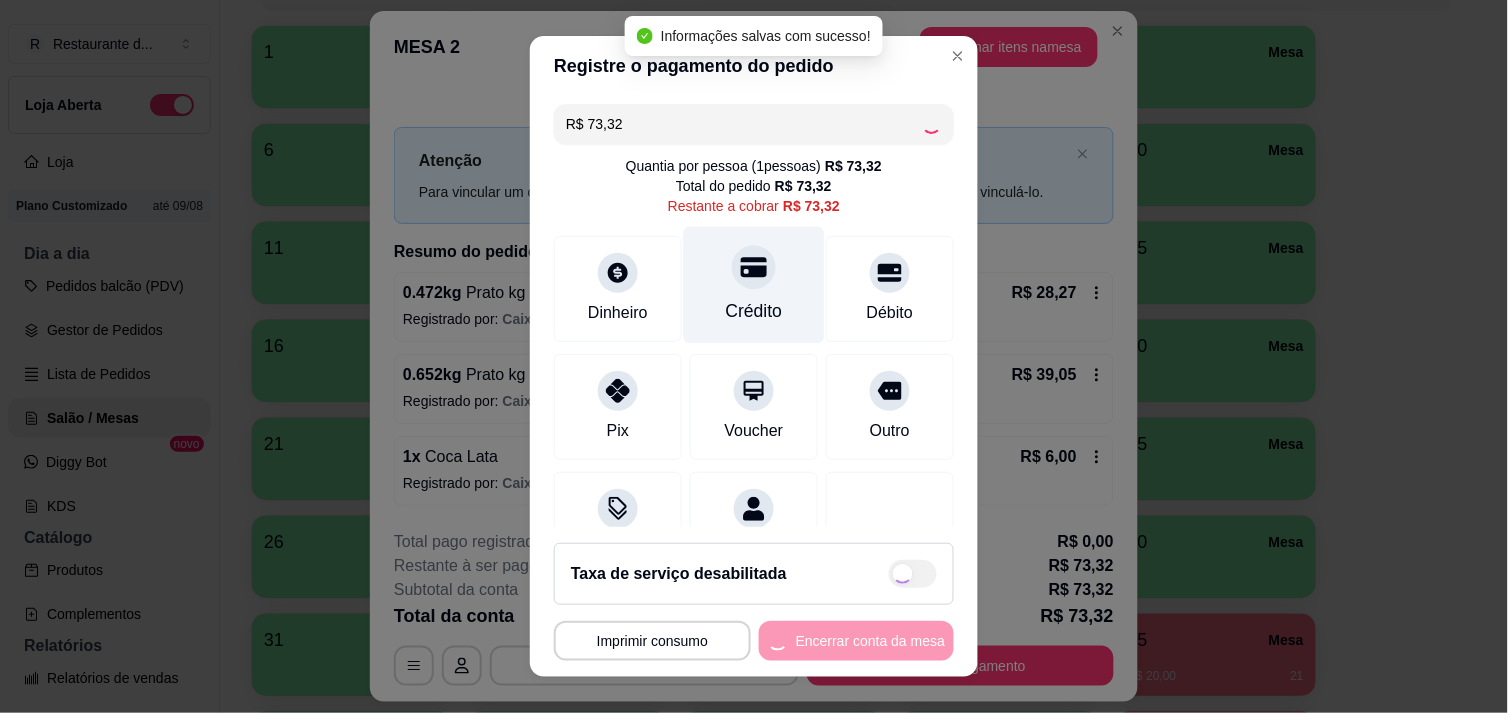 type on "R$ 0,00" 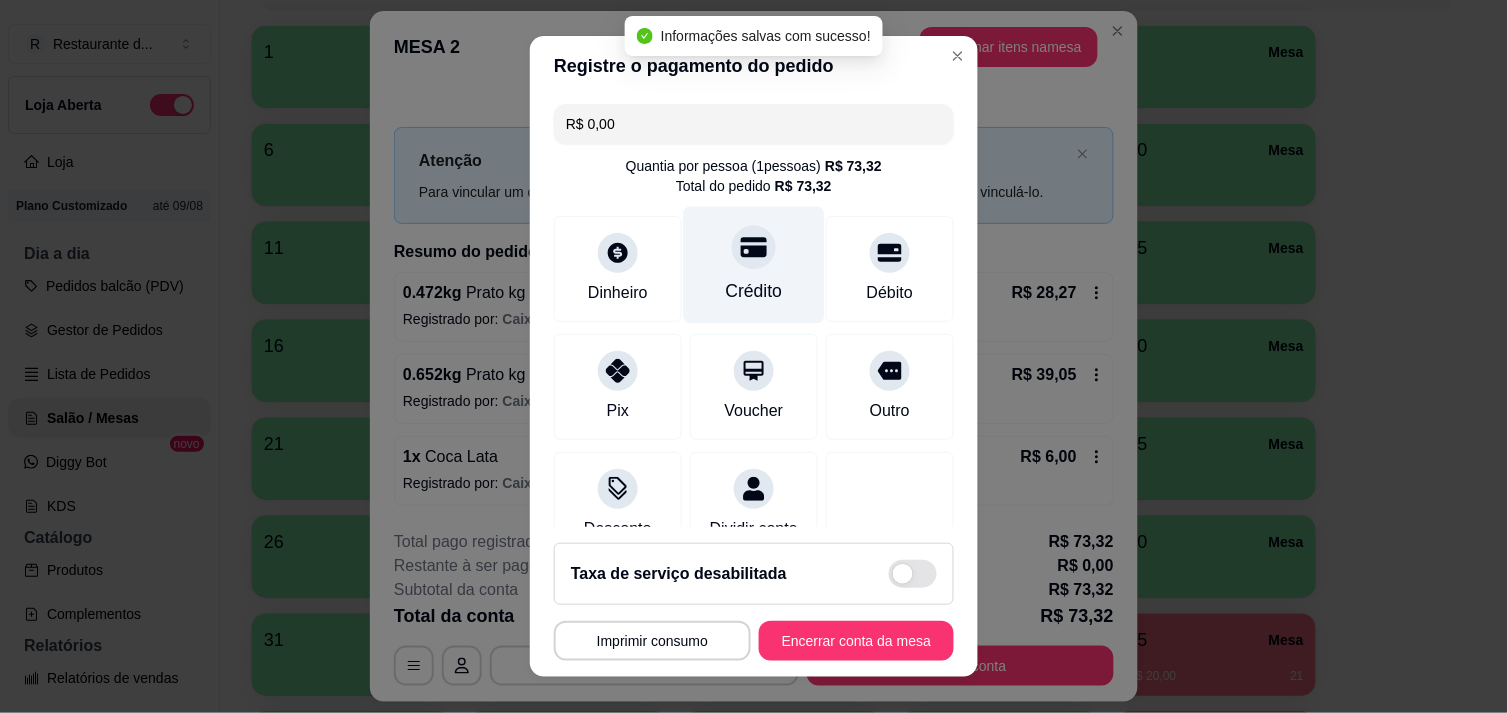 click on "Crédito" at bounding box center [754, 291] 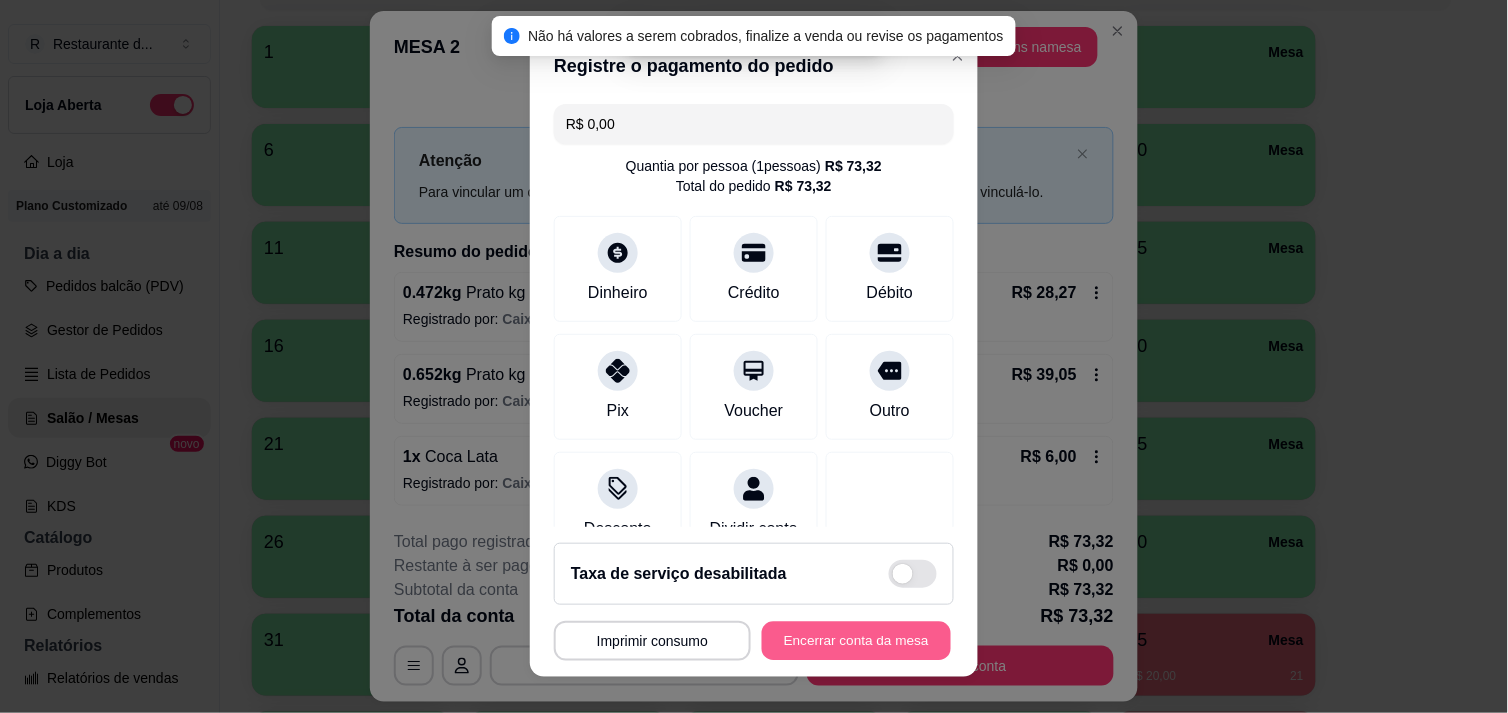 click on "Encerrar conta da mesa" at bounding box center (856, 641) 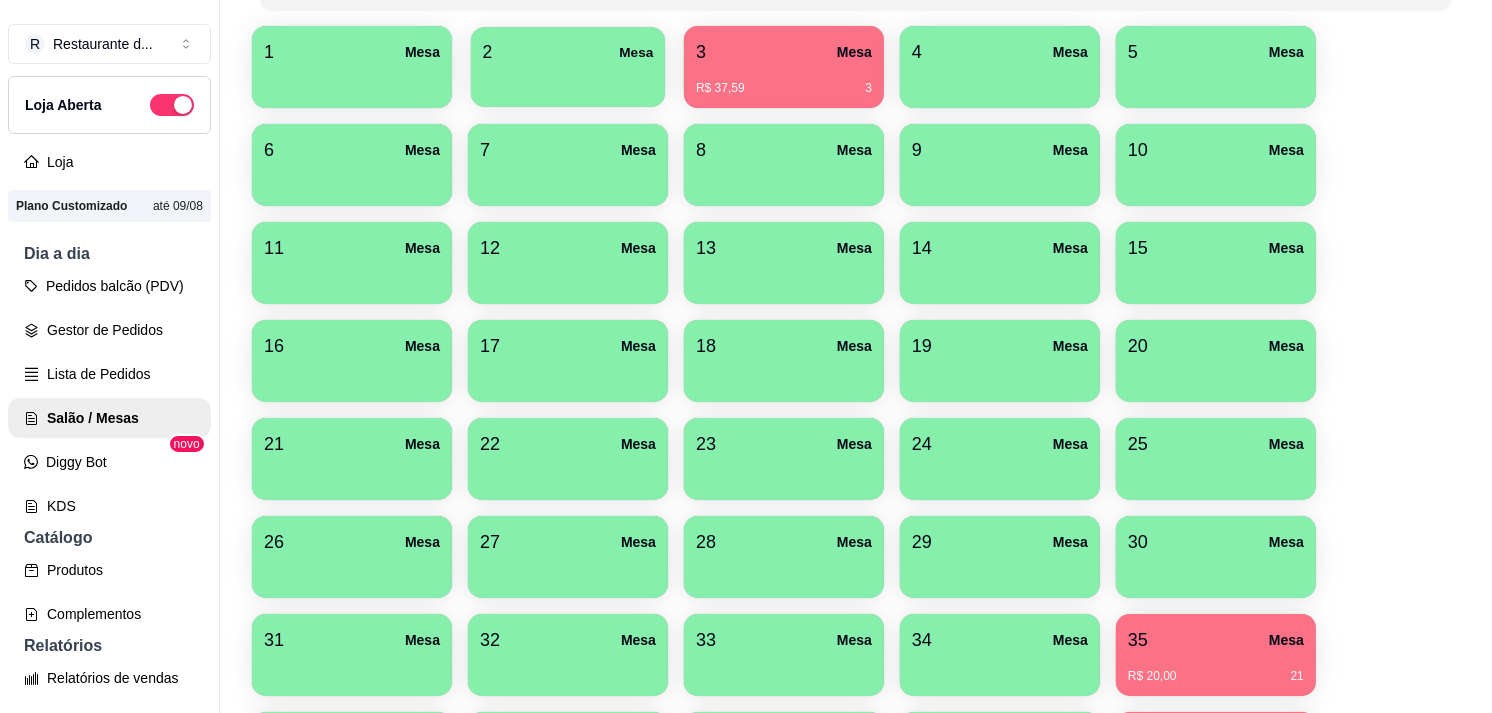 click at bounding box center (568, 80) 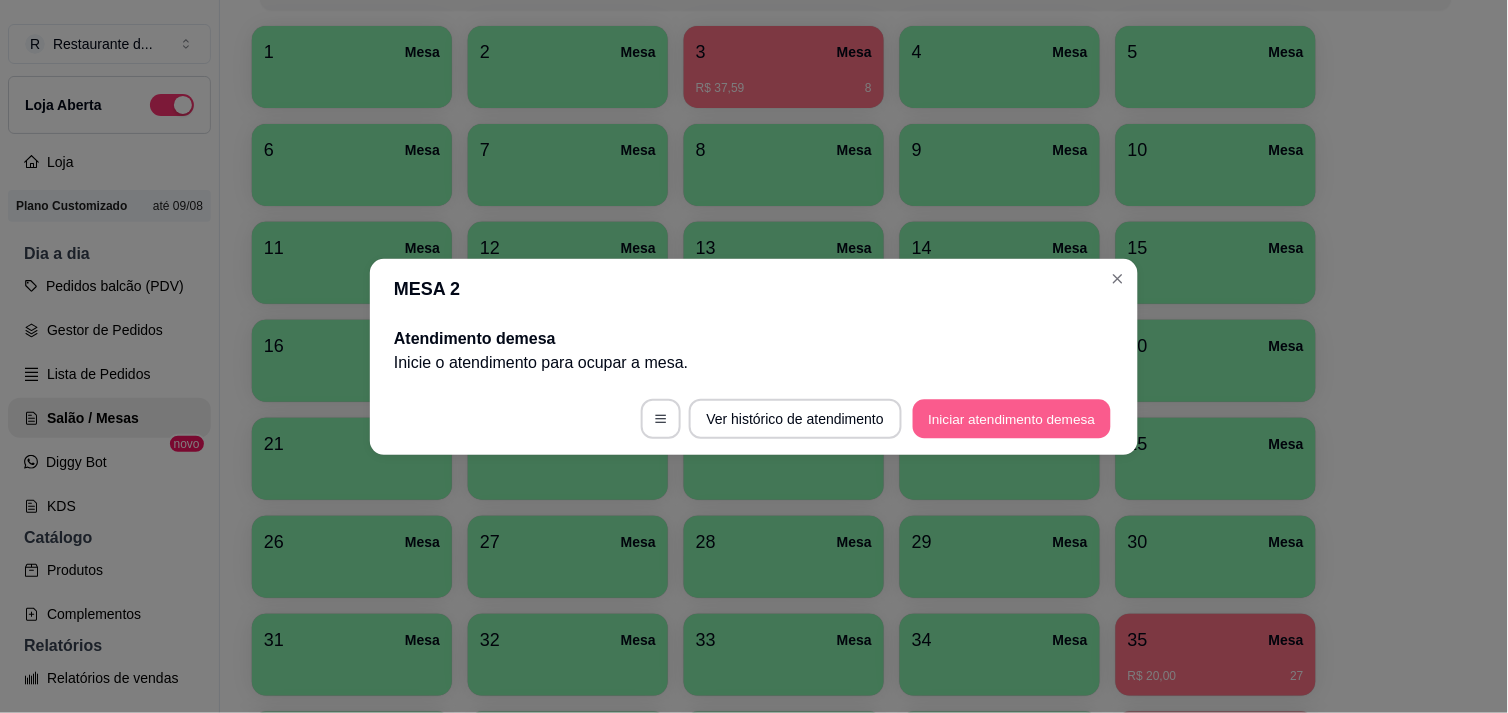 click on "Iniciar atendimento de  mesa" at bounding box center [1012, 418] 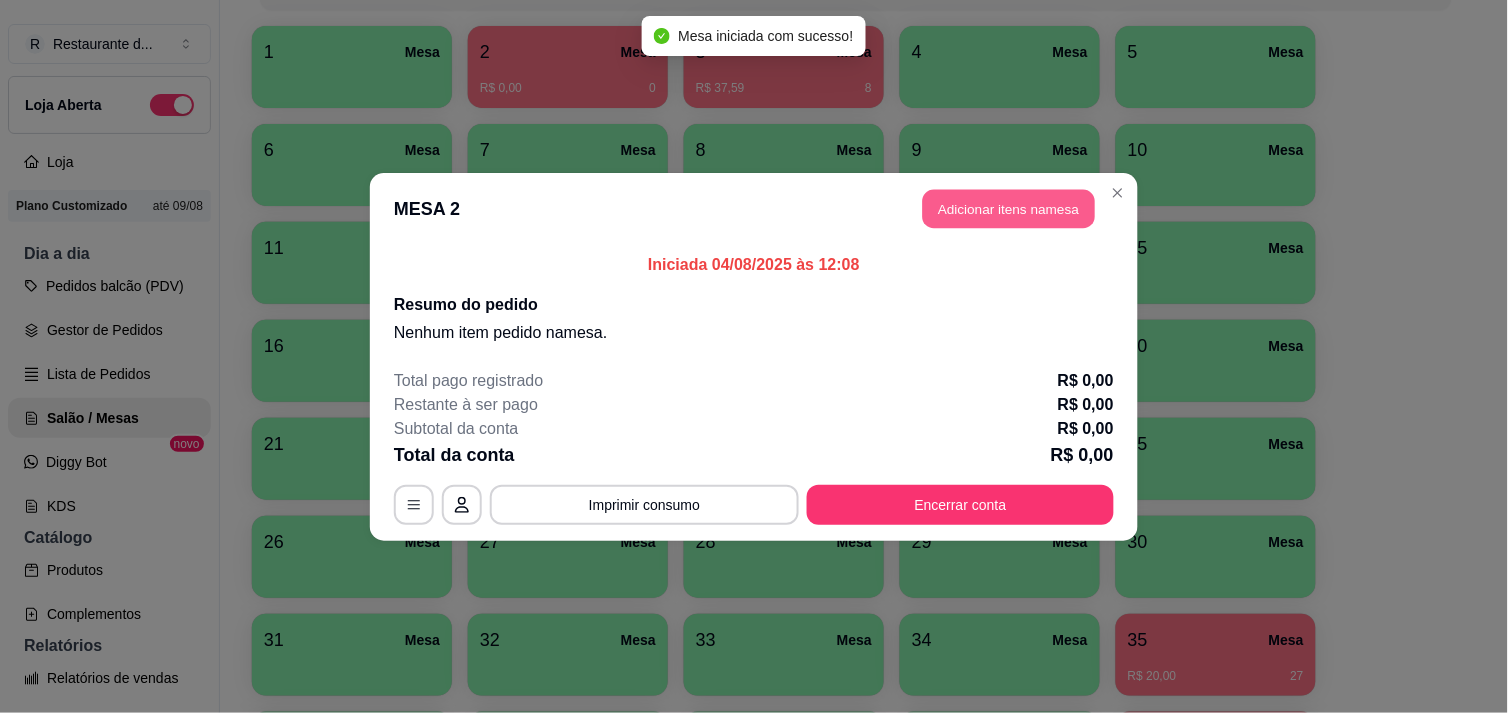 click on "Adicionar itens na  mesa" at bounding box center (1009, 208) 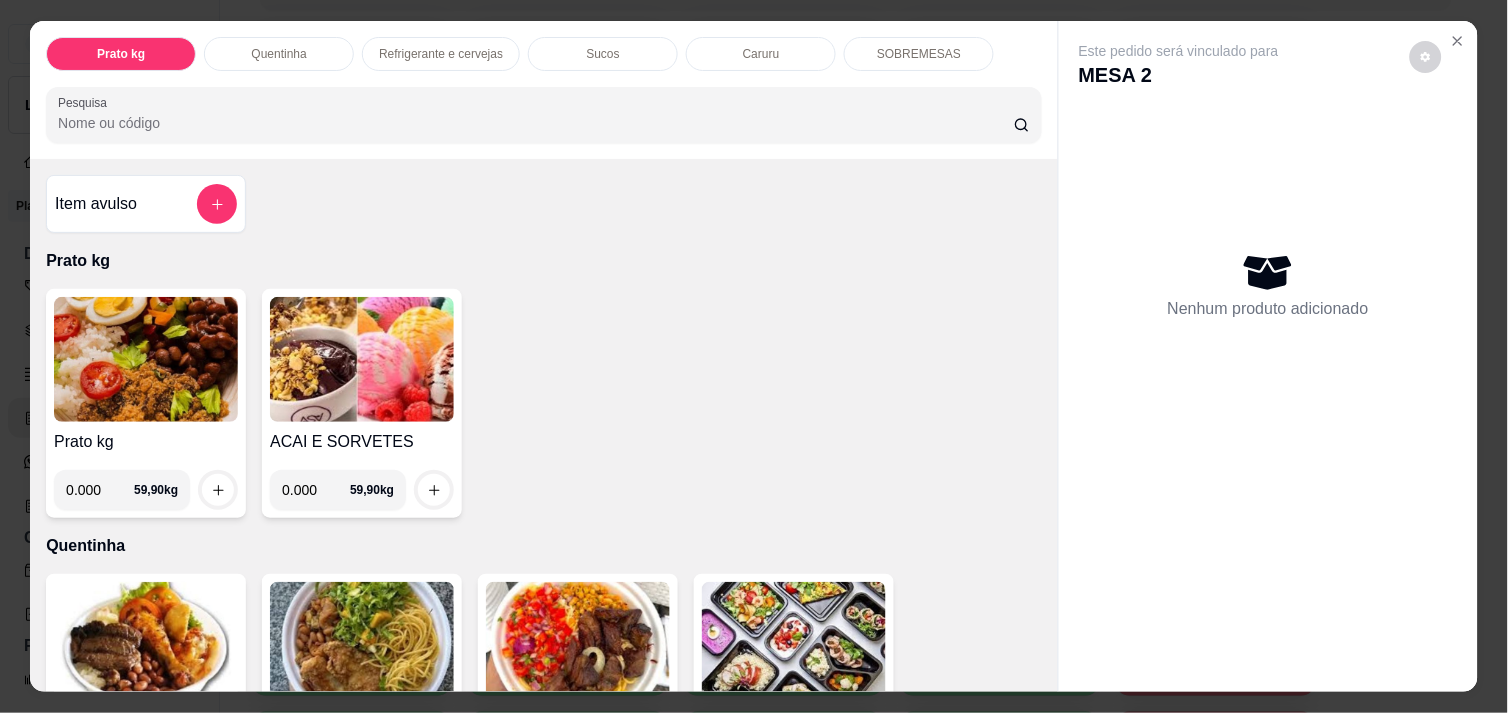 click on "0.000" at bounding box center [100, 490] 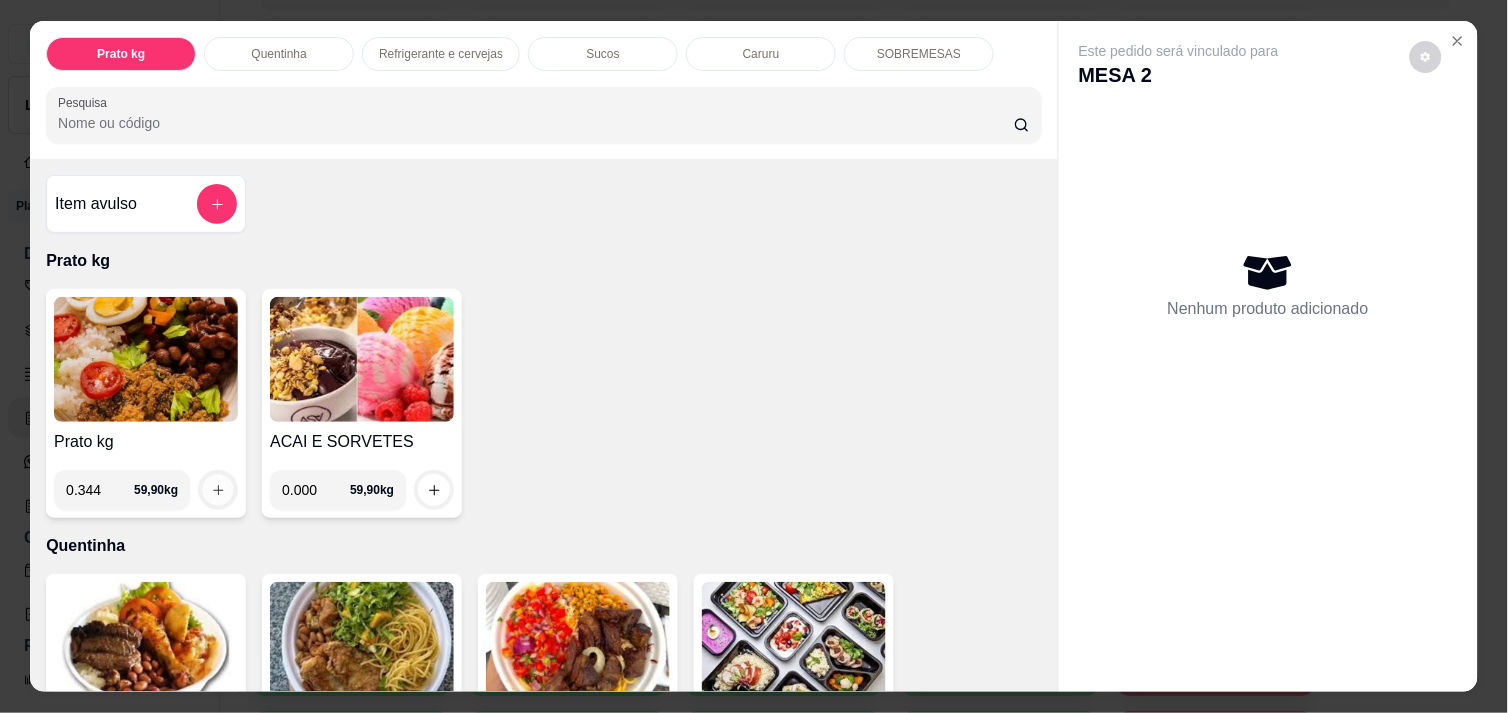 click 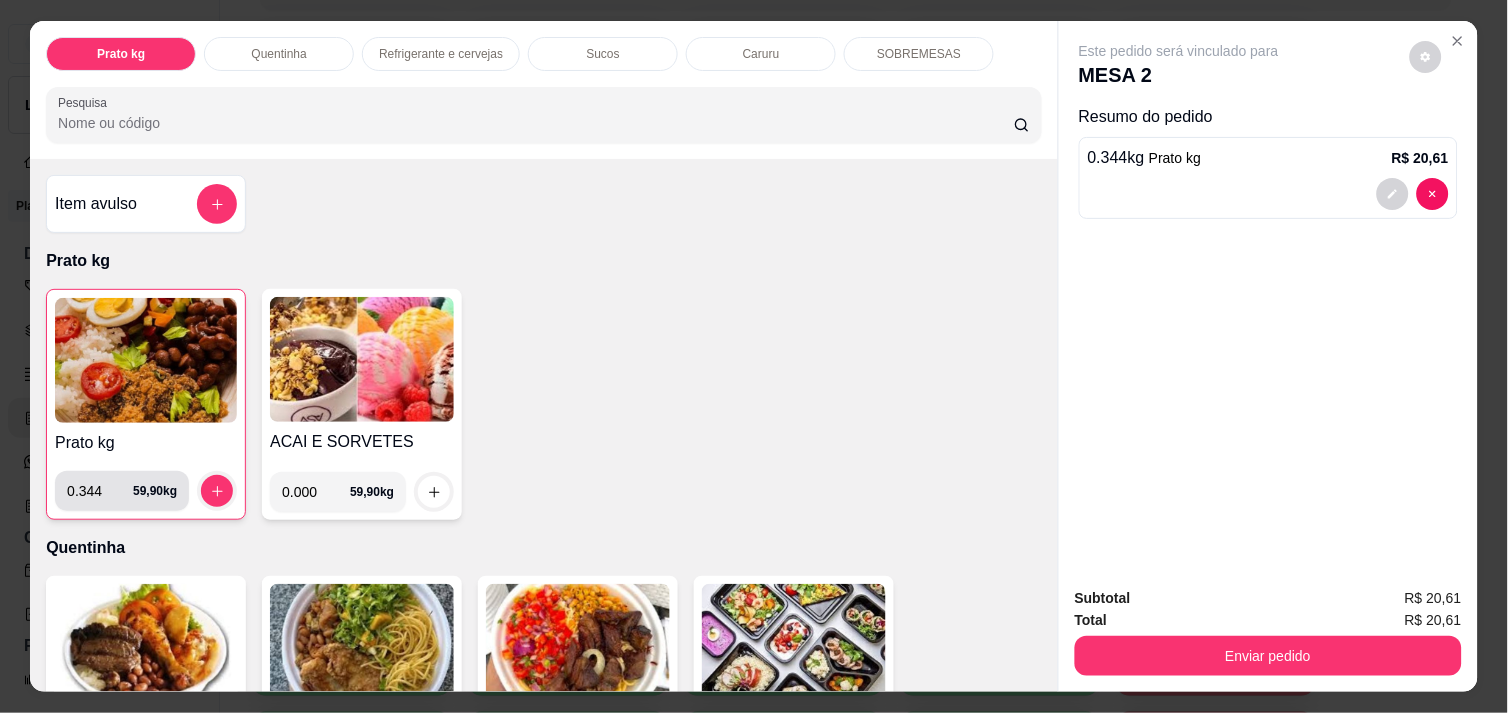 click on "0.344" at bounding box center [100, 491] 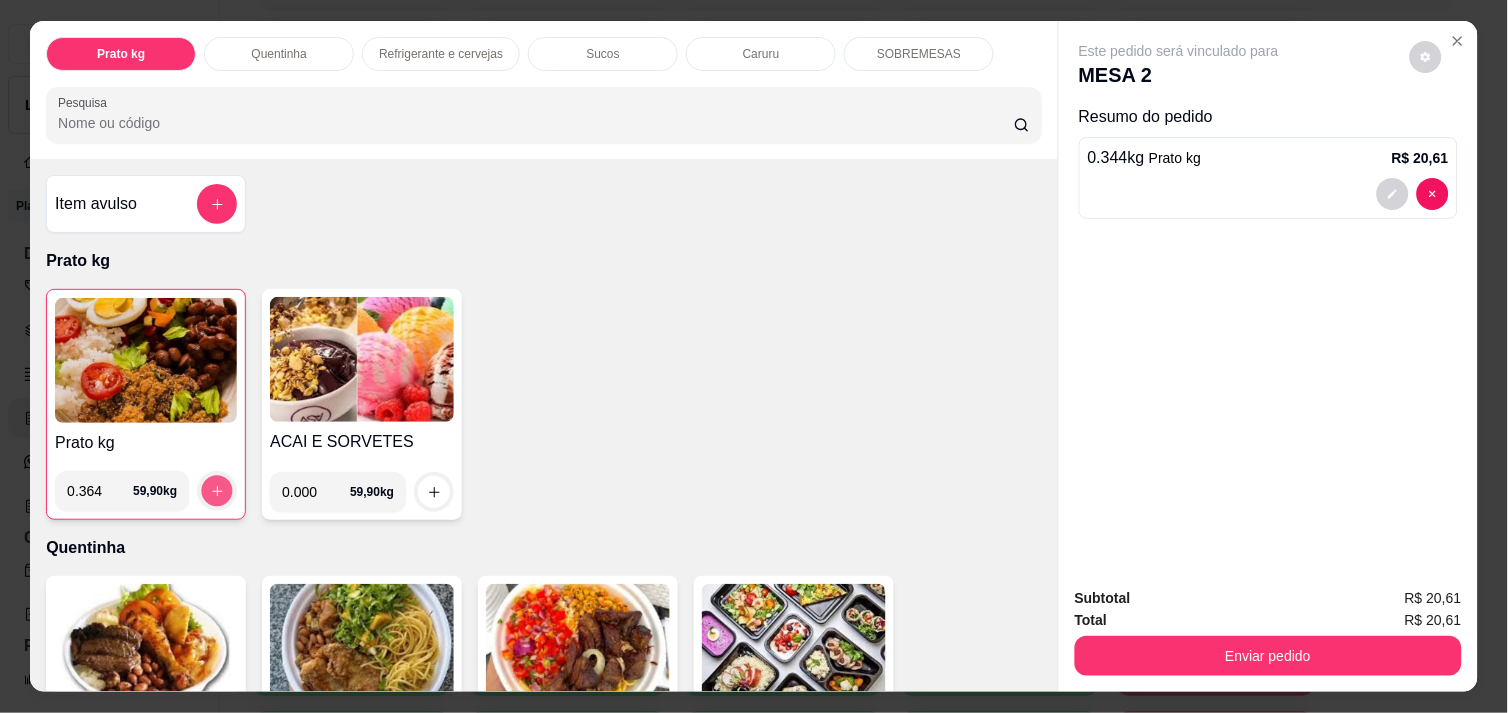 click 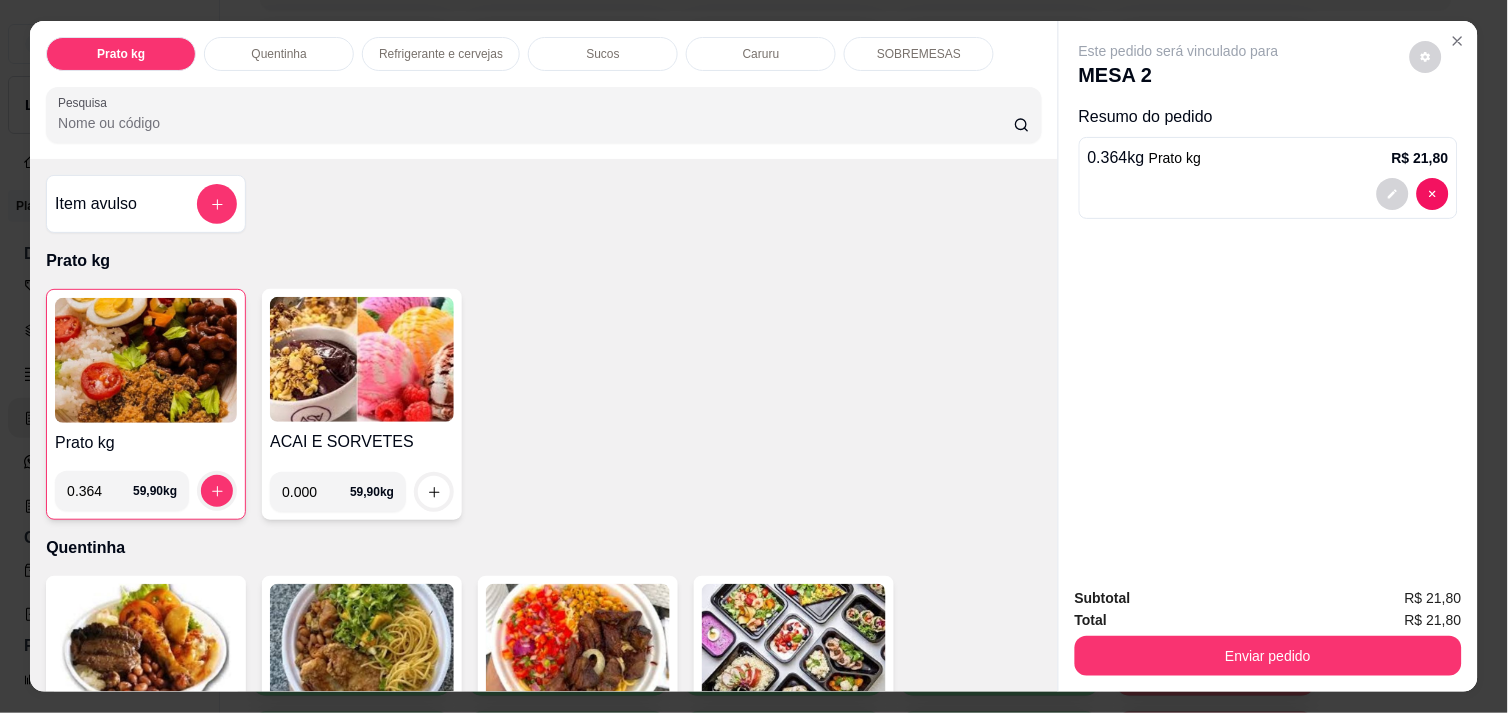 click on "0.364" at bounding box center [100, 491] 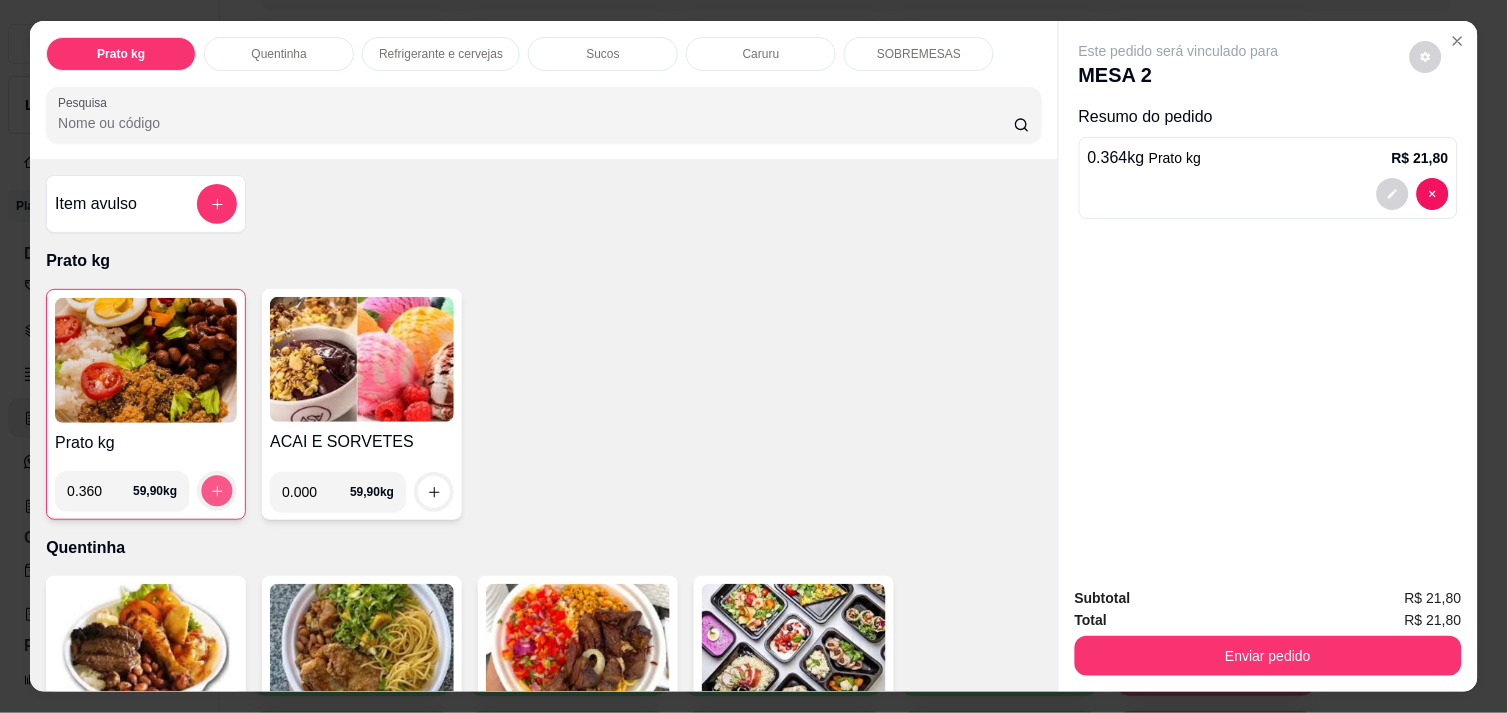 click at bounding box center (217, 491) 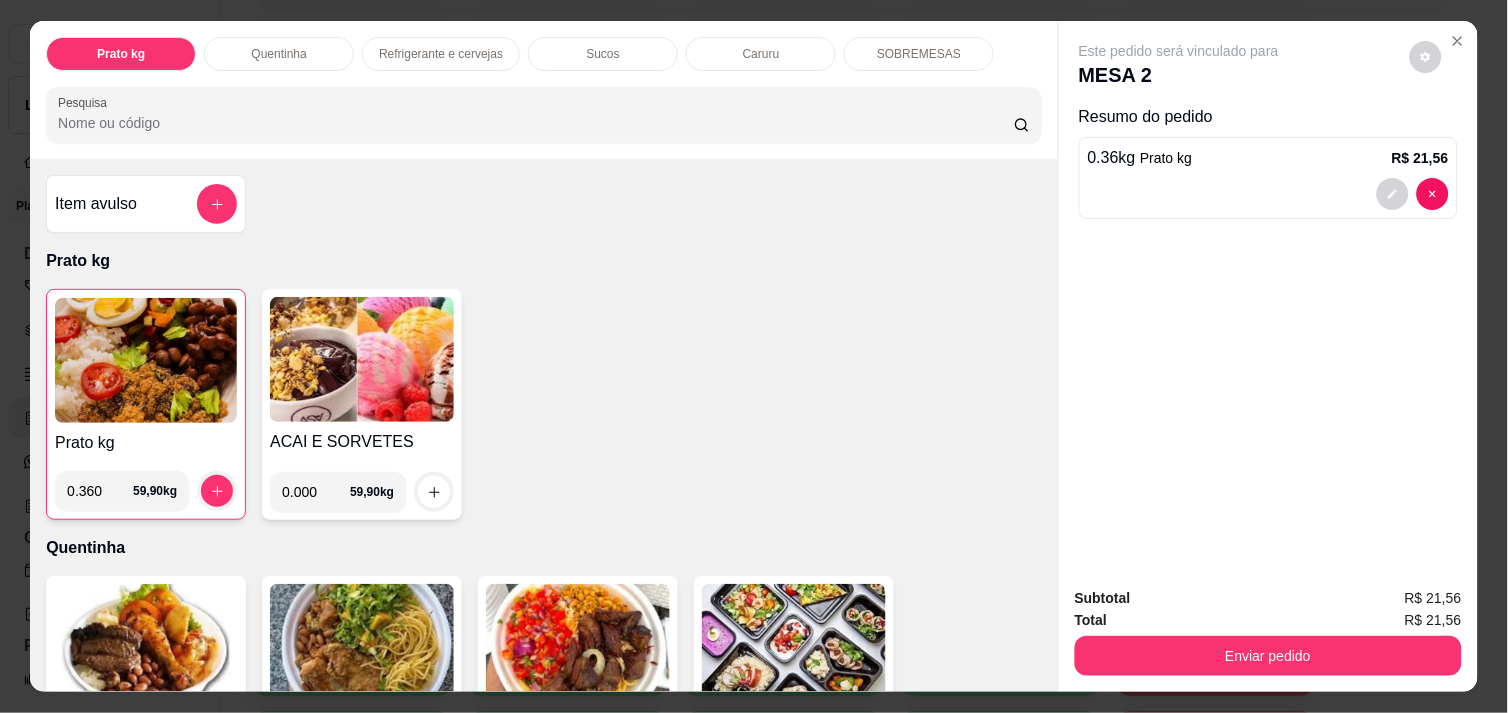 click on "0.360" at bounding box center [100, 491] 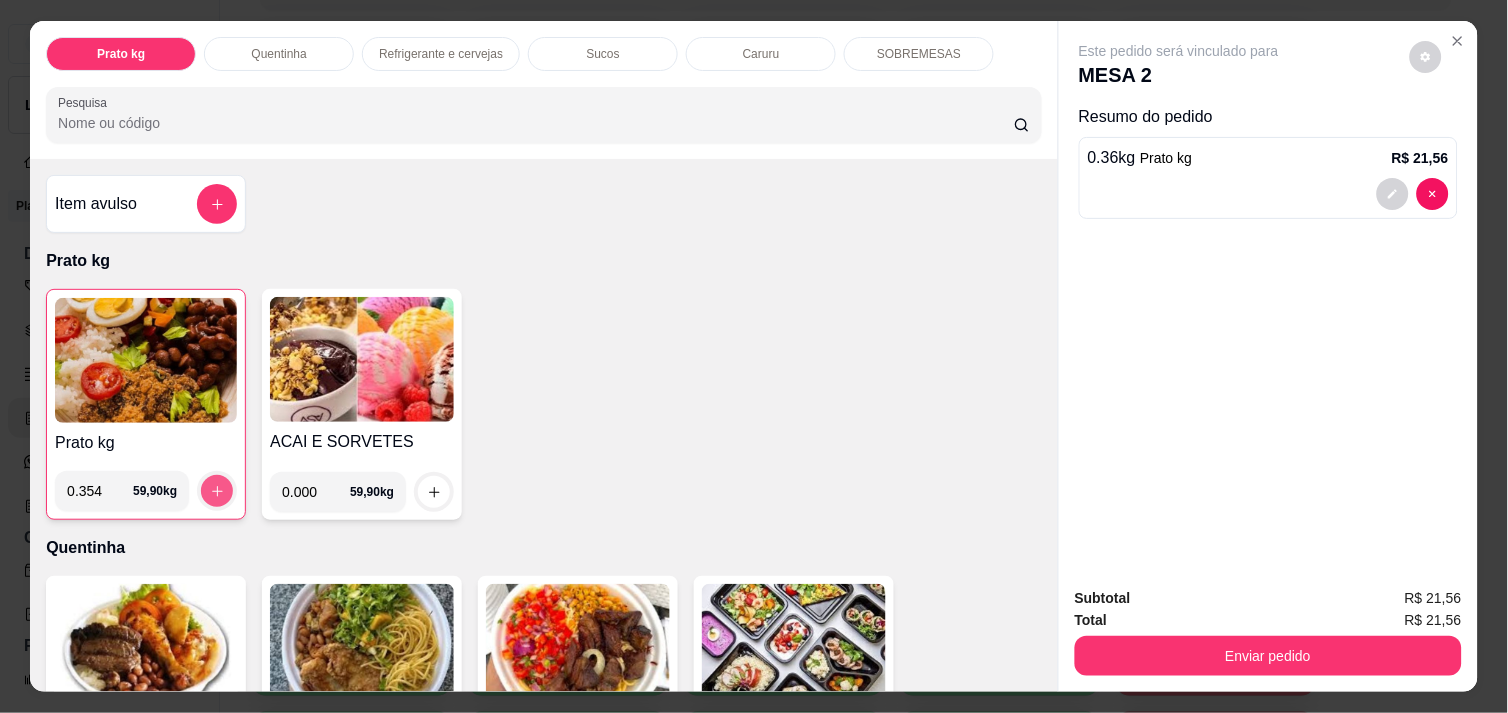 type on "0.354" 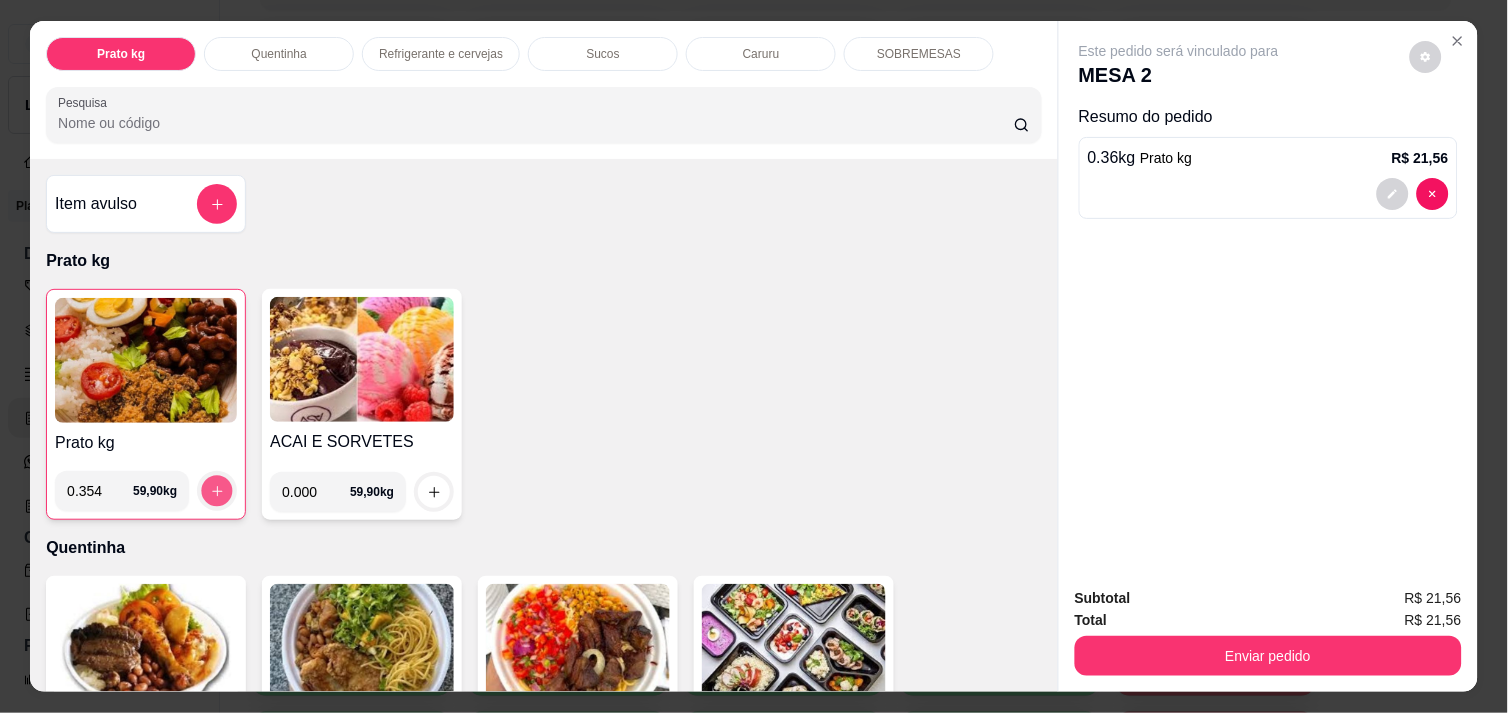 click at bounding box center [217, 491] 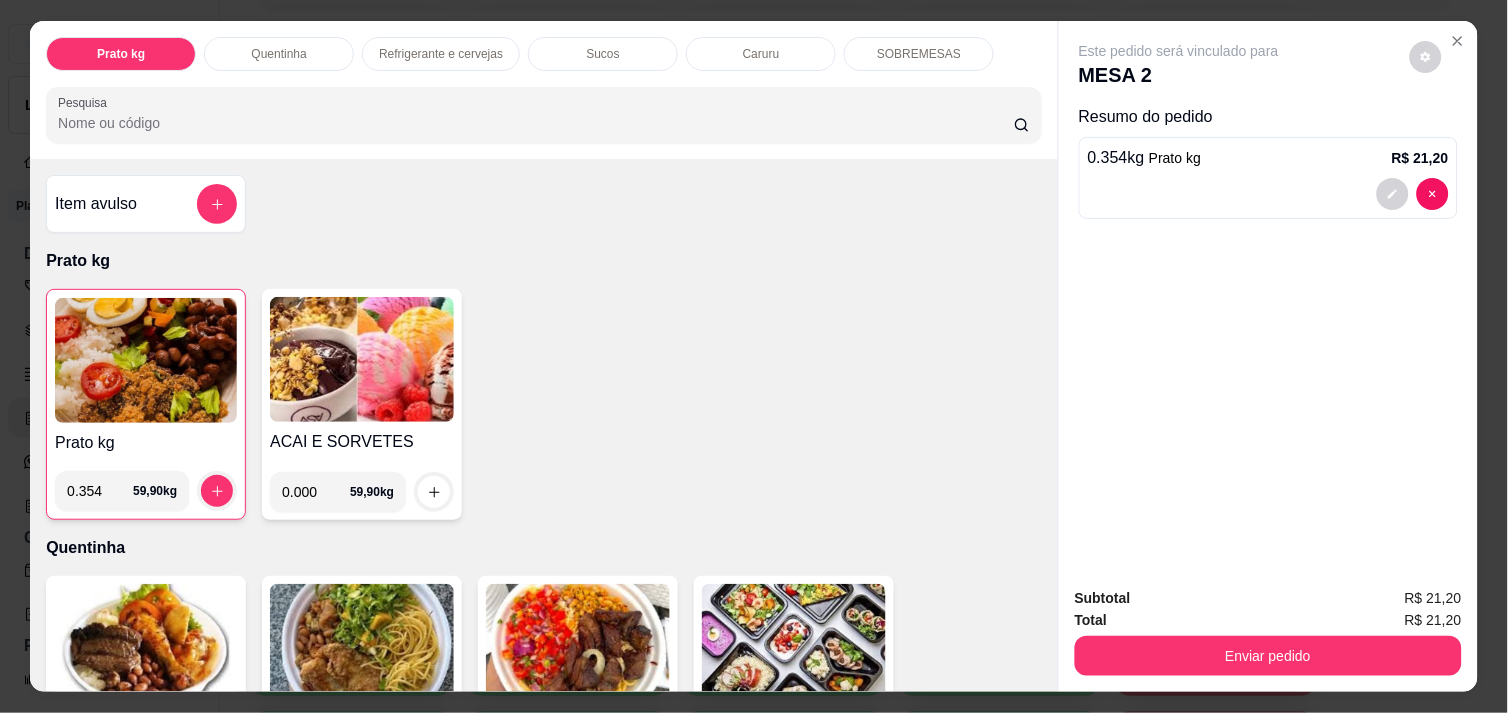 drag, startPoint x: 1203, startPoint y: 671, endPoint x: 1224, endPoint y: 623, distance: 52.392746 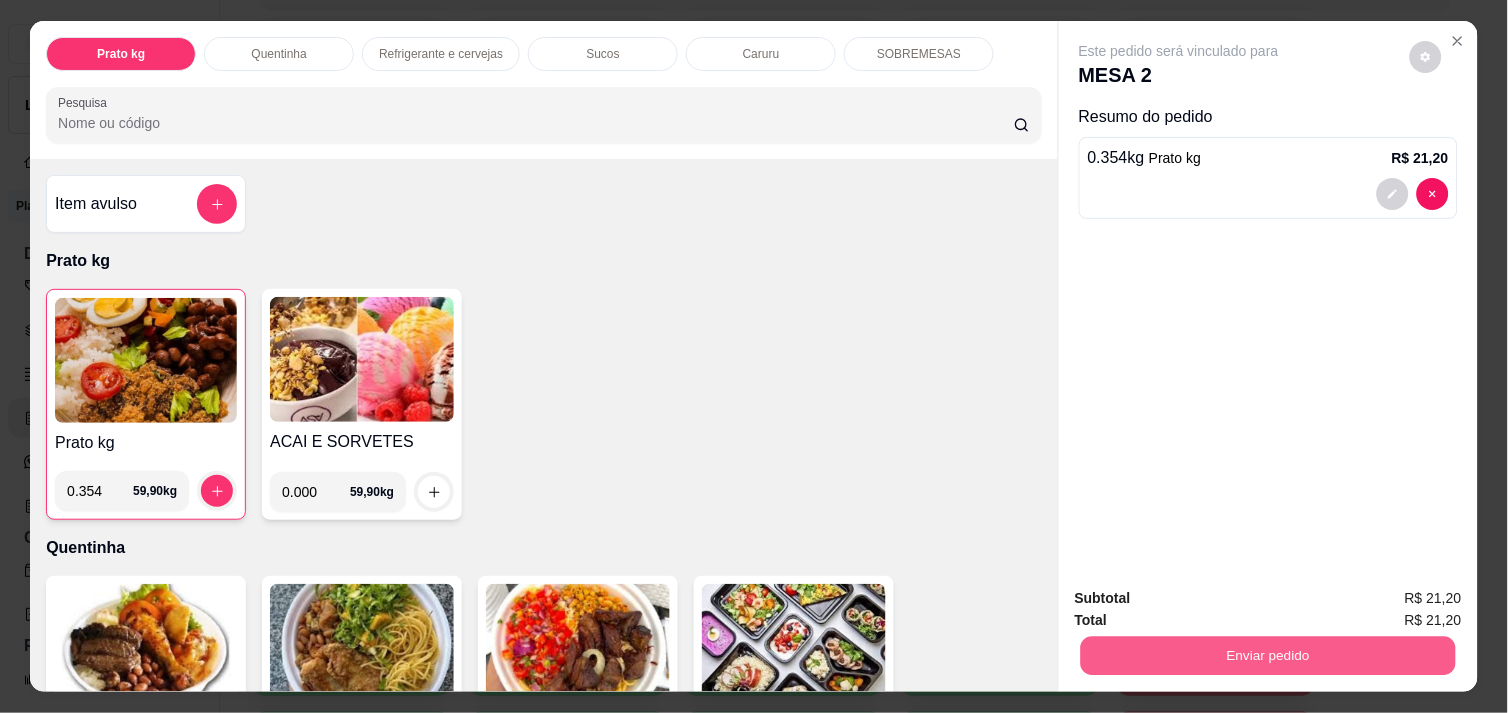 click on "Enviar pedido" at bounding box center [1268, 655] 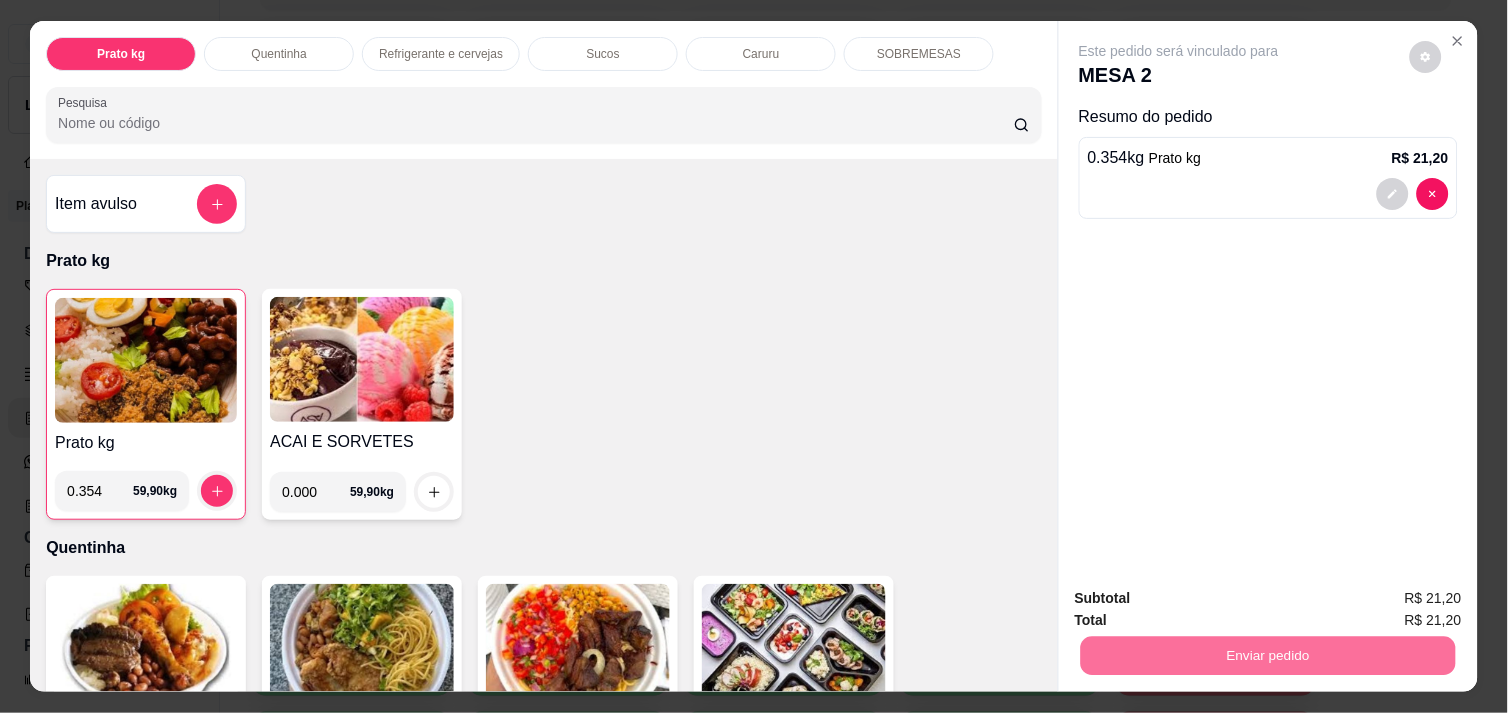 click on "Não registrar e enviar pedido" at bounding box center [1202, 598] 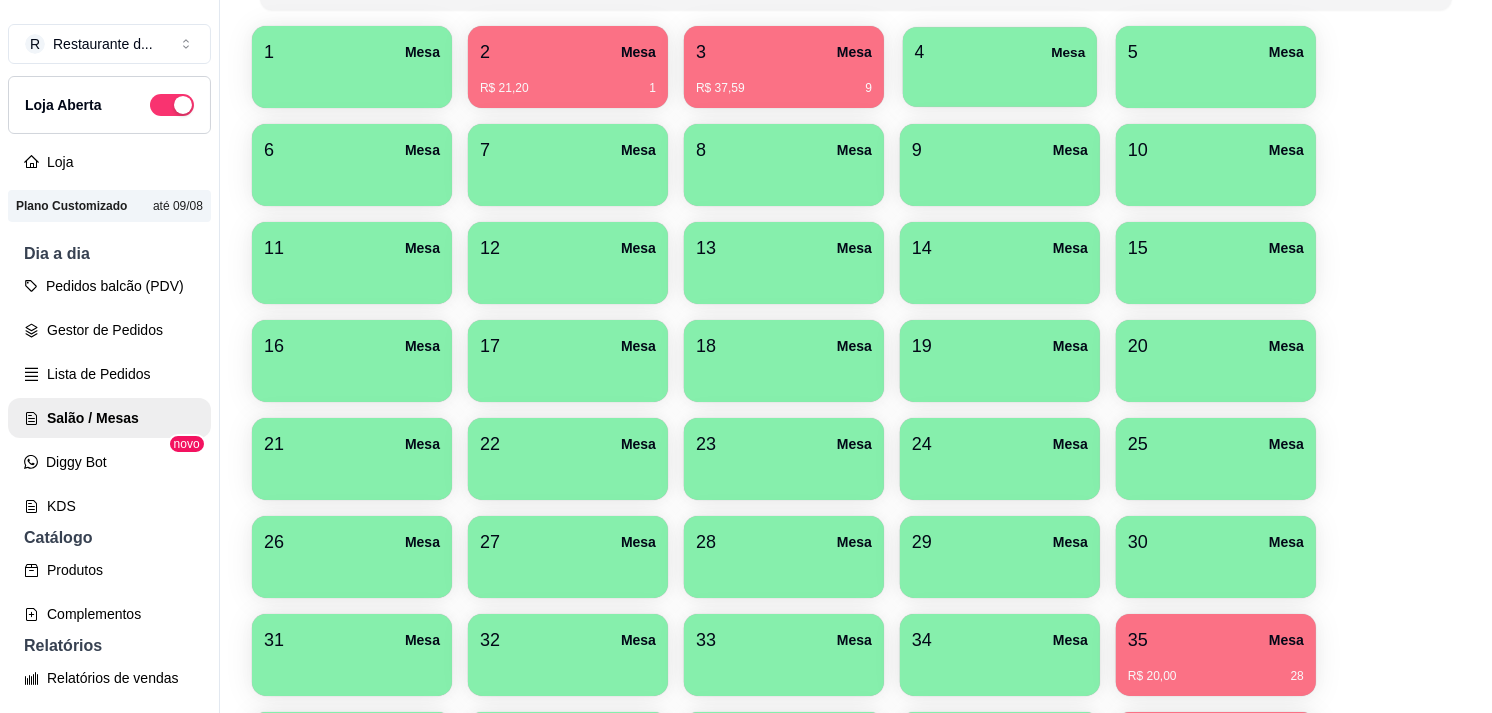 click at bounding box center [1000, 80] 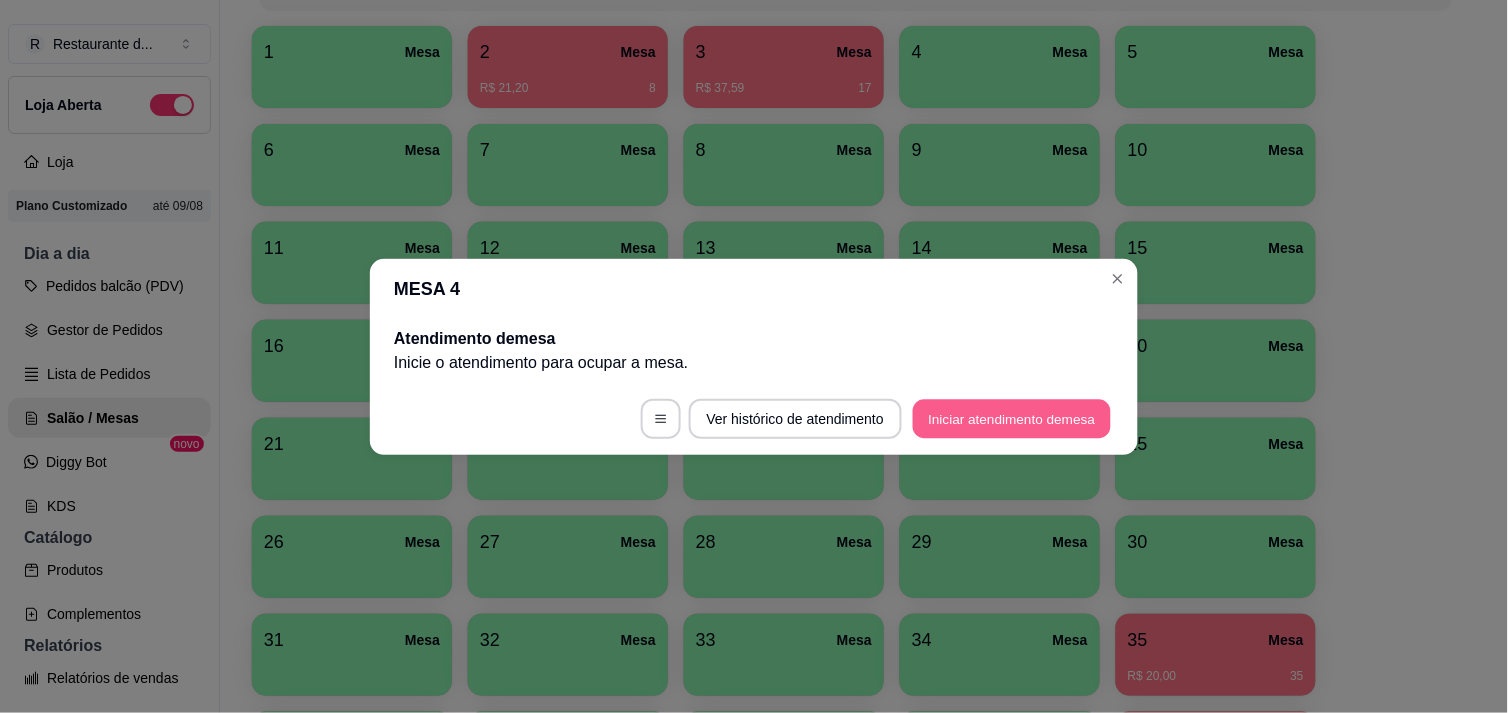 click on "Iniciar atendimento de  mesa" at bounding box center (1012, 418) 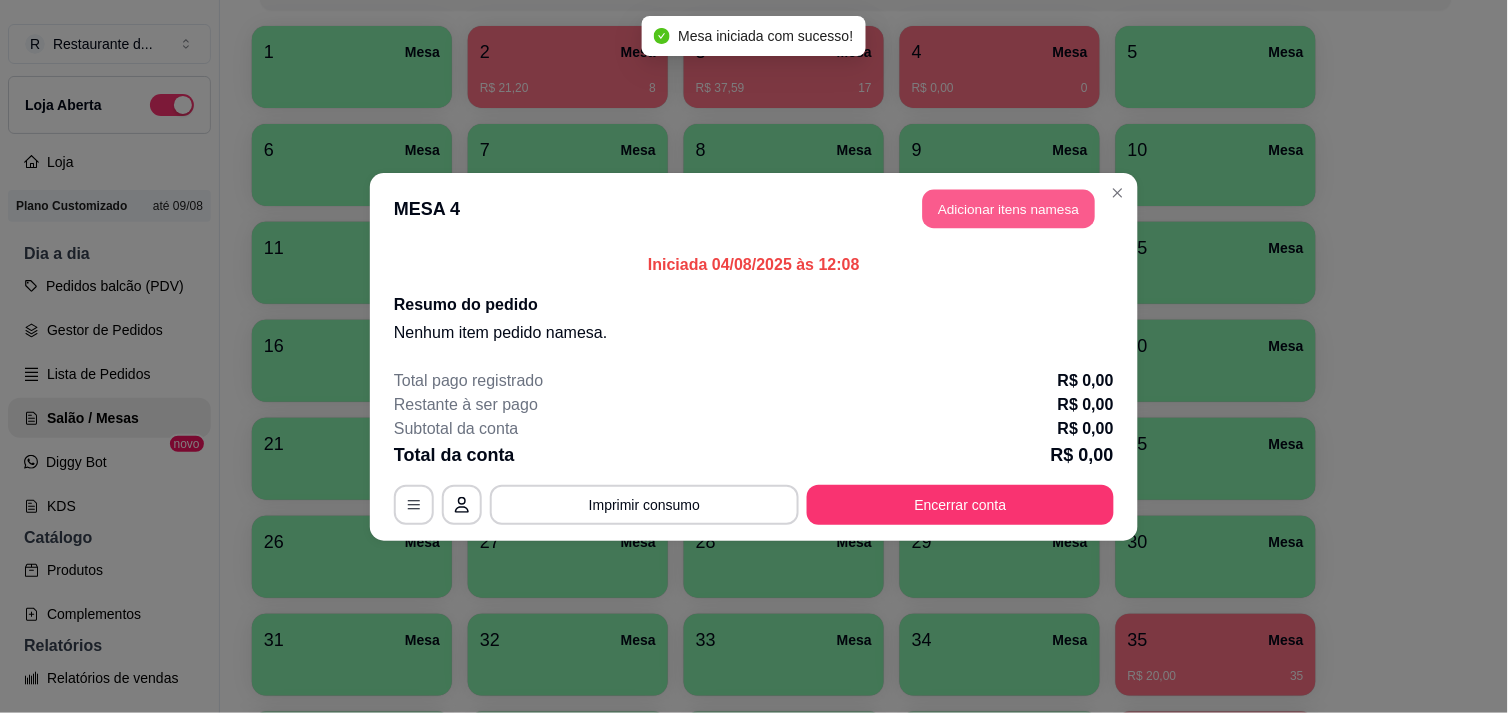click on "Adicionar itens na  mesa" at bounding box center (1009, 208) 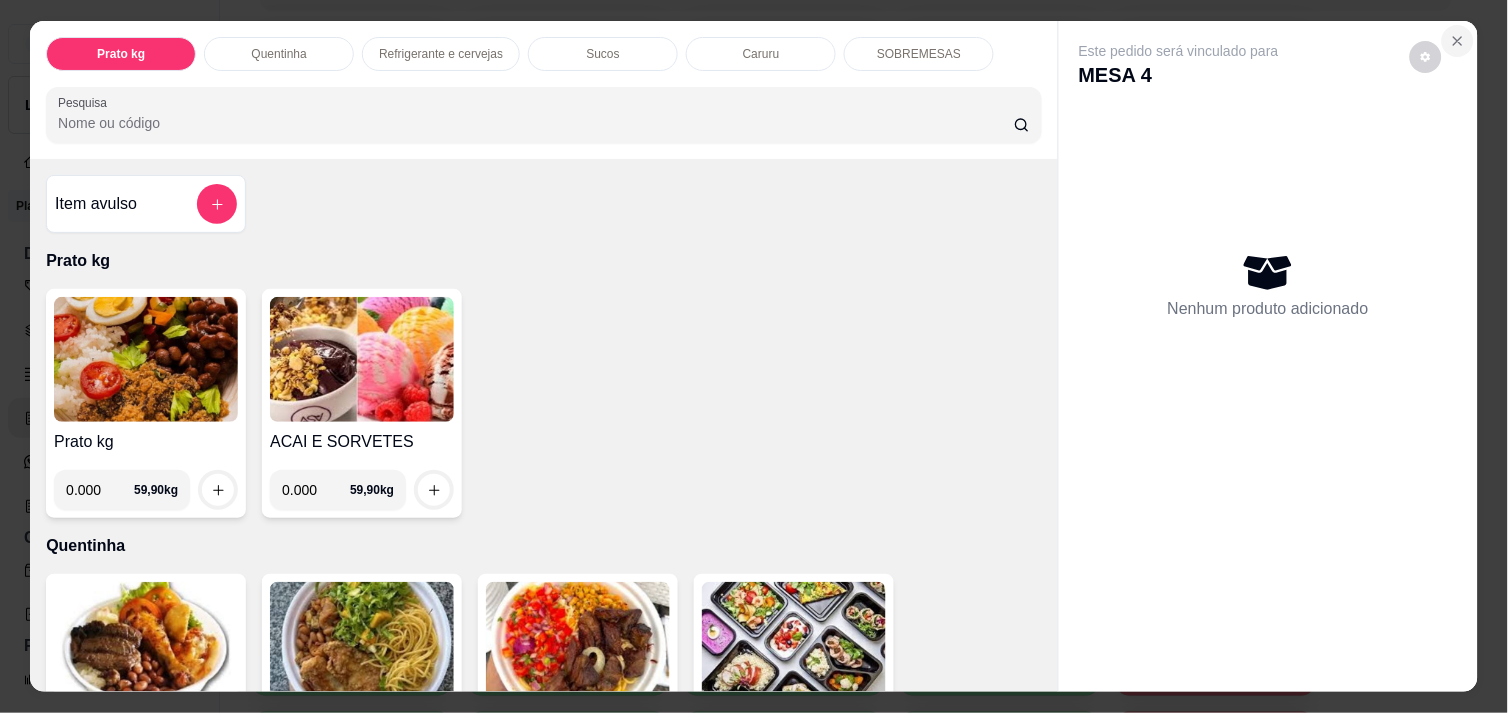 click 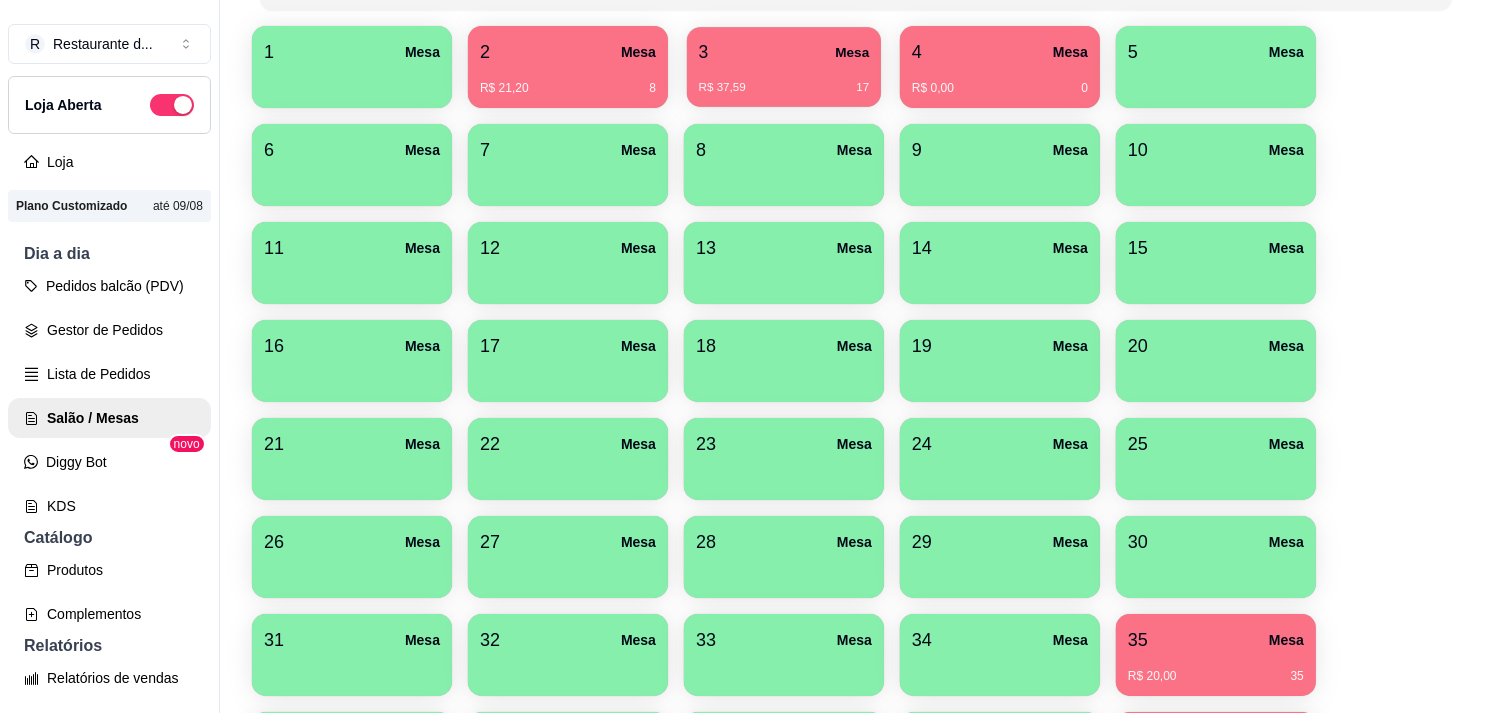 click on "3 Mesa" at bounding box center (784, 52) 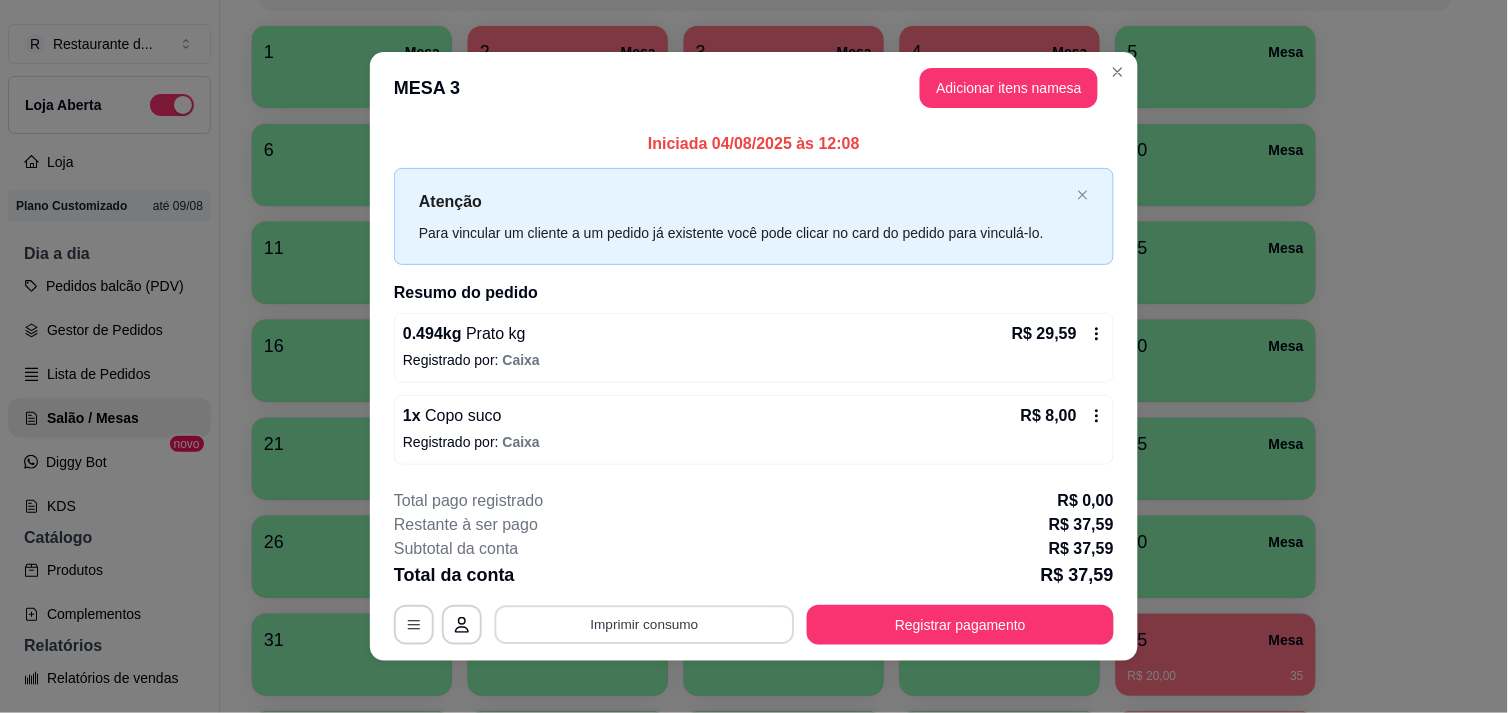 click on "Imprimir consumo" at bounding box center (645, 625) 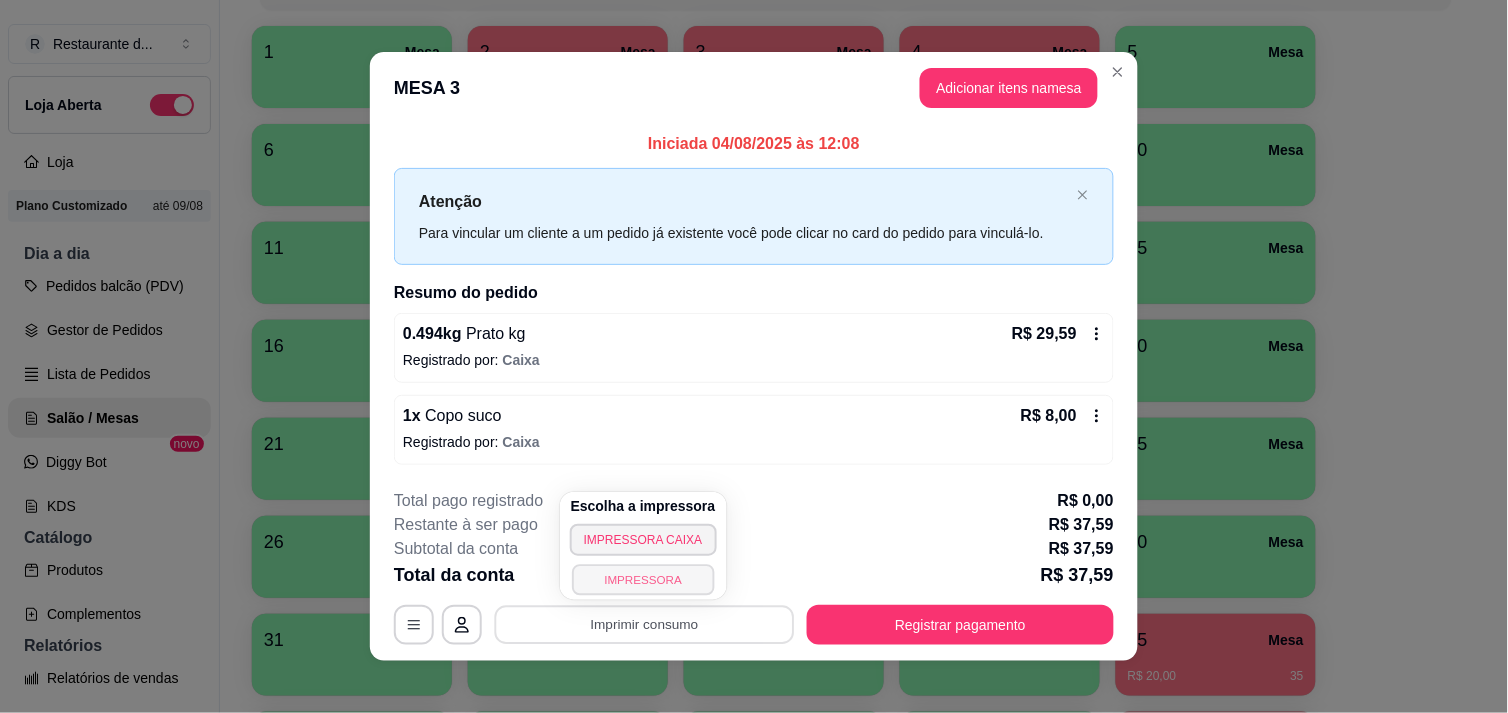 click on "IMPRESSORA" at bounding box center (643, 579) 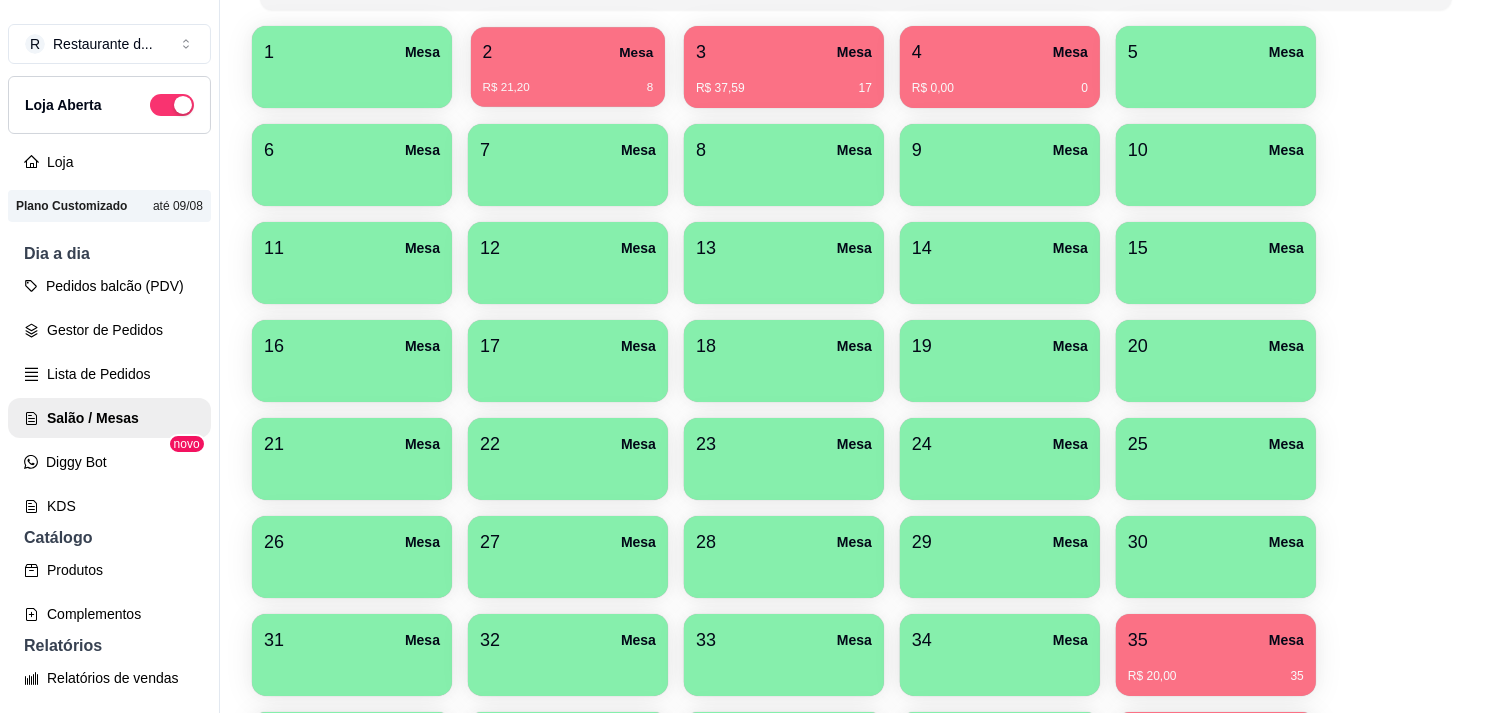 click on "R$ 21,20 8" at bounding box center (568, 80) 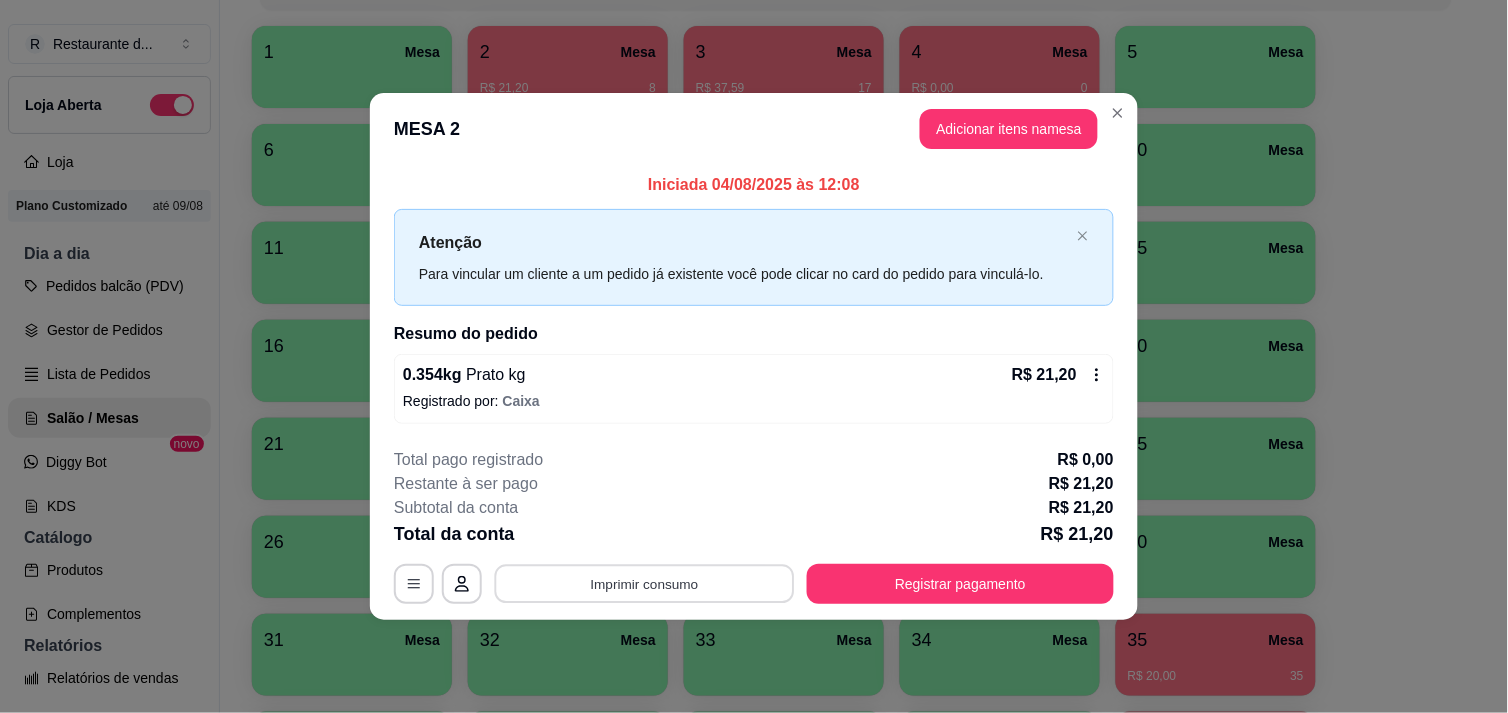 click on "Imprimir consumo" at bounding box center (645, 584) 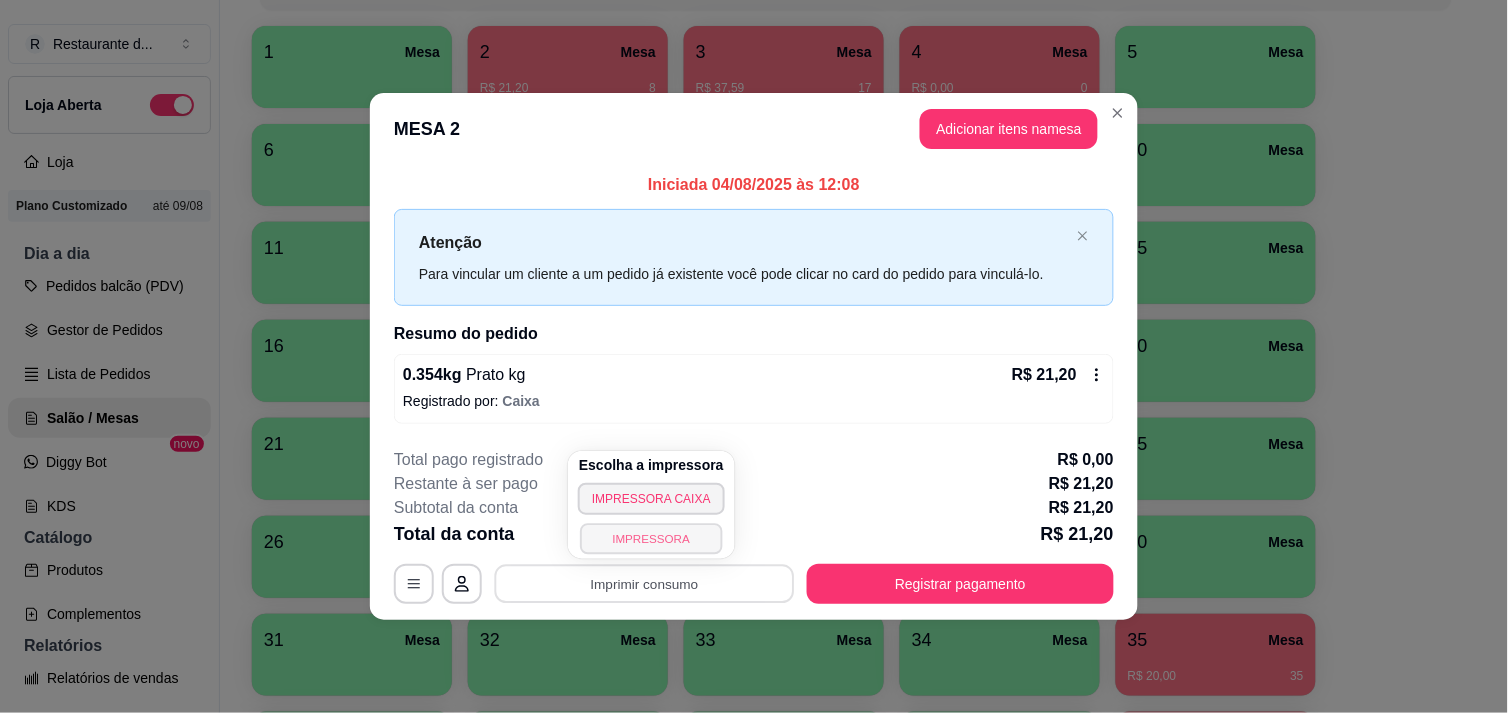 click on "IMPRESSORA" at bounding box center [651, 538] 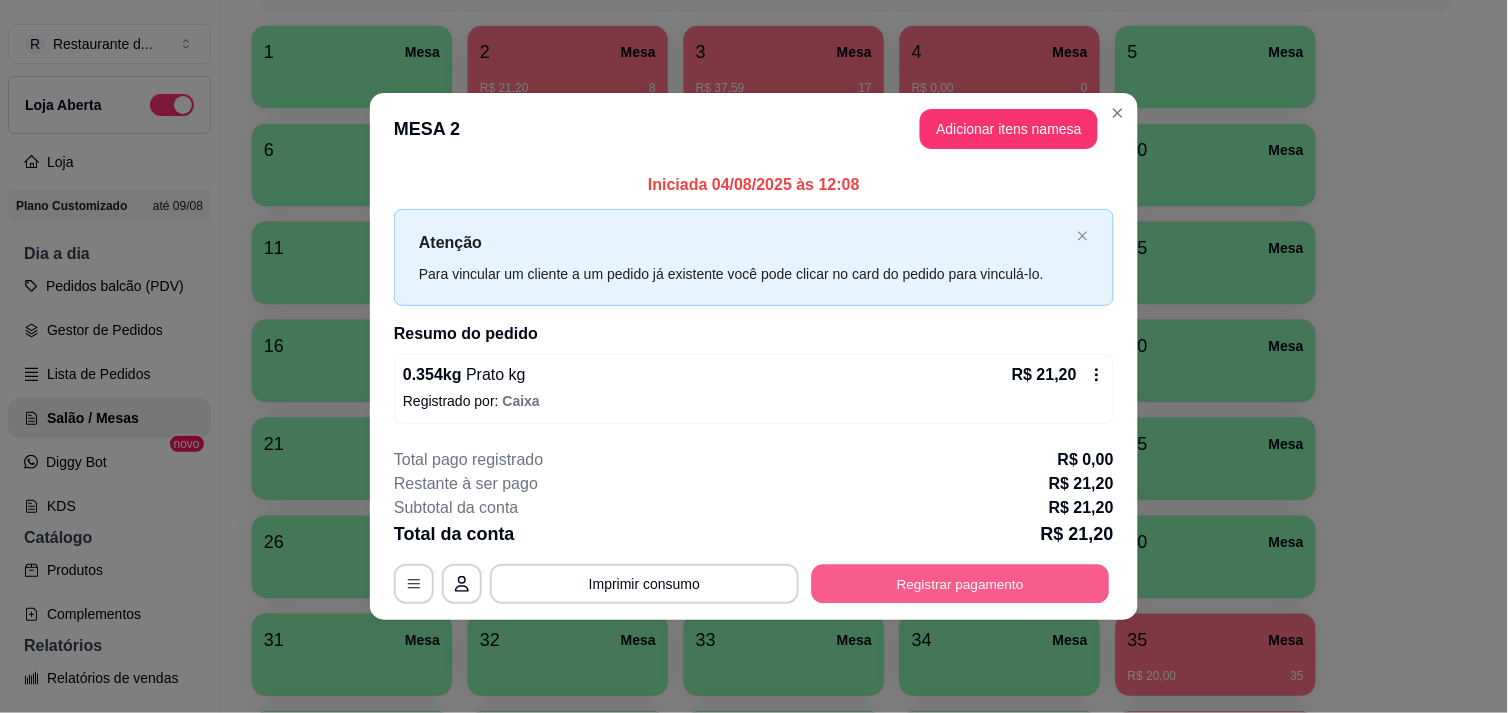 click on "Registrar pagamento" at bounding box center [961, 584] 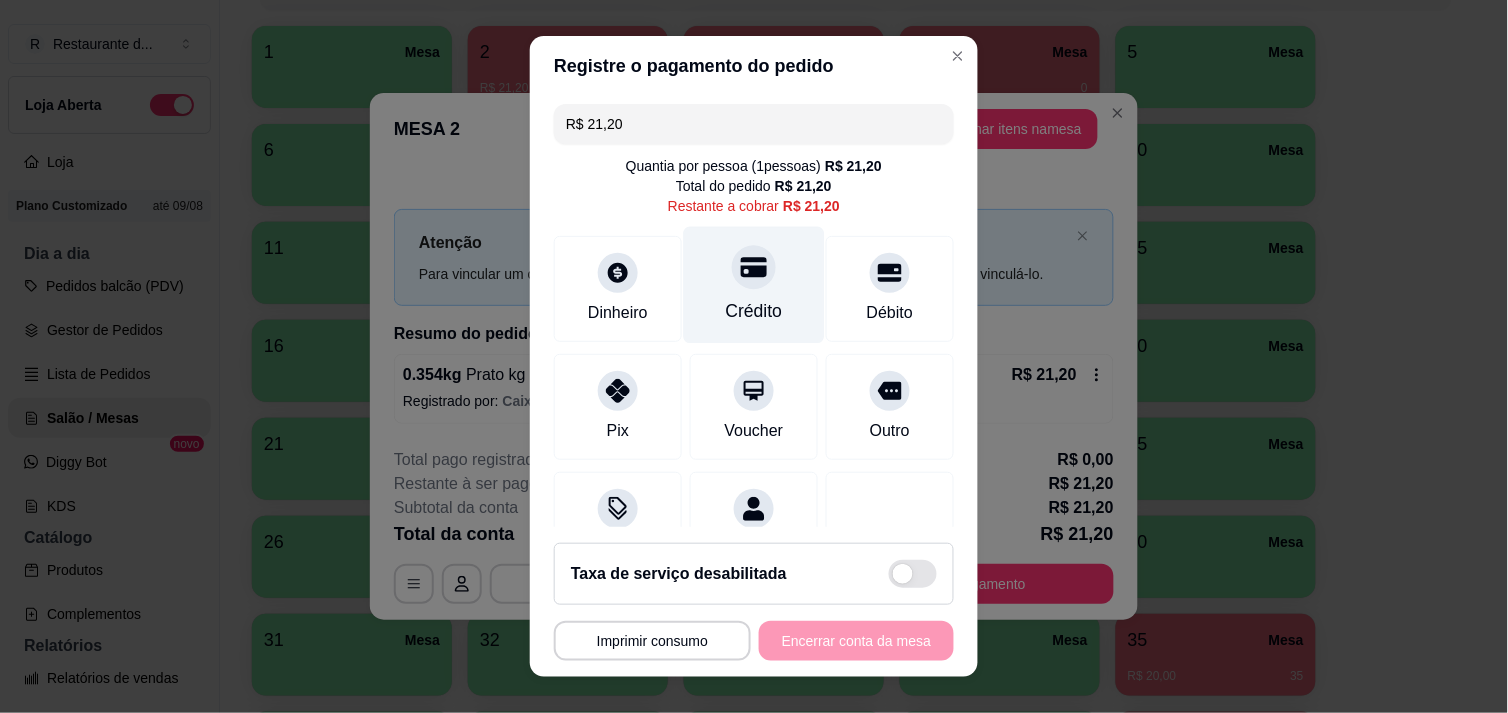 click at bounding box center (754, 267) 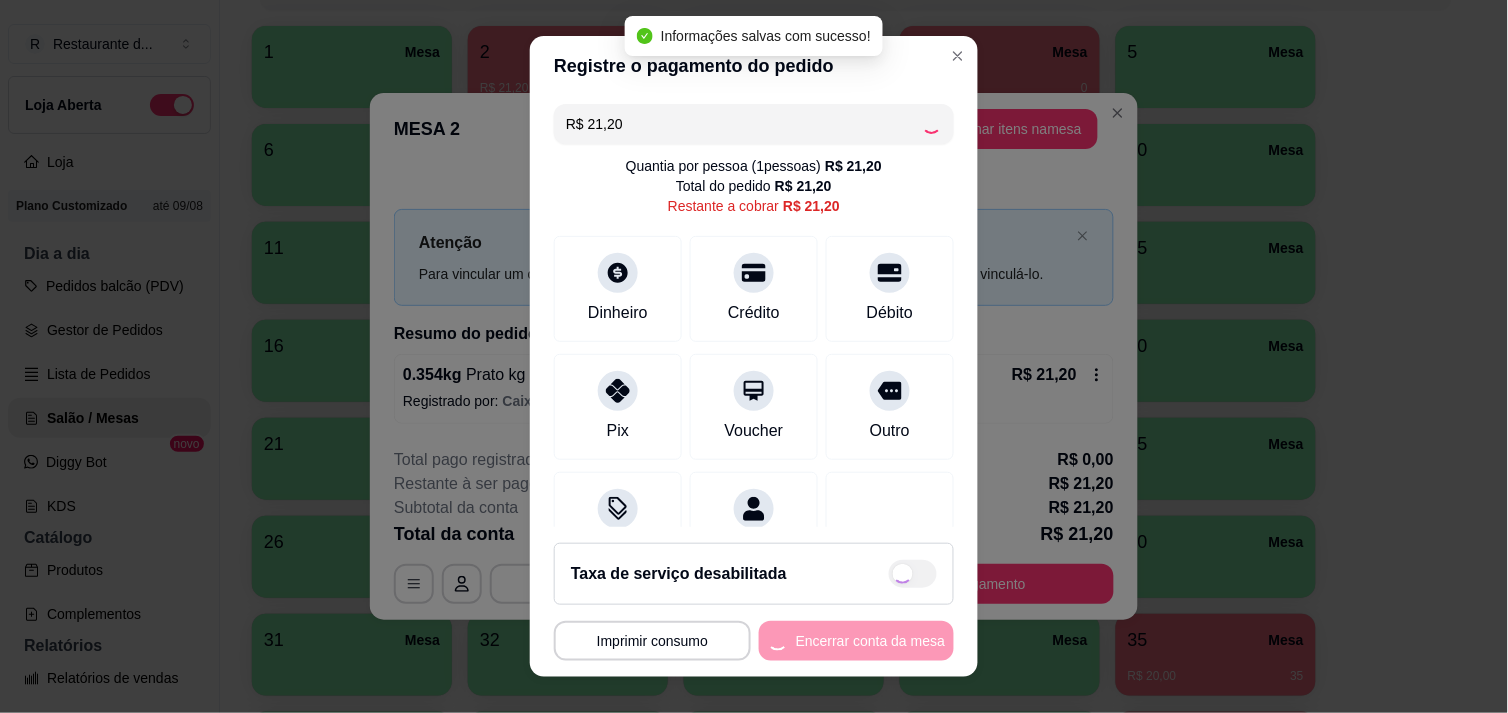 type on "R$ 0,00" 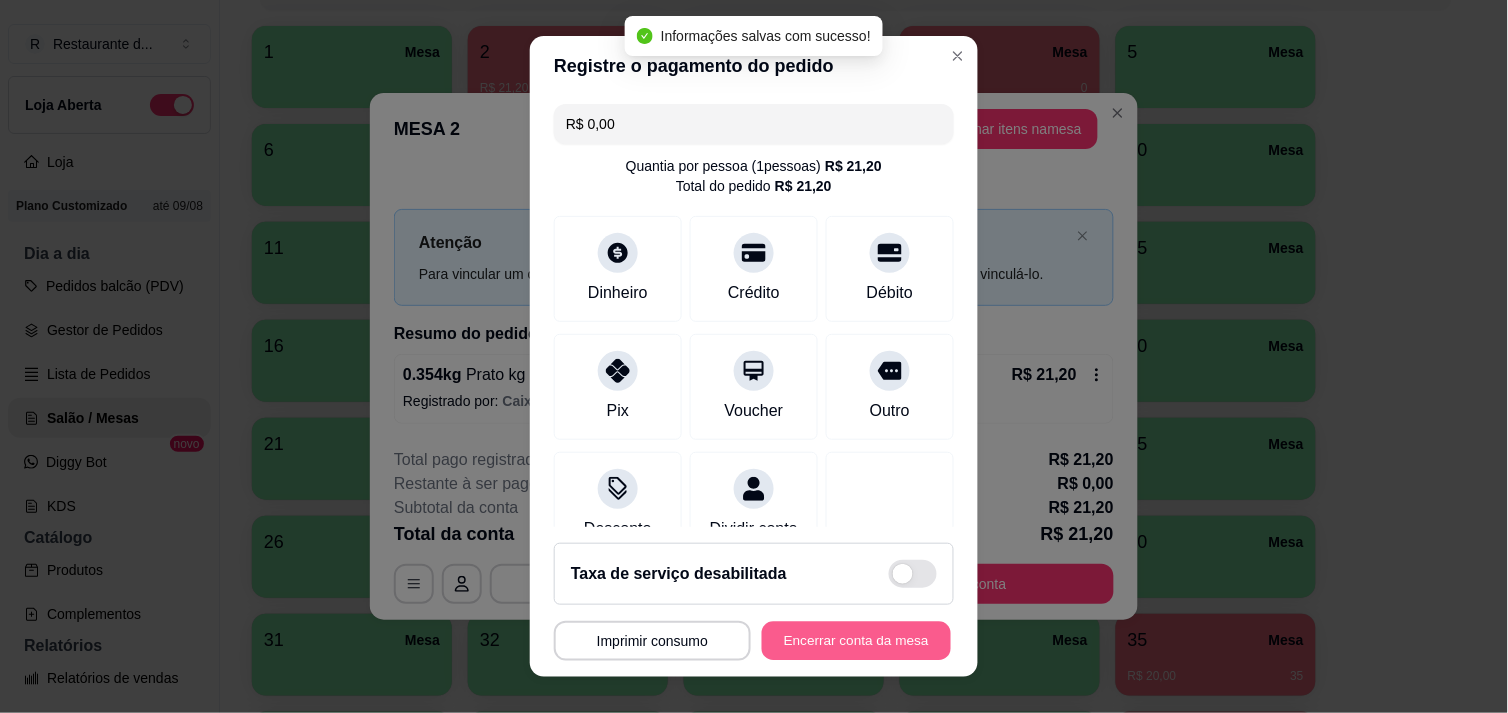 click on "Encerrar conta da mesa" at bounding box center [856, 641] 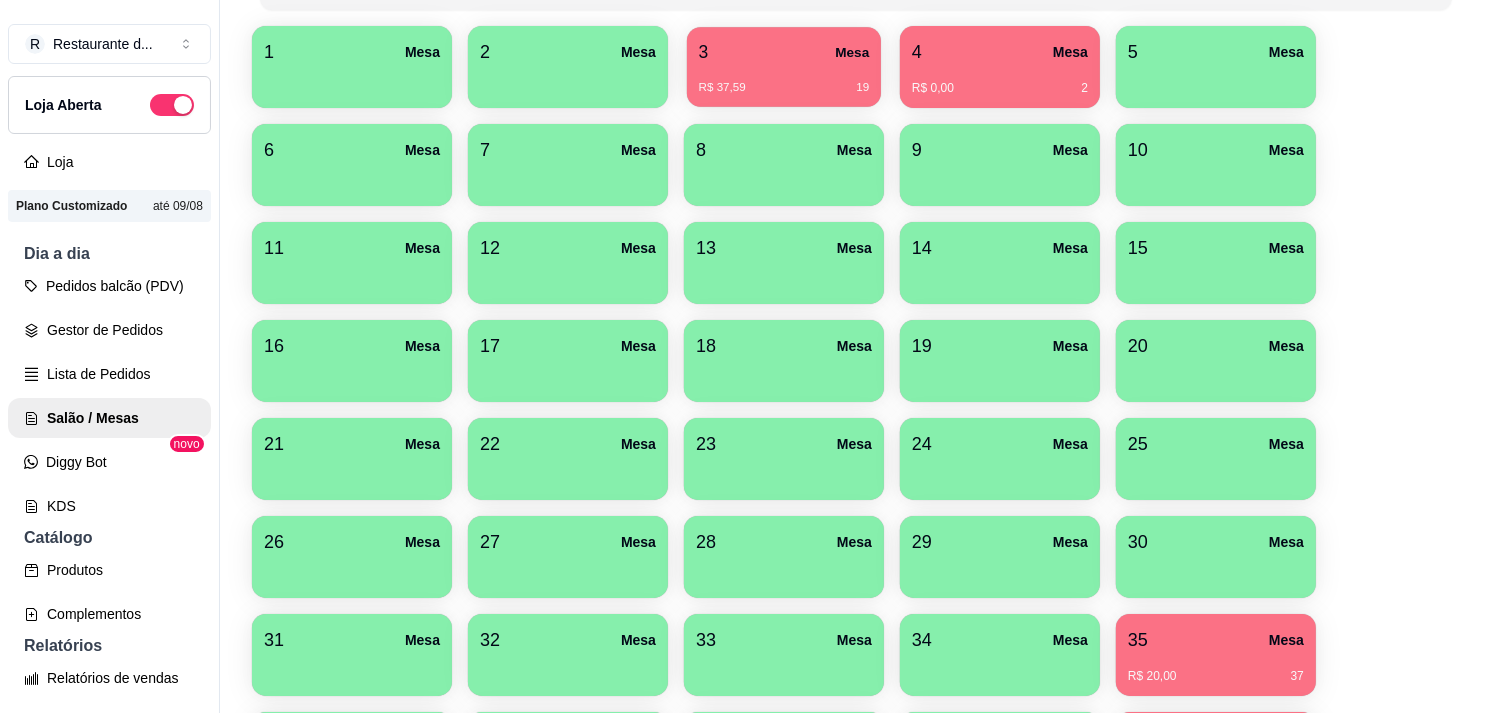 click on "3 Mesa" at bounding box center (784, 52) 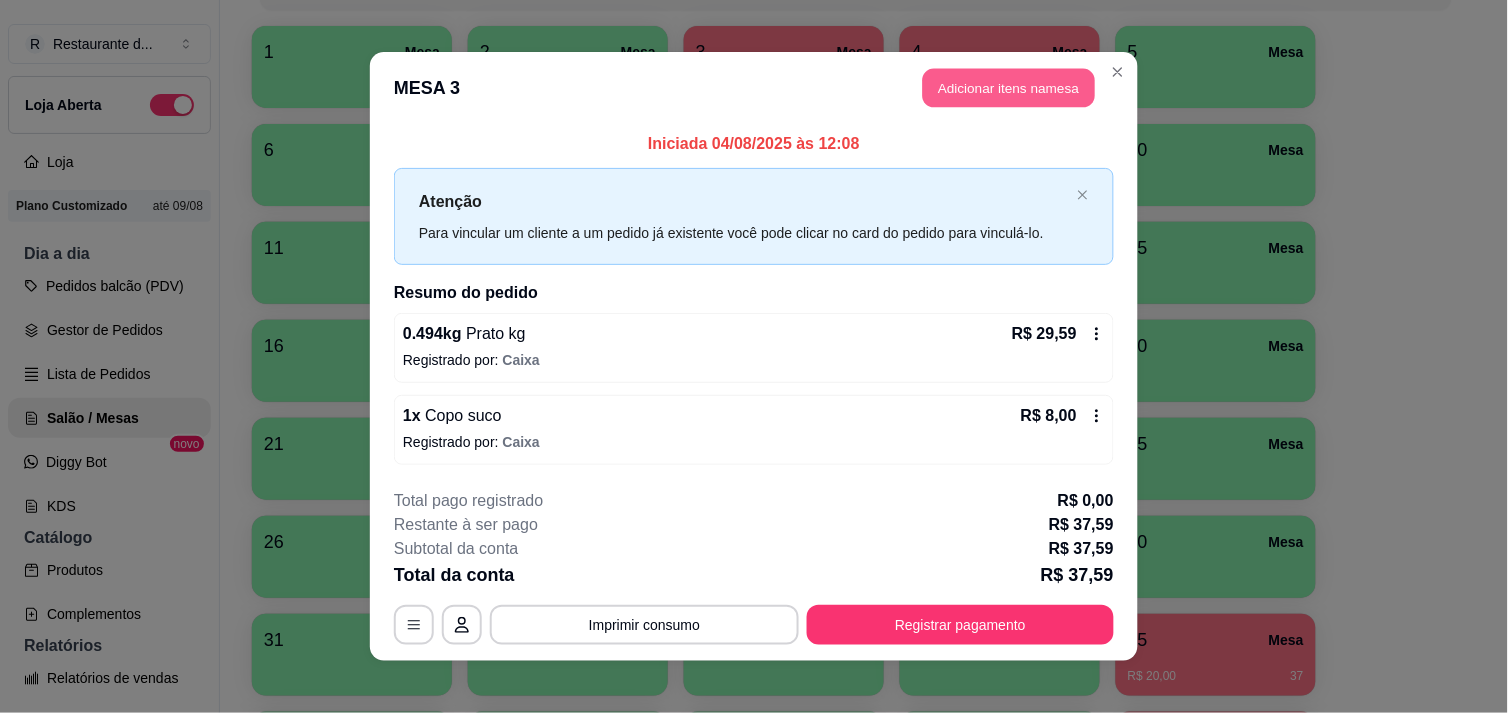 click on "Adicionar itens na  mesa" at bounding box center (1009, 88) 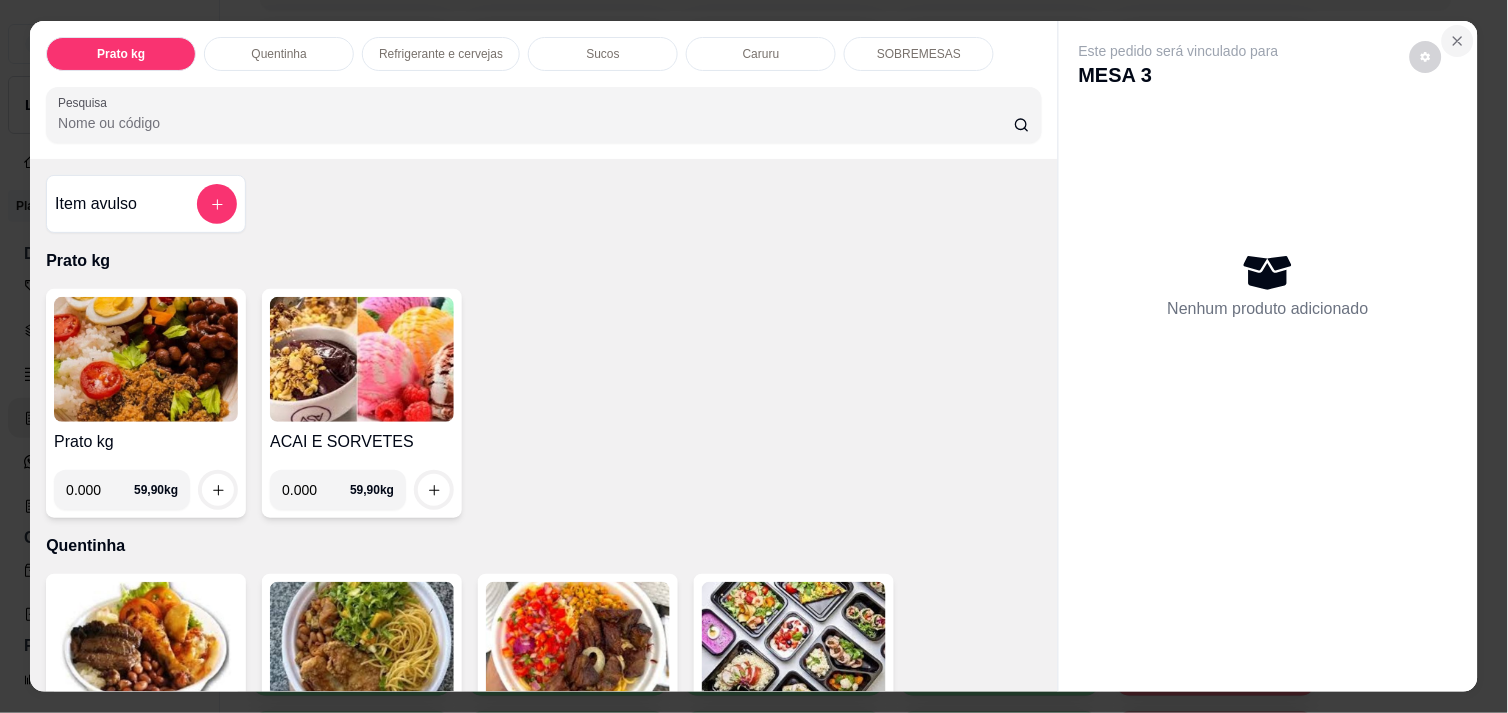 click 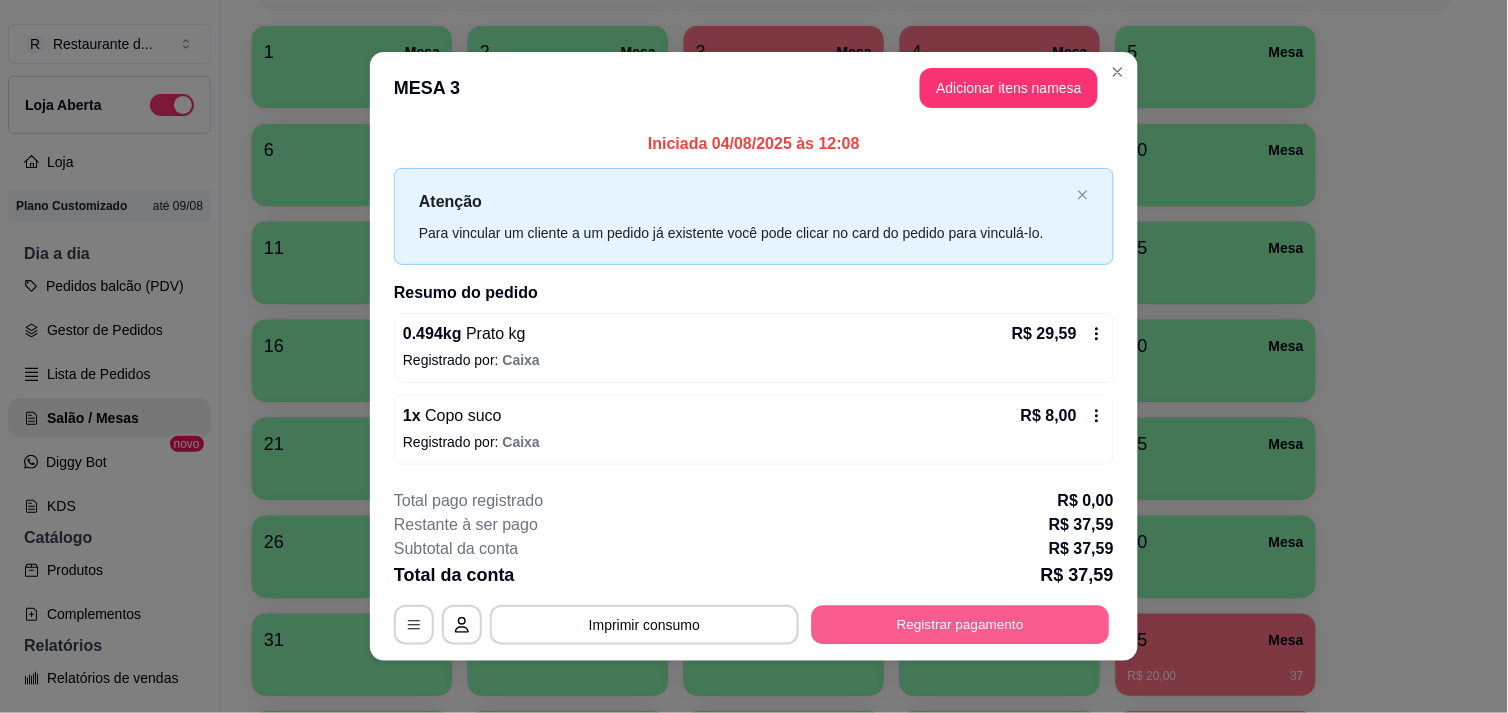 click on "Registrar pagamento" at bounding box center (961, 625) 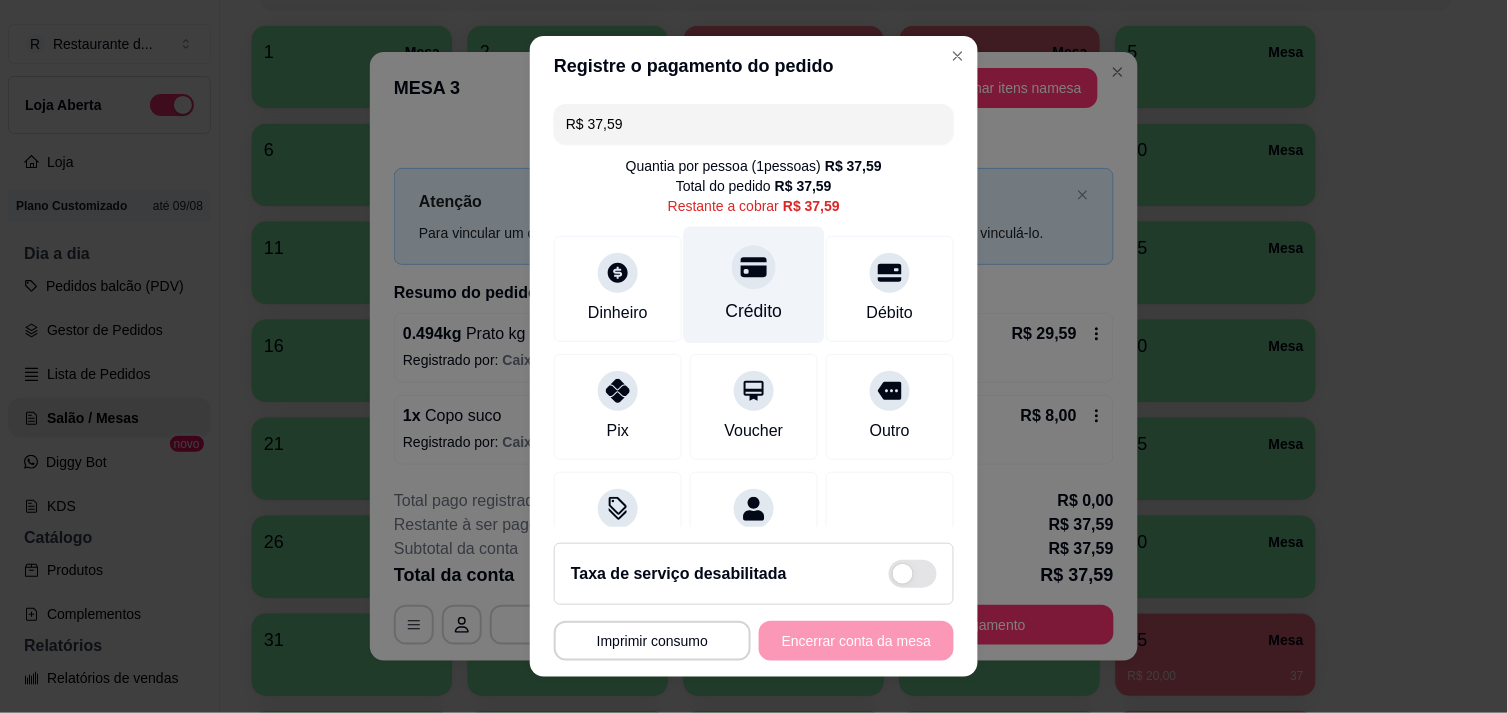 click at bounding box center [754, 267] 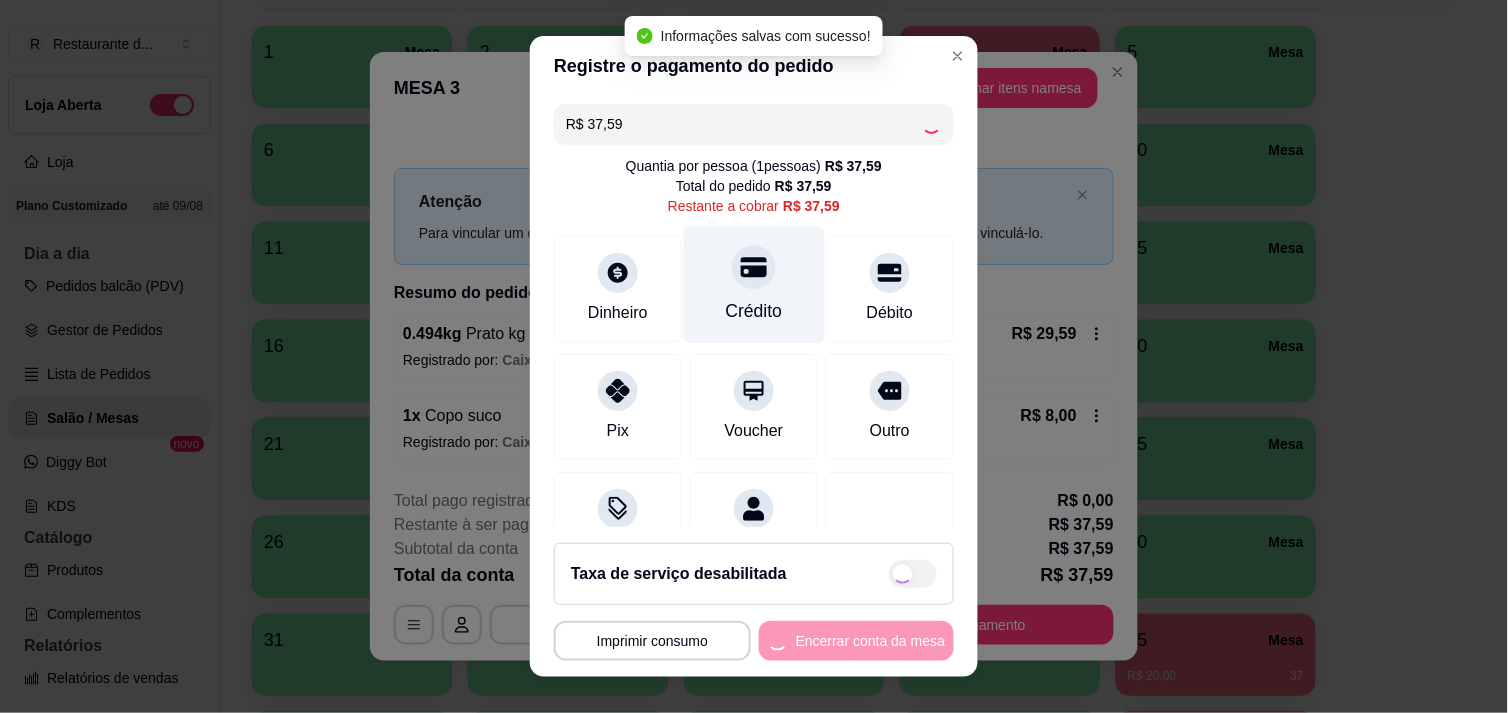 type on "R$ 0,00" 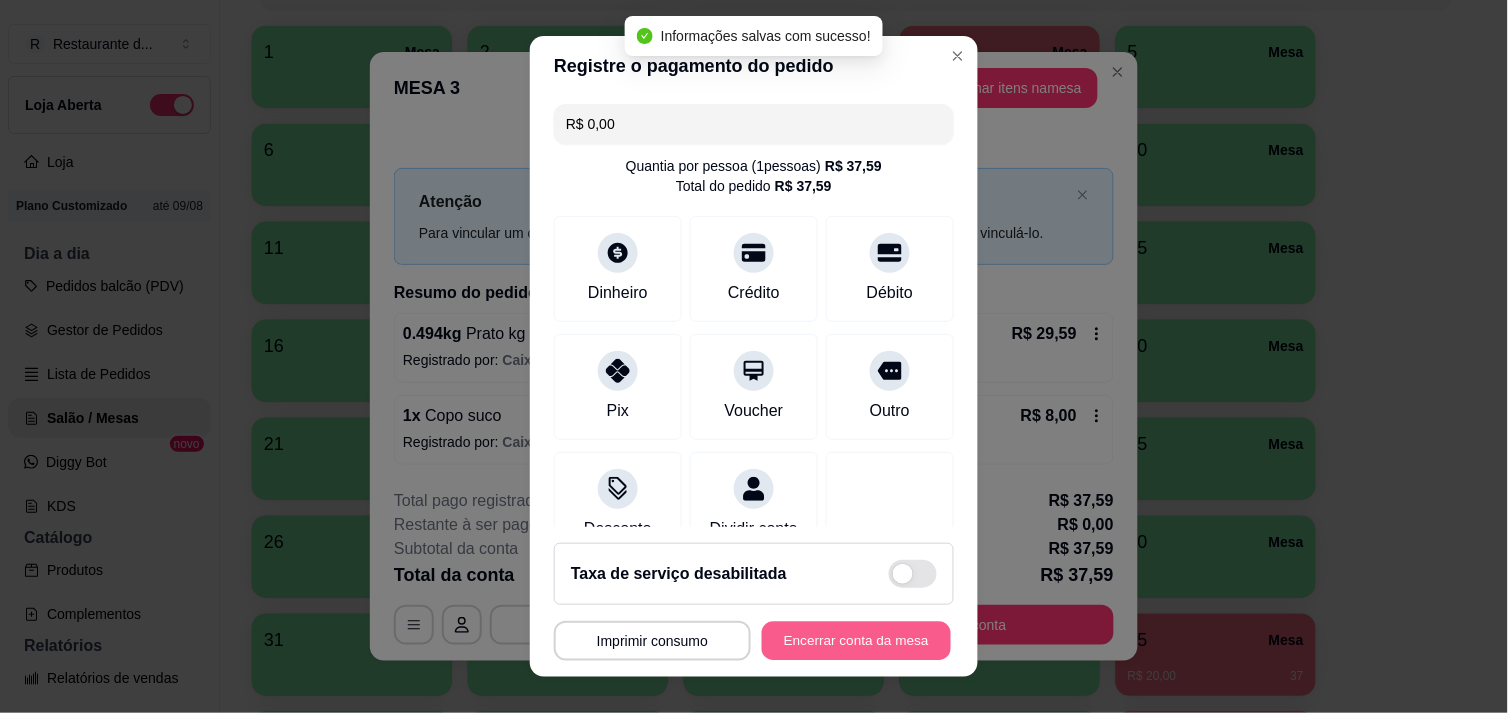 click on "Encerrar conta da mesa" at bounding box center [856, 641] 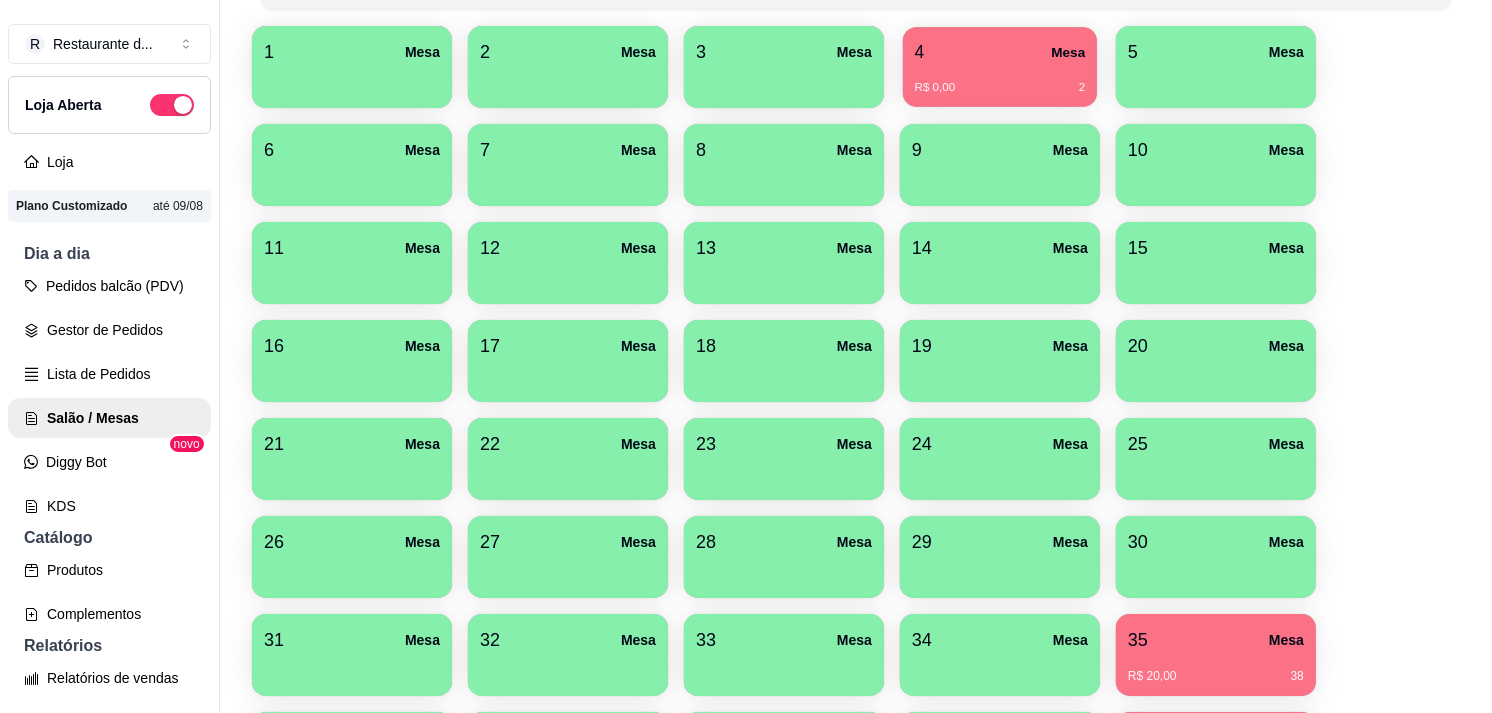 click on "4 Mesa" at bounding box center (1000, 52) 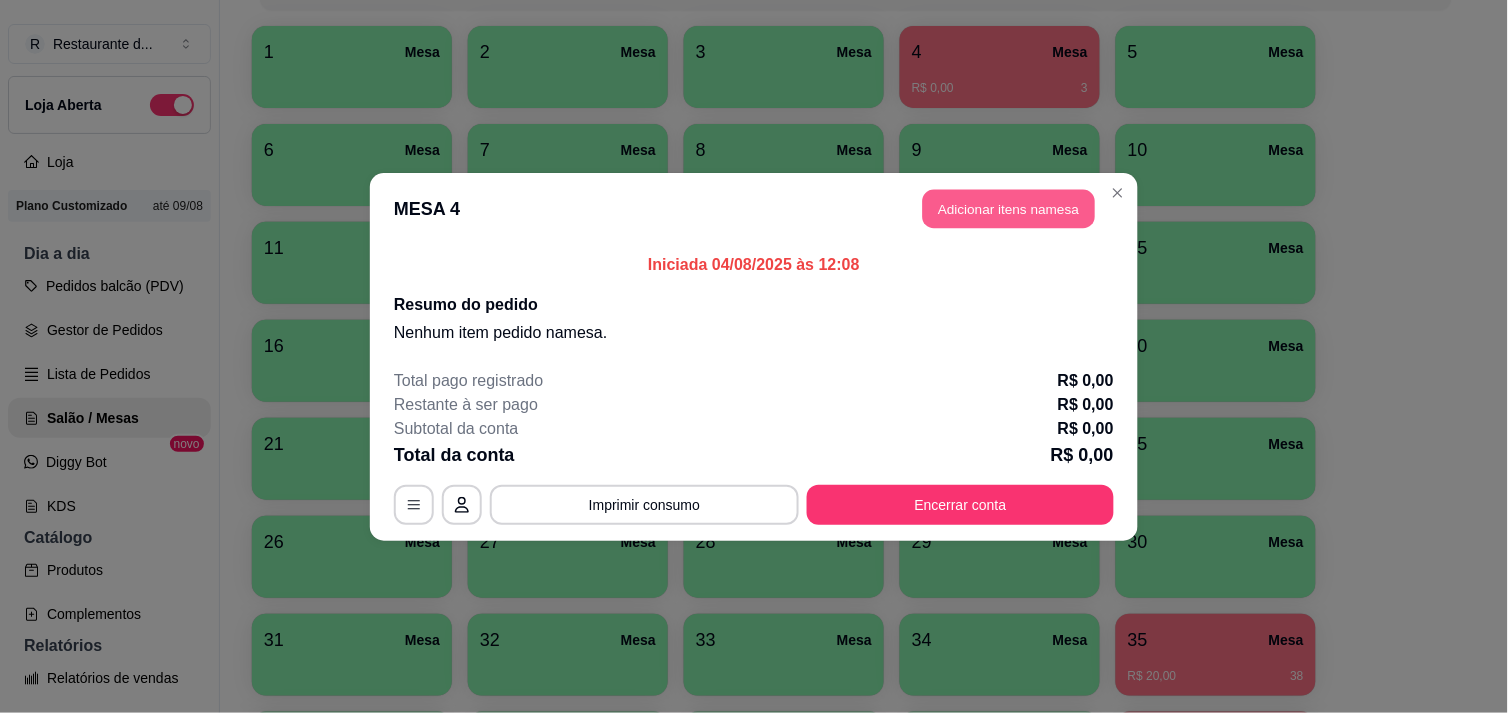 click on "Adicionar itens na  mesa" at bounding box center [1009, 208] 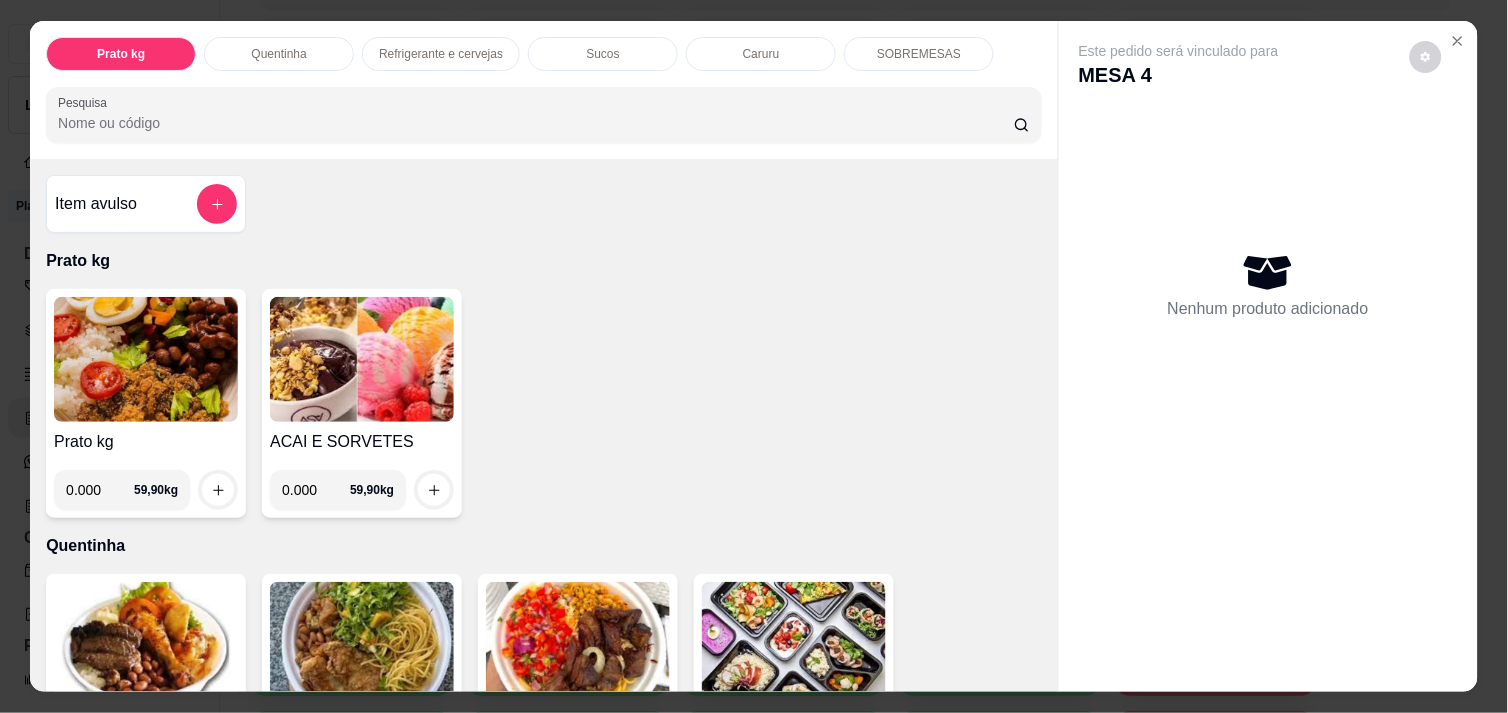 click on "0.000" at bounding box center (100, 490) 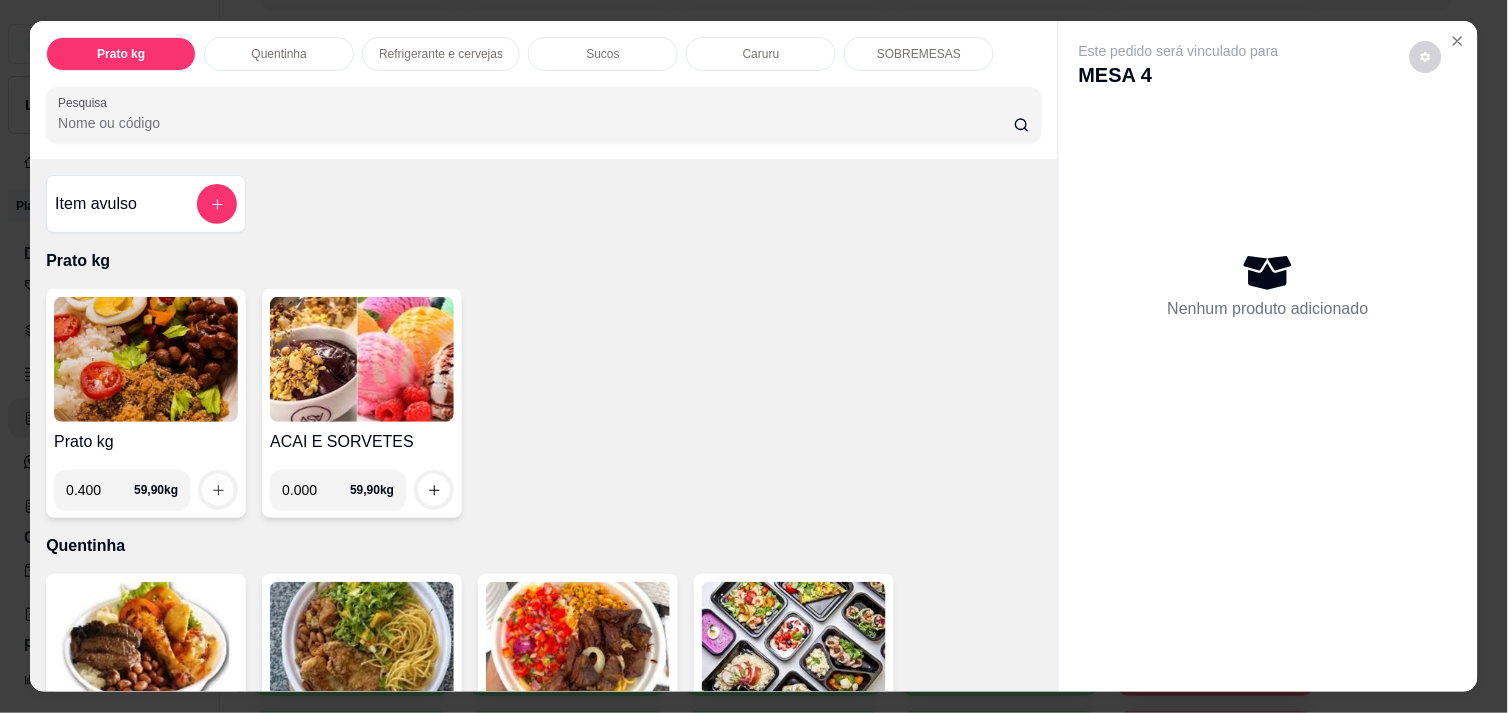 type on "0.400" 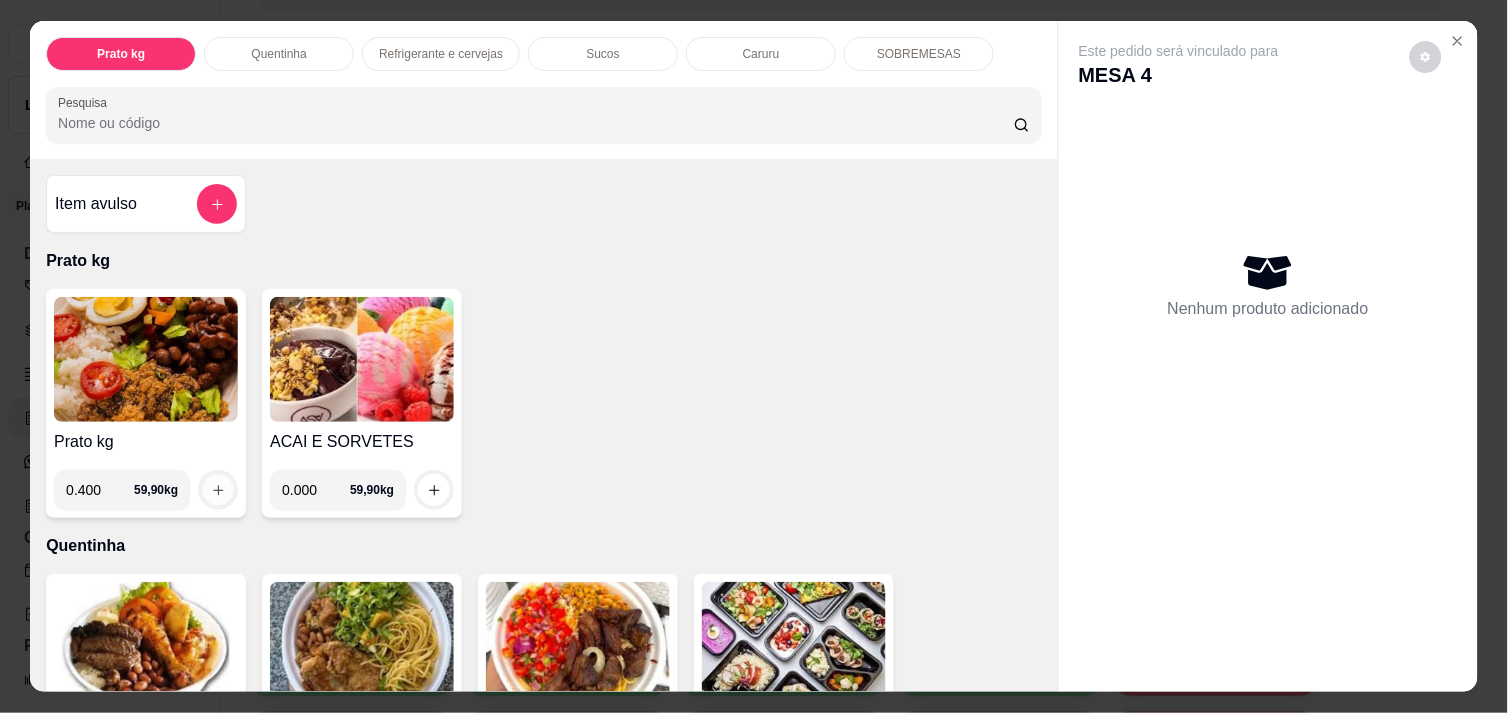 click 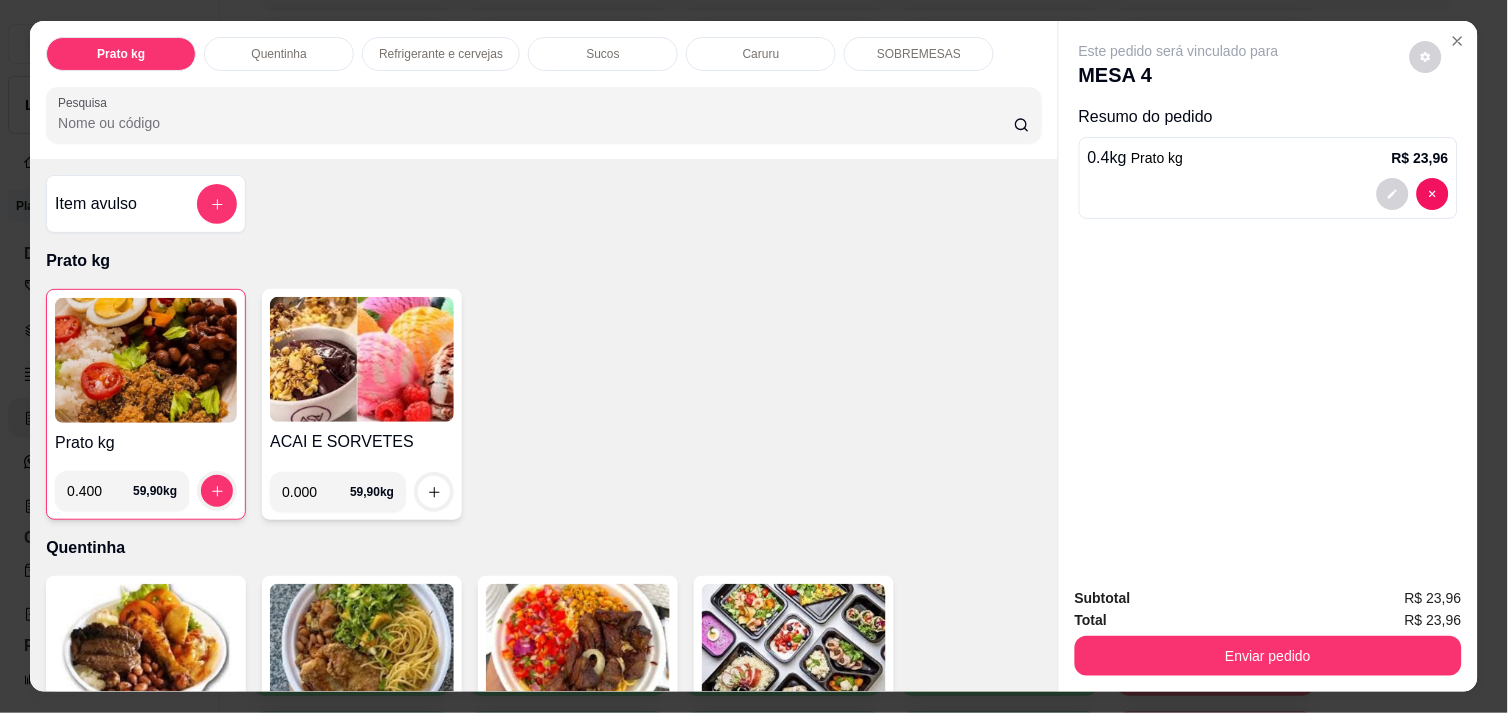 click on "Refrigerante e cervejas" at bounding box center [441, 54] 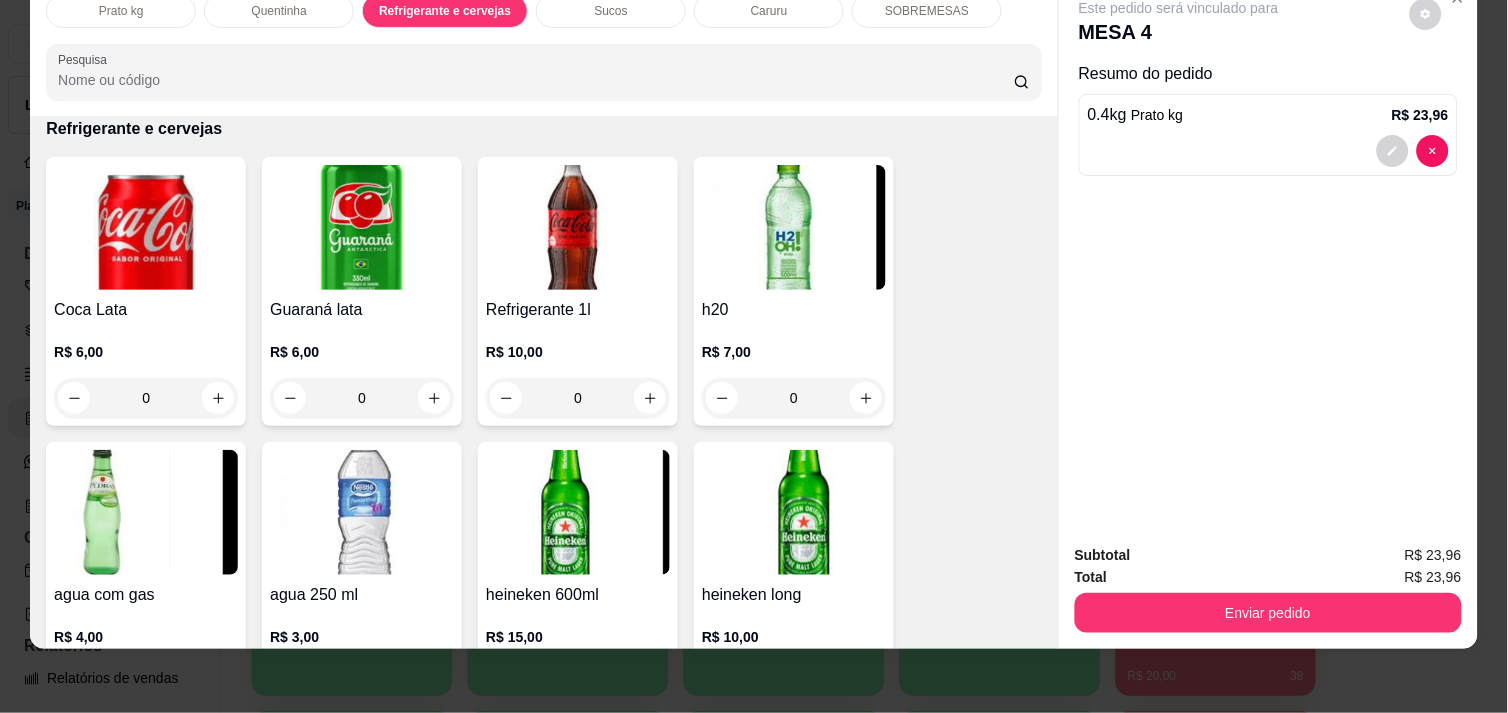 click at bounding box center [146, 512] 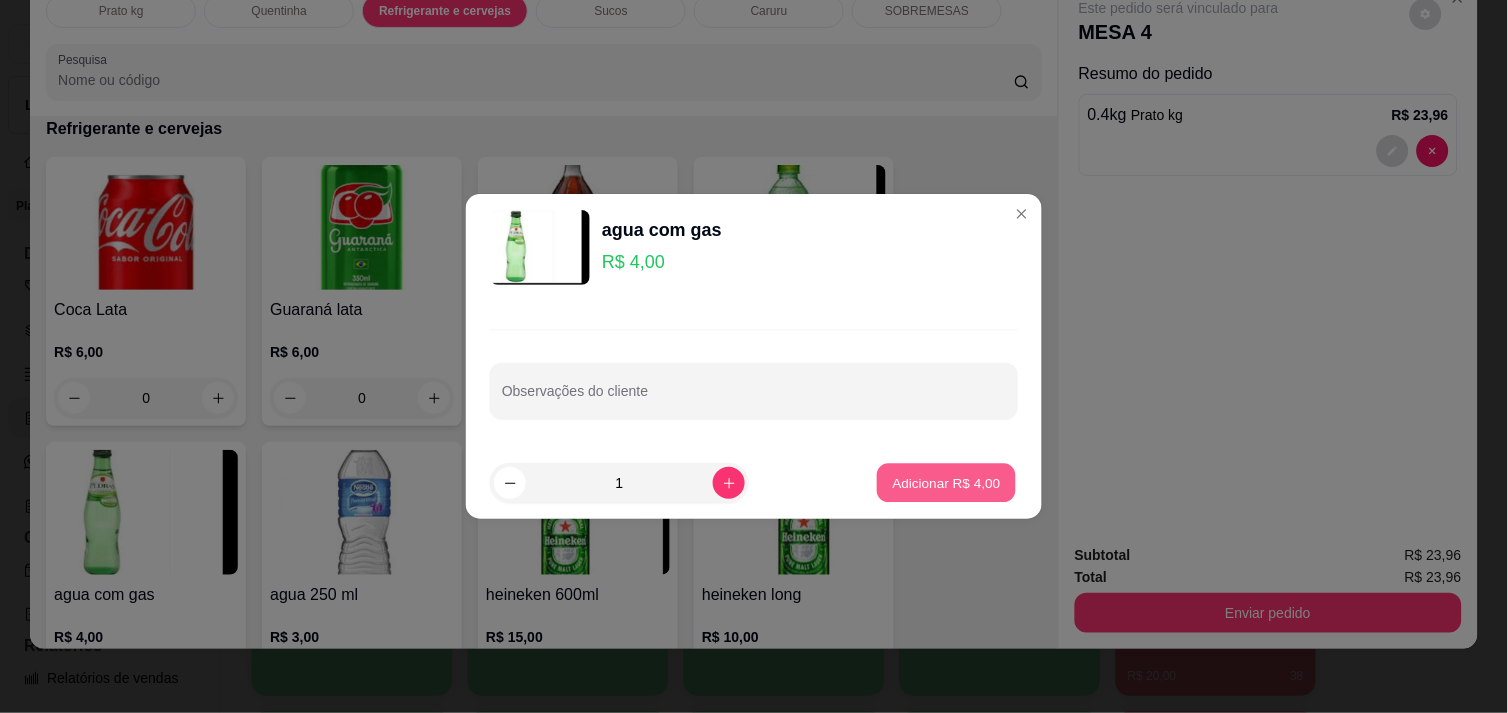 click on "Adicionar   R$ 4,00" at bounding box center [946, 482] 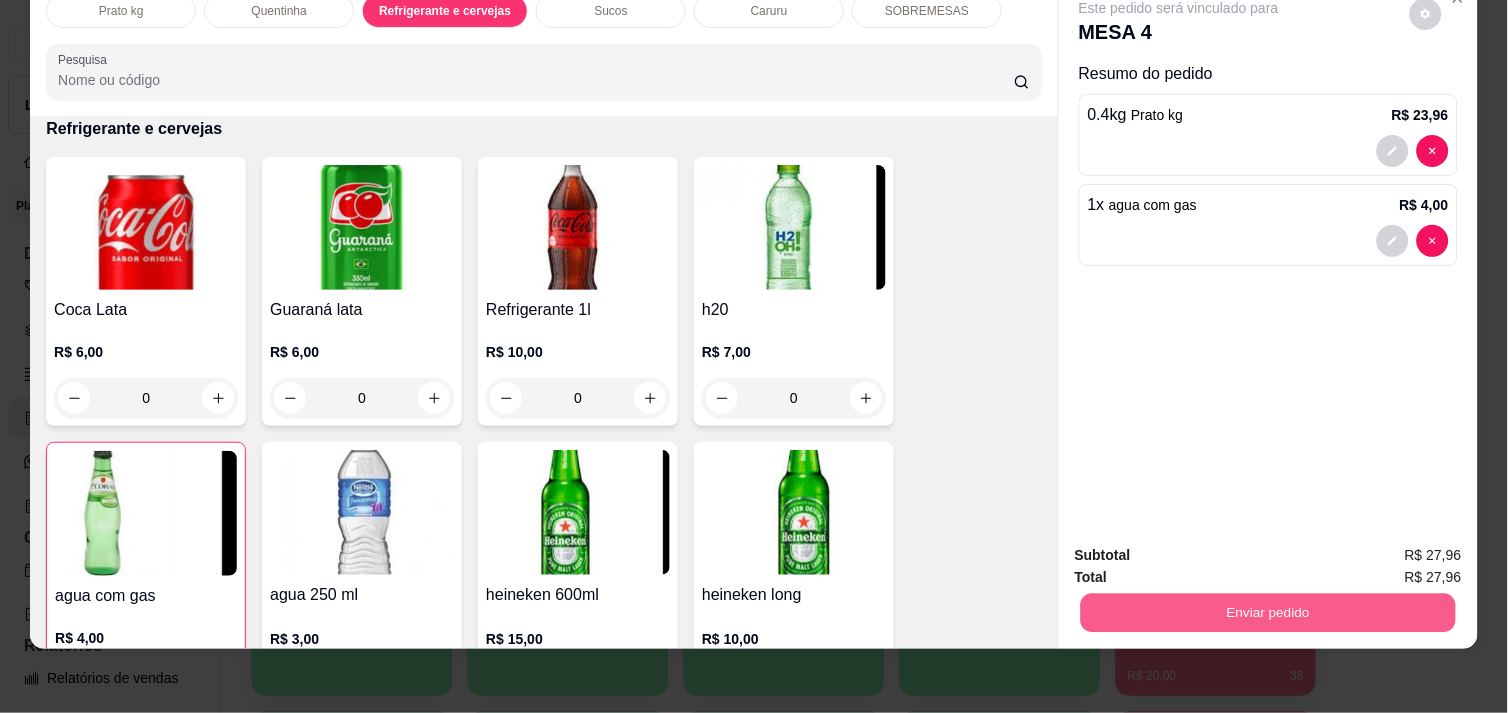 click on "Enviar pedido" at bounding box center [1268, 612] 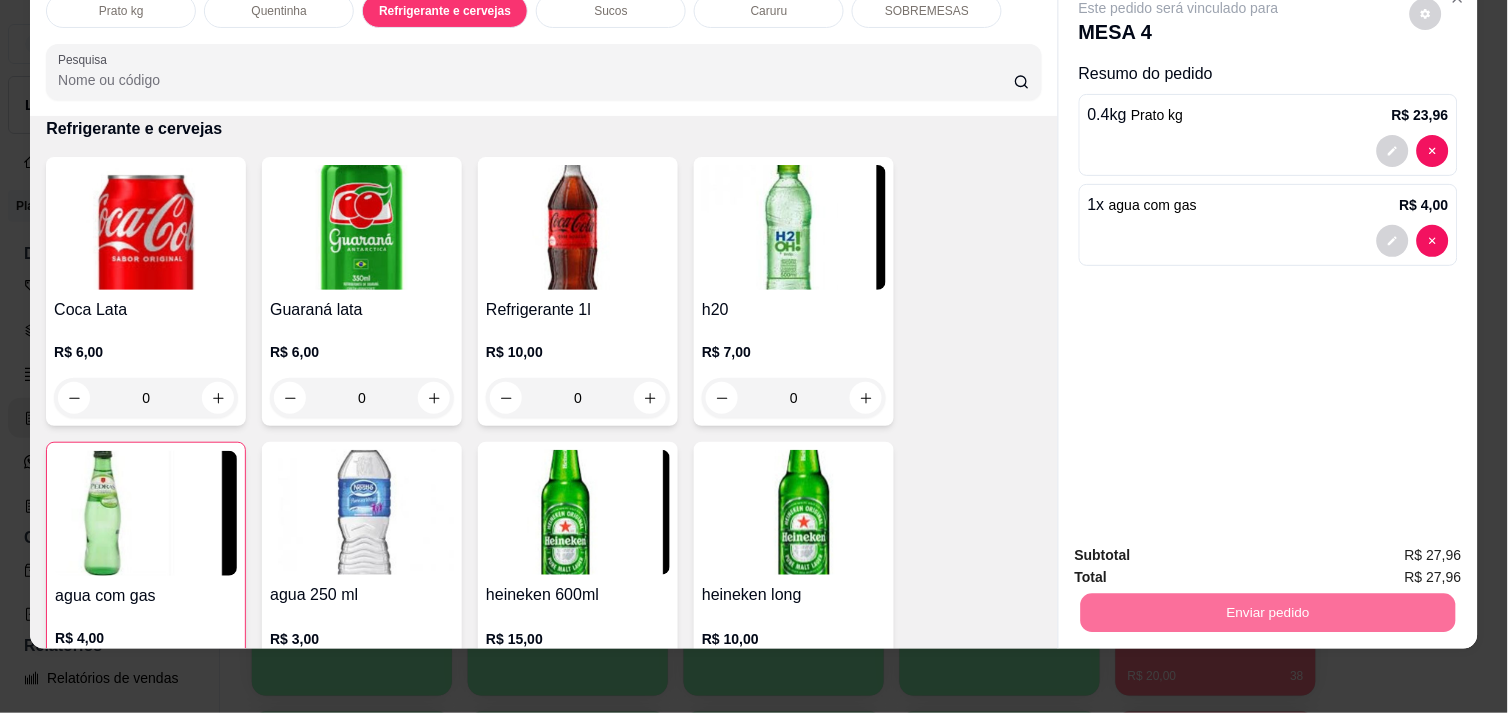 click on "Não registrar e enviar pedido" at bounding box center (1202, 548) 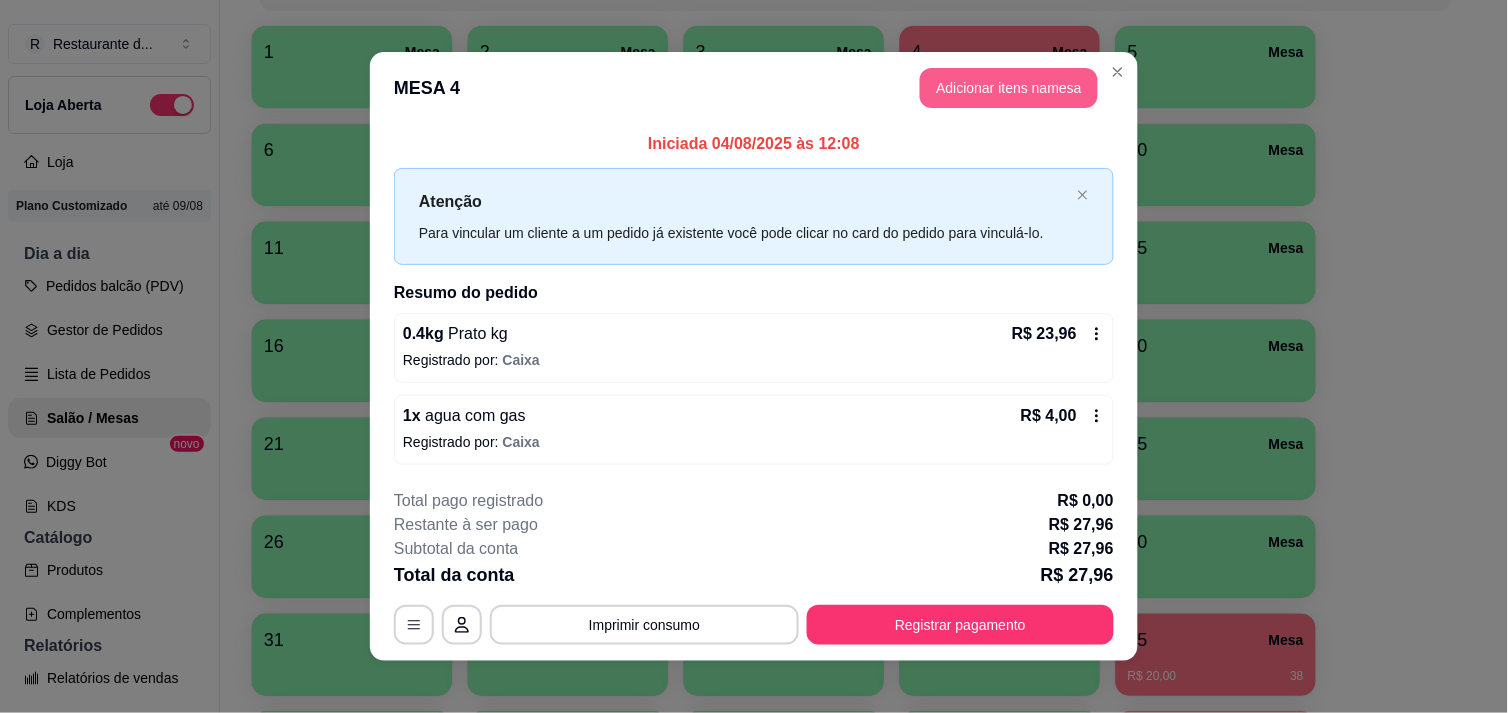 click on "Adicionar itens na  mesa" at bounding box center [1009, 88] 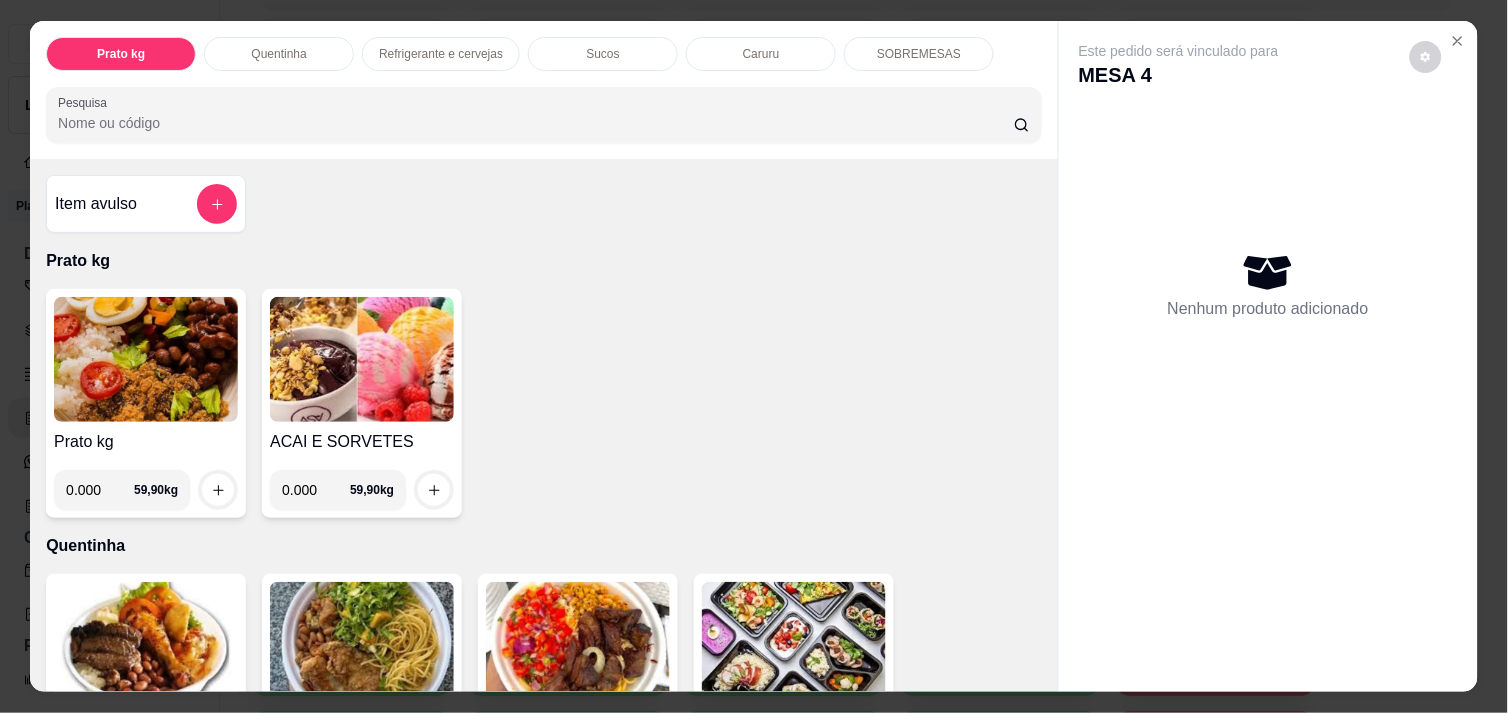 click on "0.000" at bounding box center (100, 490) 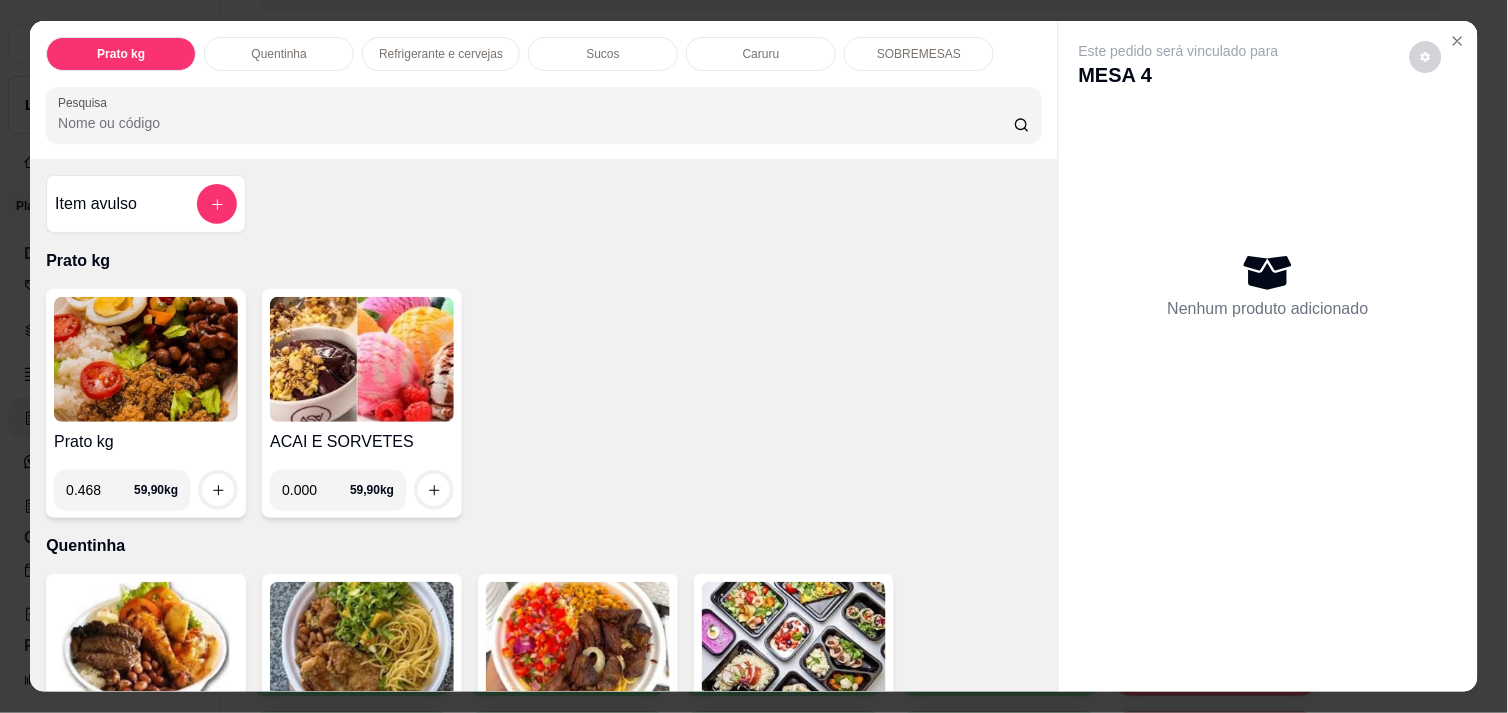 click at bounding box center (218, 490) 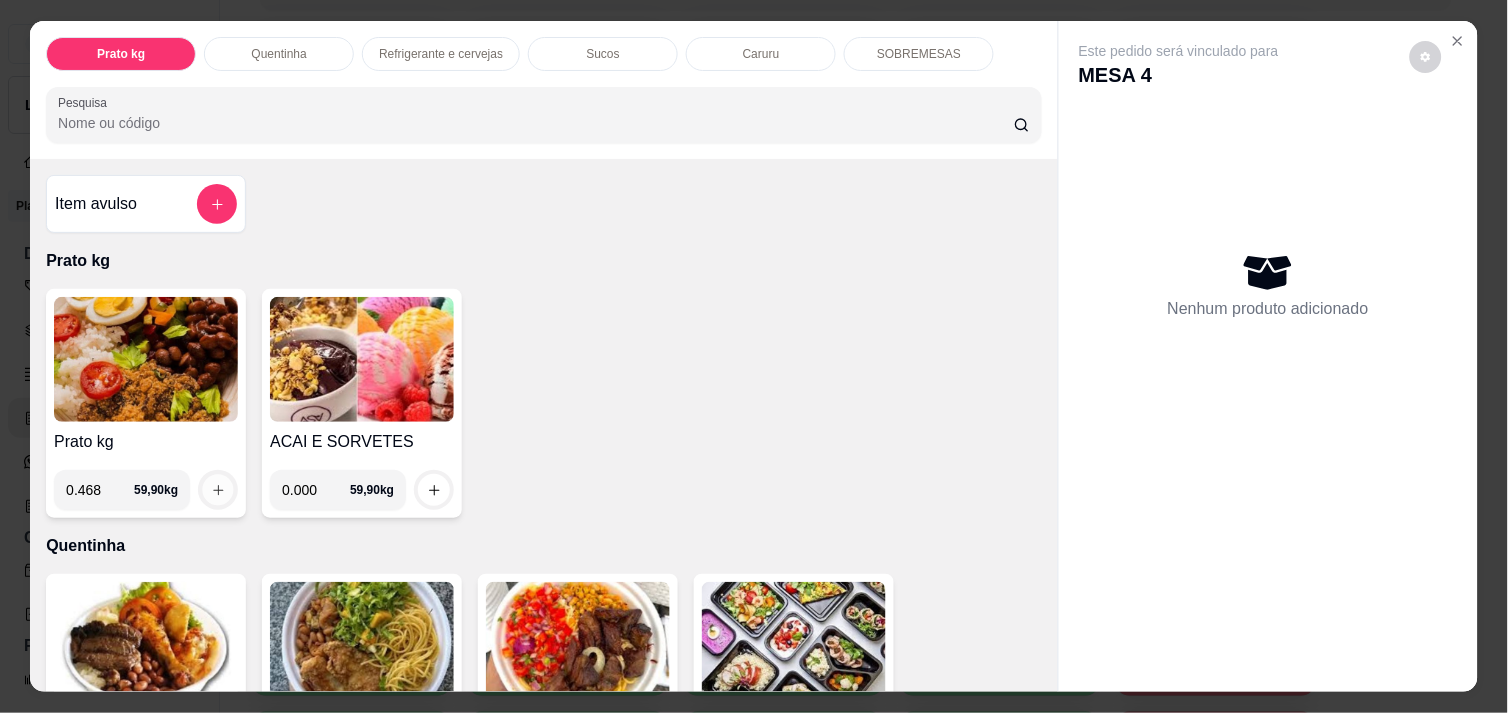 click 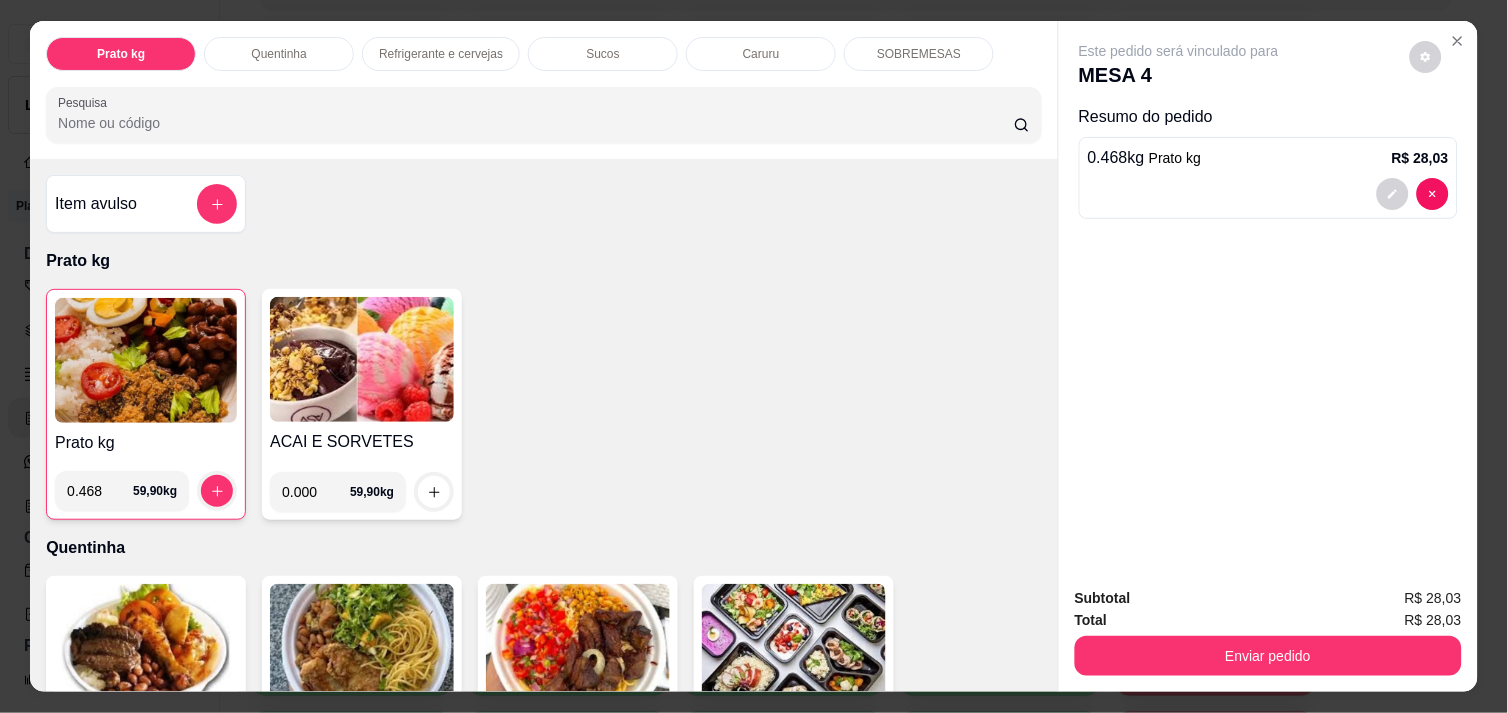 click on "0.468" at bounding box center (100, 491) 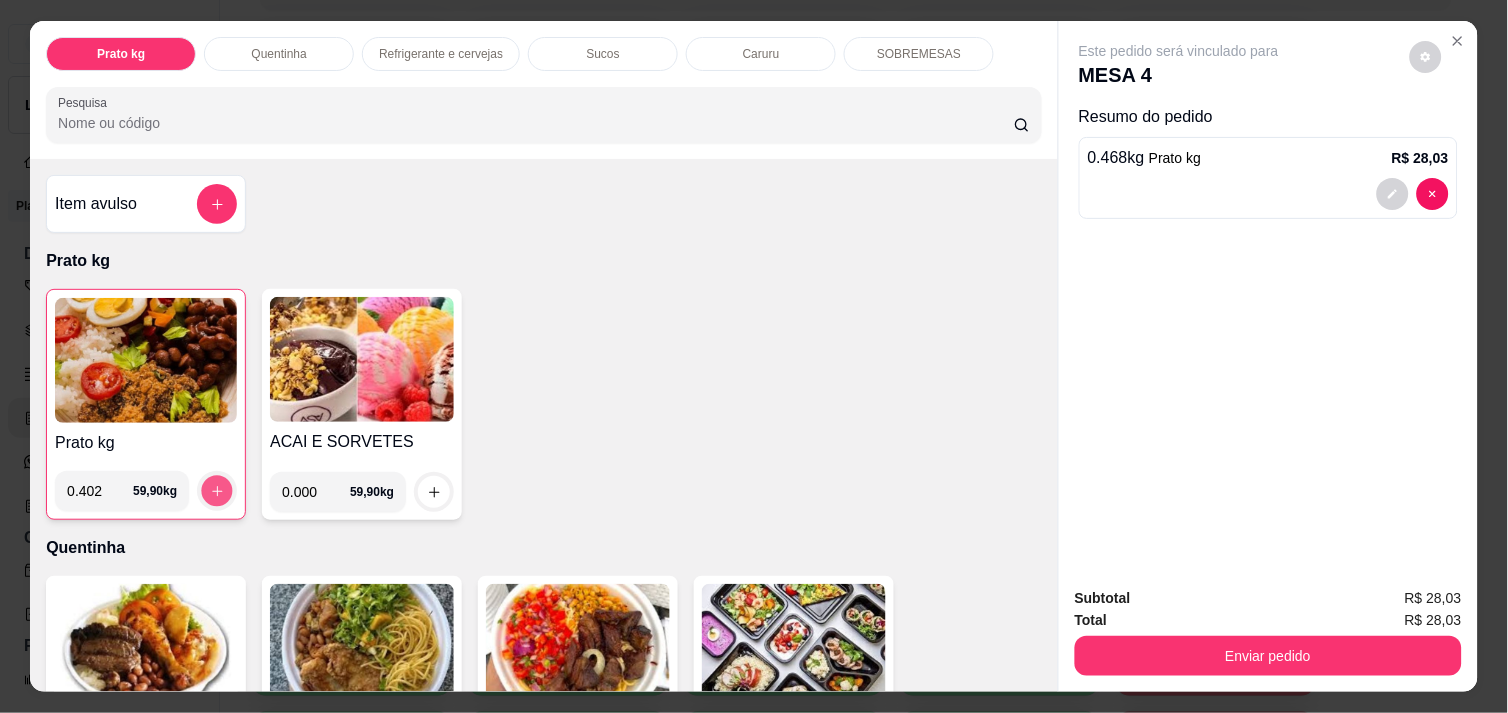 click 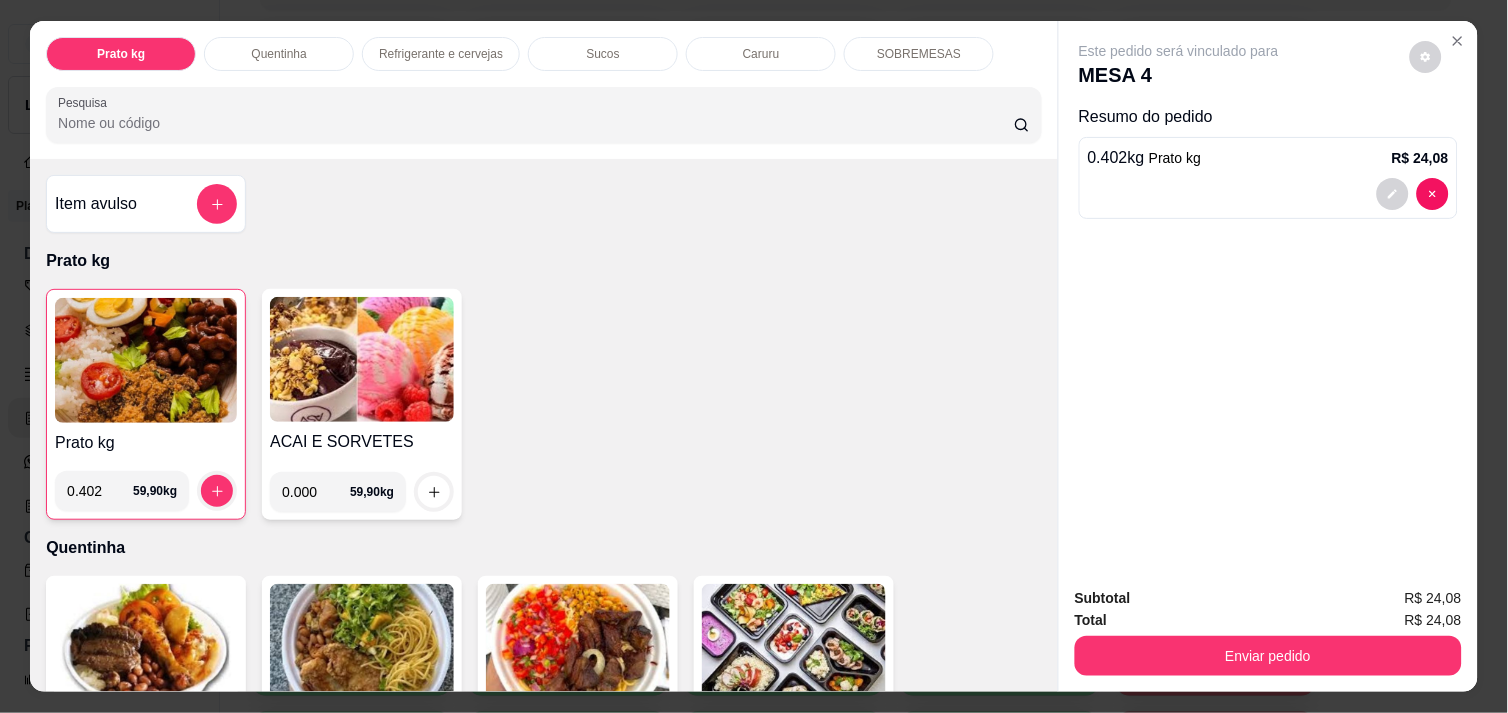 click on "0.402" at bounding box center [100, 491] 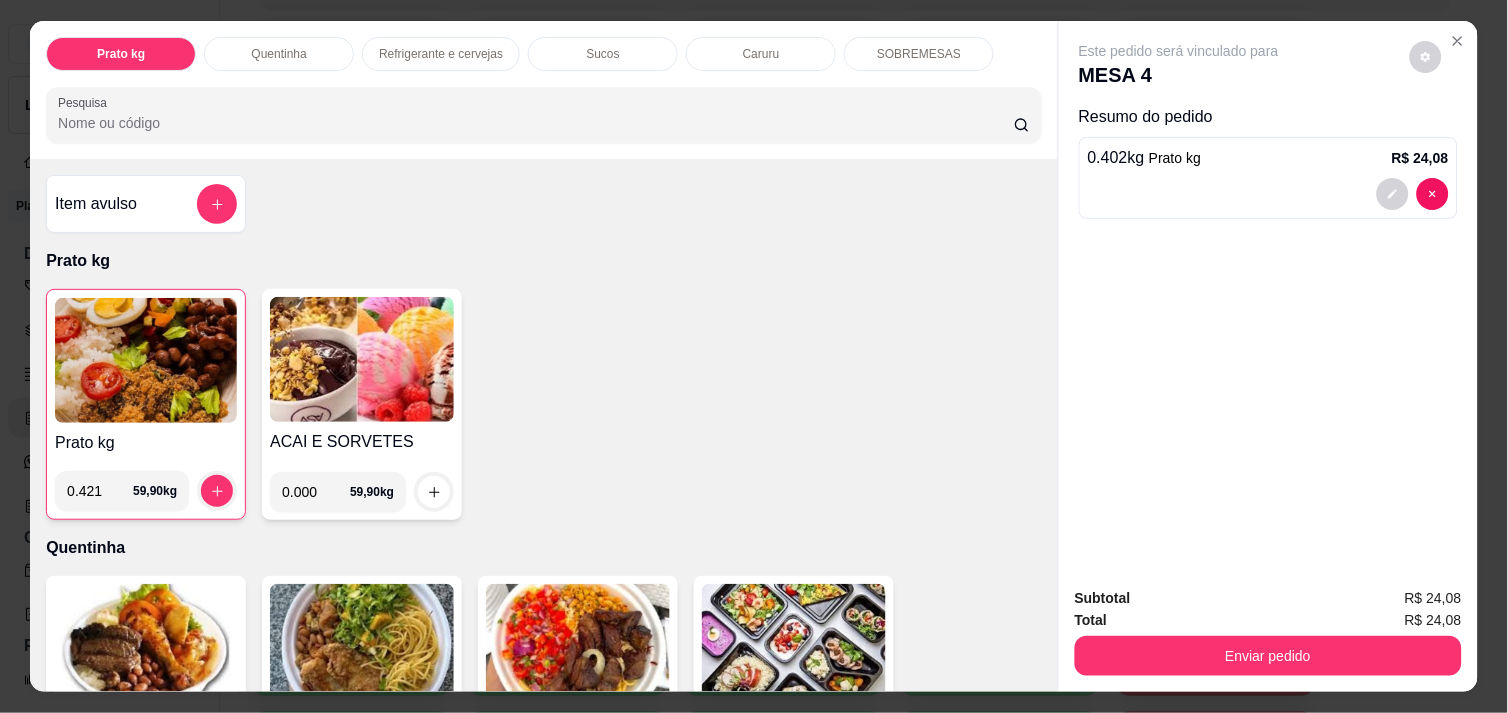 click on "0.421 59,90 kg" at bounding box center (146, 491) 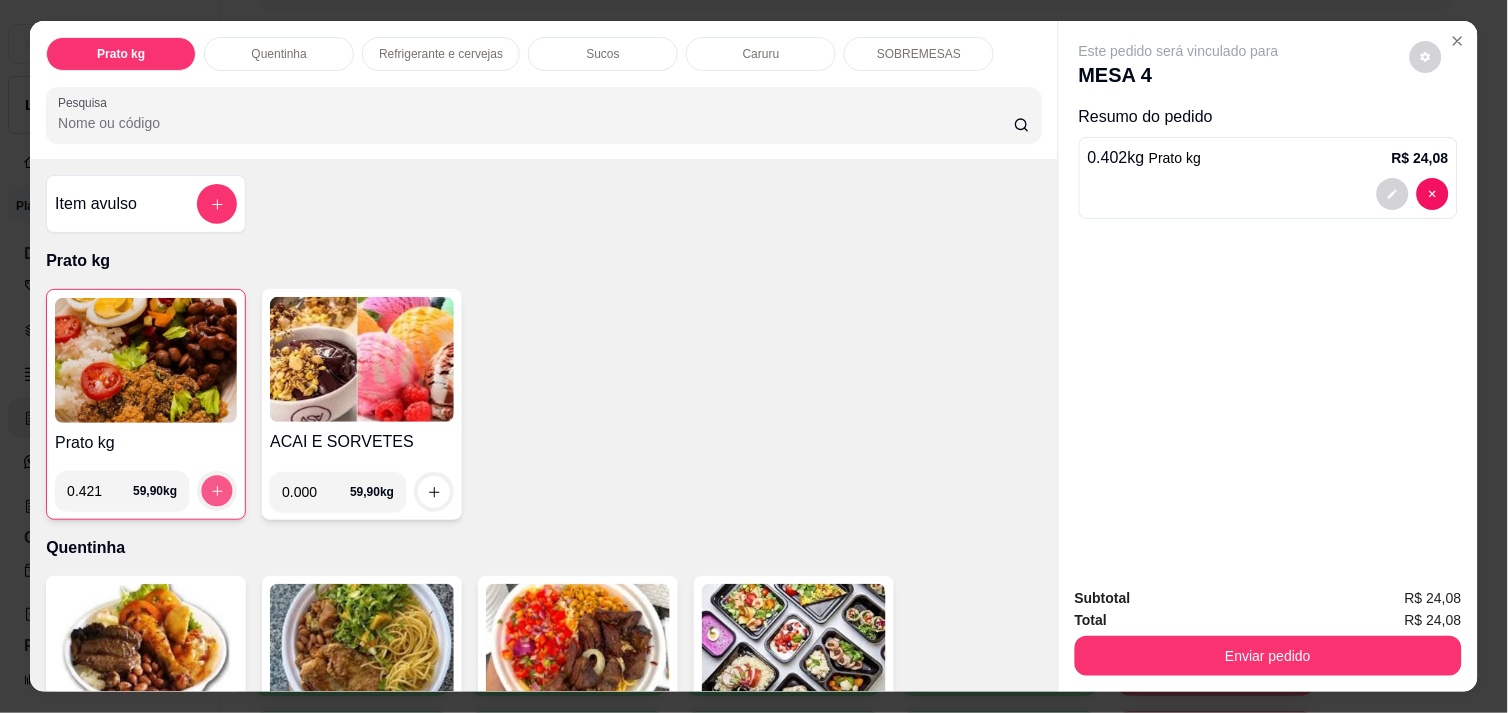 click 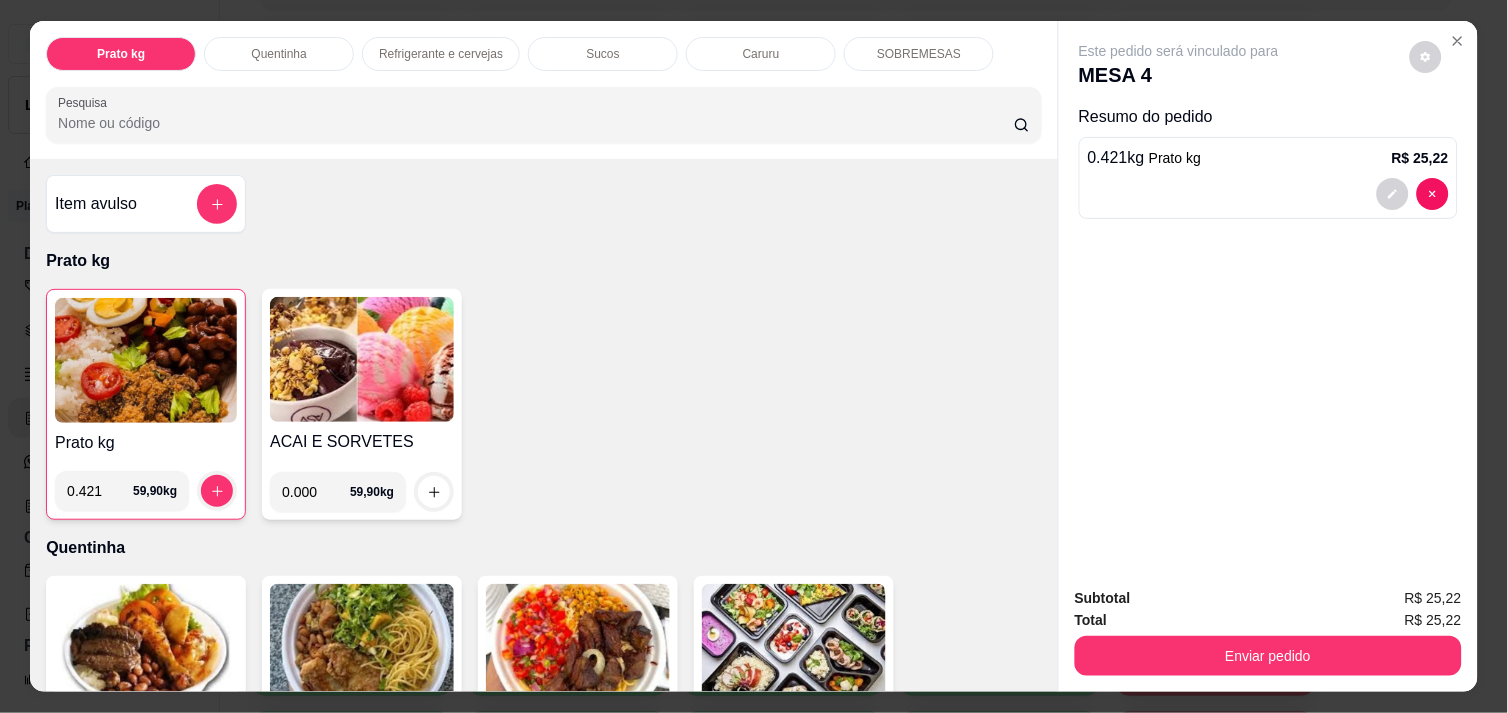 click on "0.421" at bounding box center [100, 491] 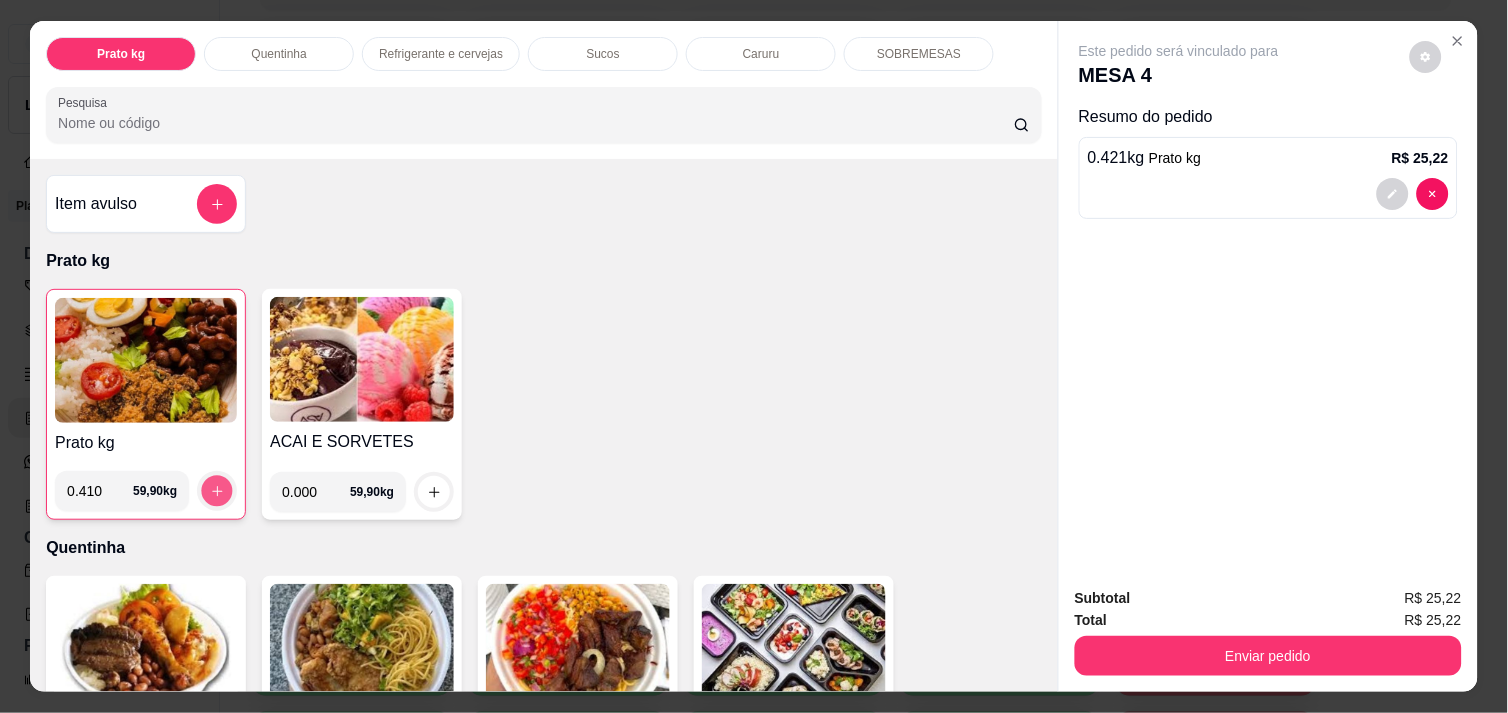 click at bounding box center (217, 491) 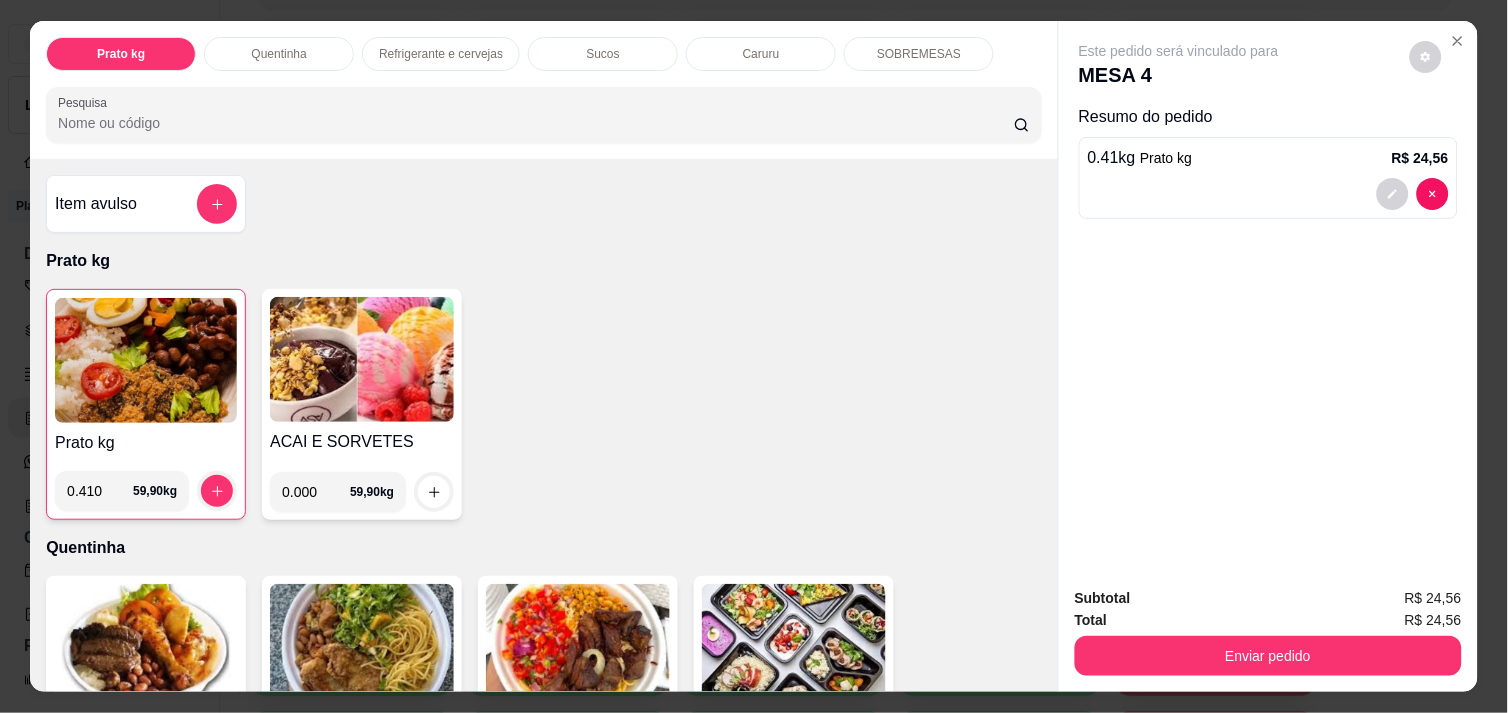 click on "0.410" at bounding box center [100, 491] 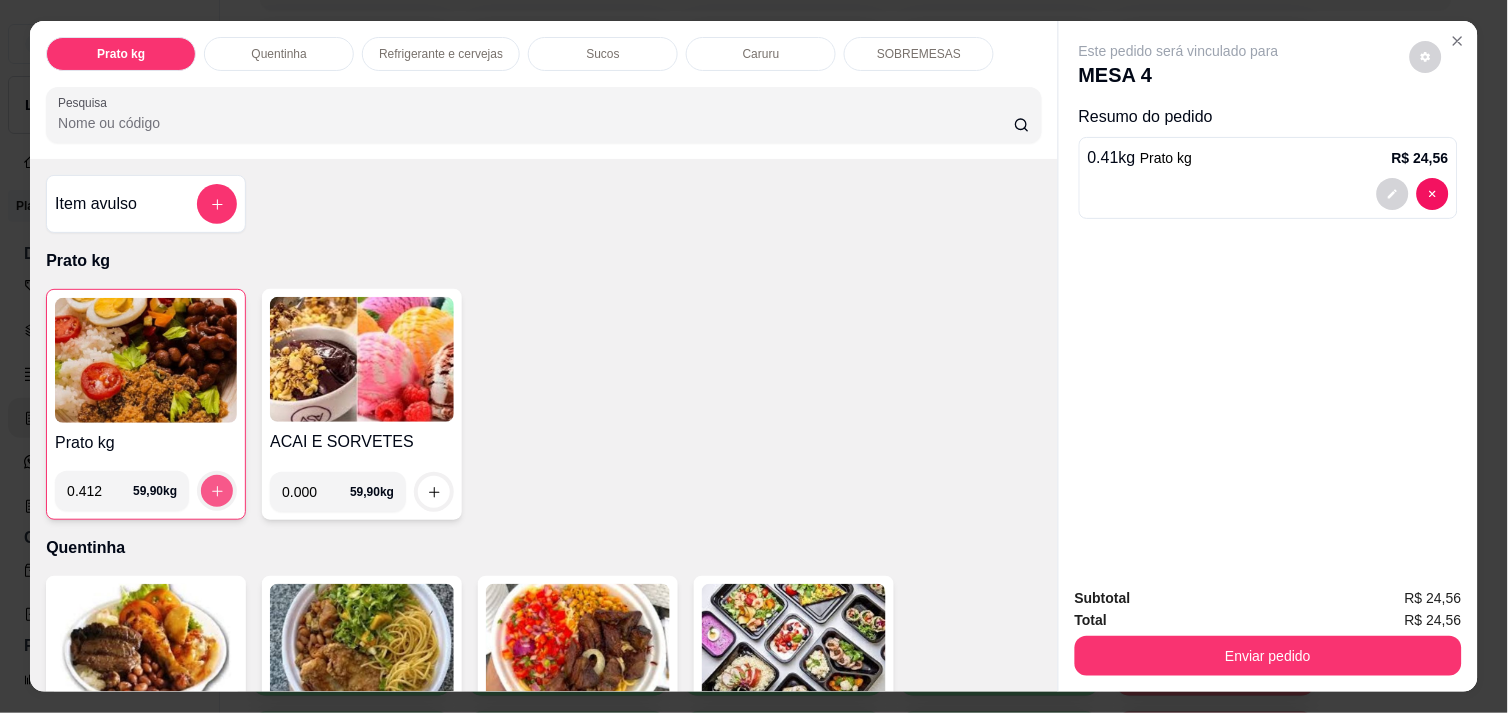 type on "0.412" 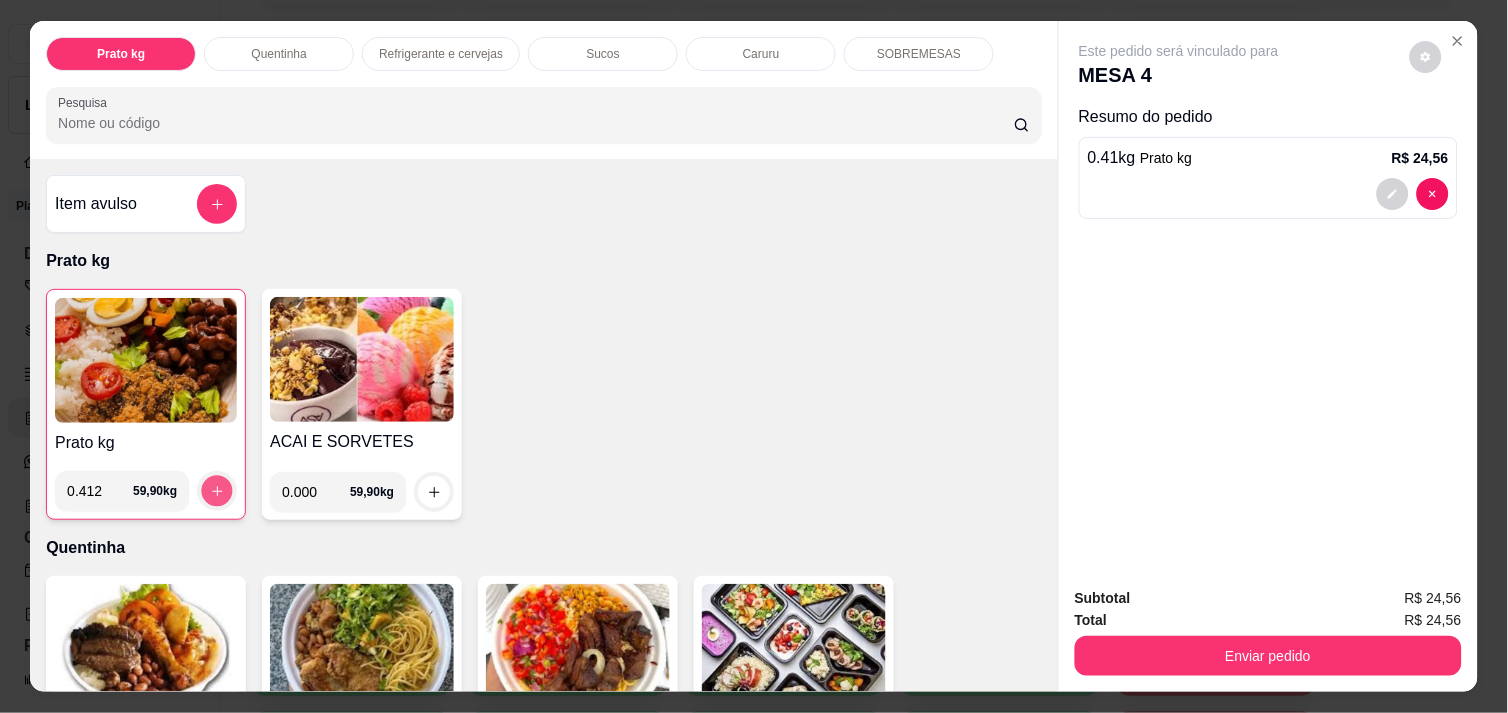 click 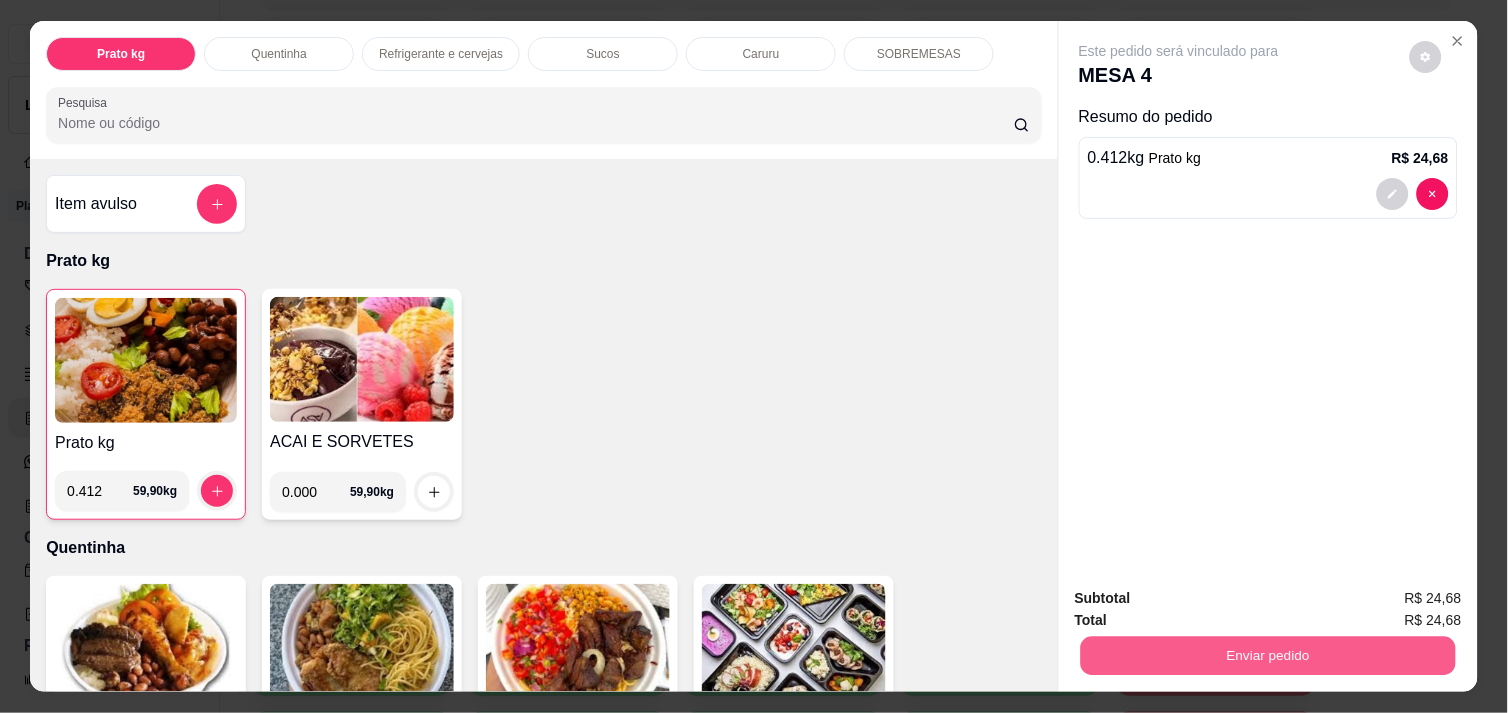 click on "Enviar pedido" at bounding box center (1268, 655) 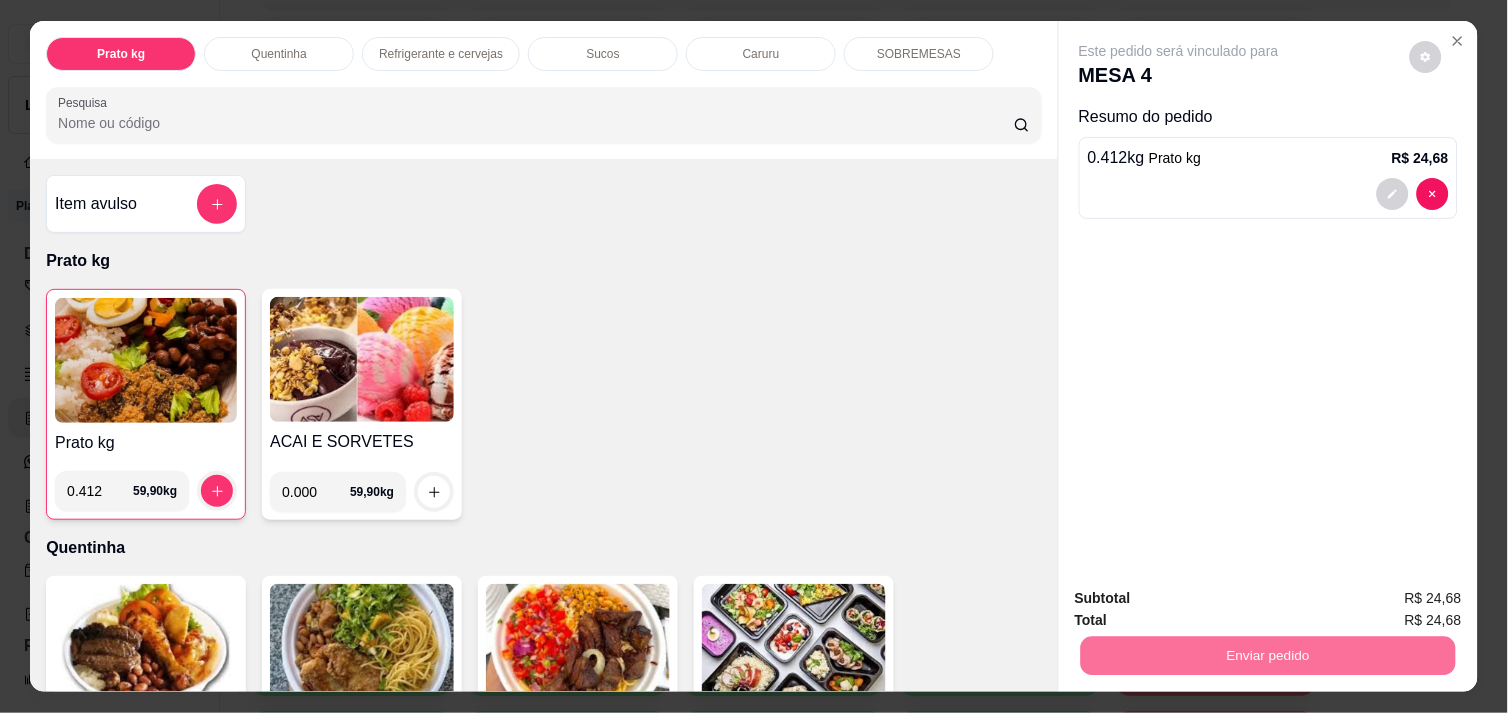click on "Não registrar e enviar pedido" at bounding box center [1202, 598] 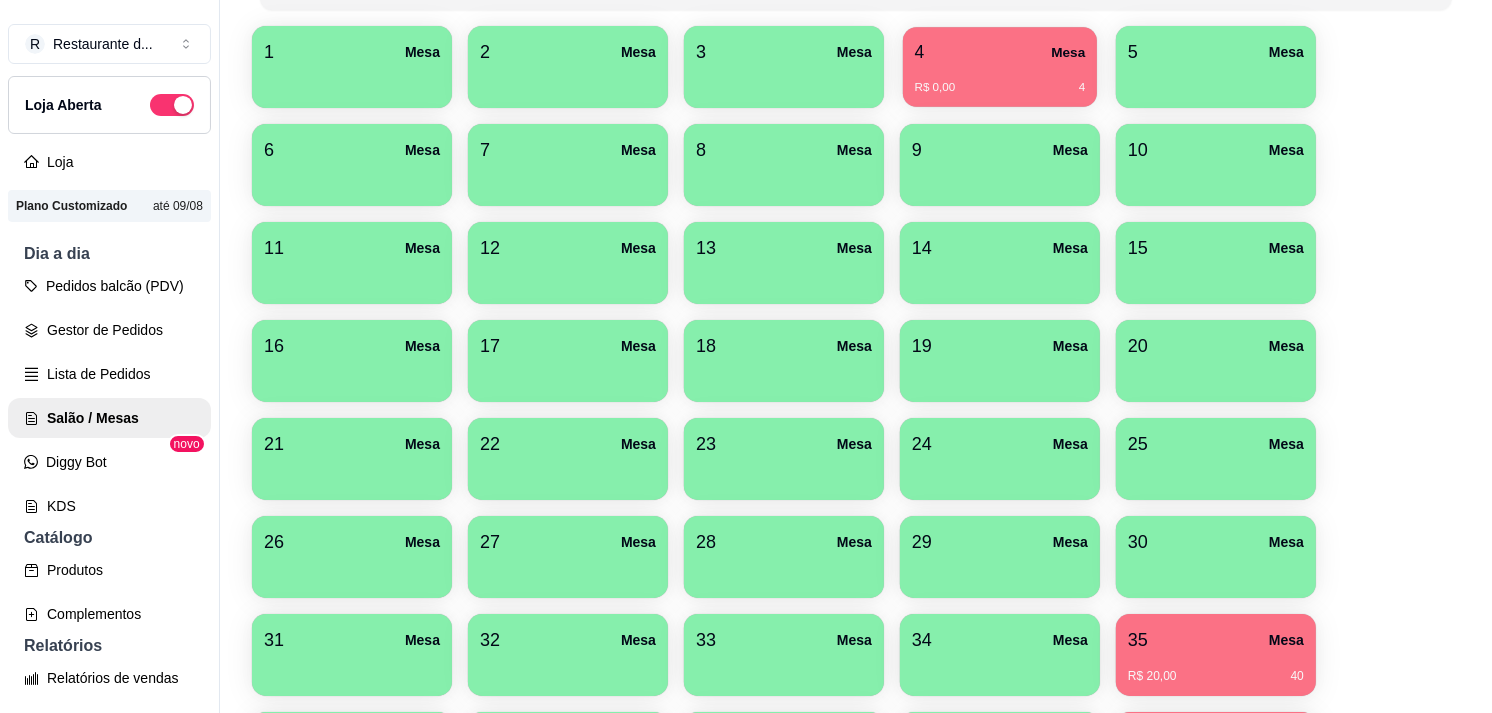 click on "4 Mesa" at bounding box center (1000, 52) 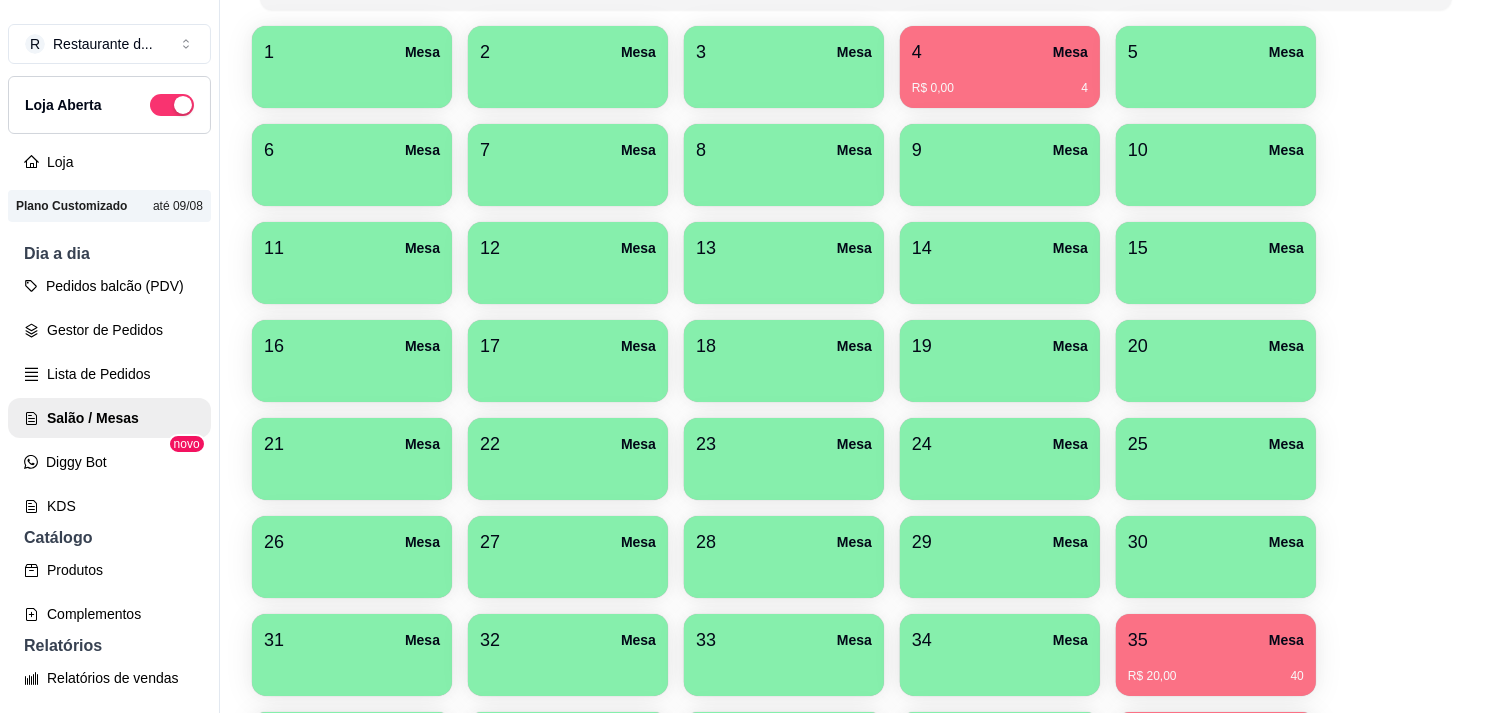 click on "R$ 0,00 4" at bounding box center (1000, 81) 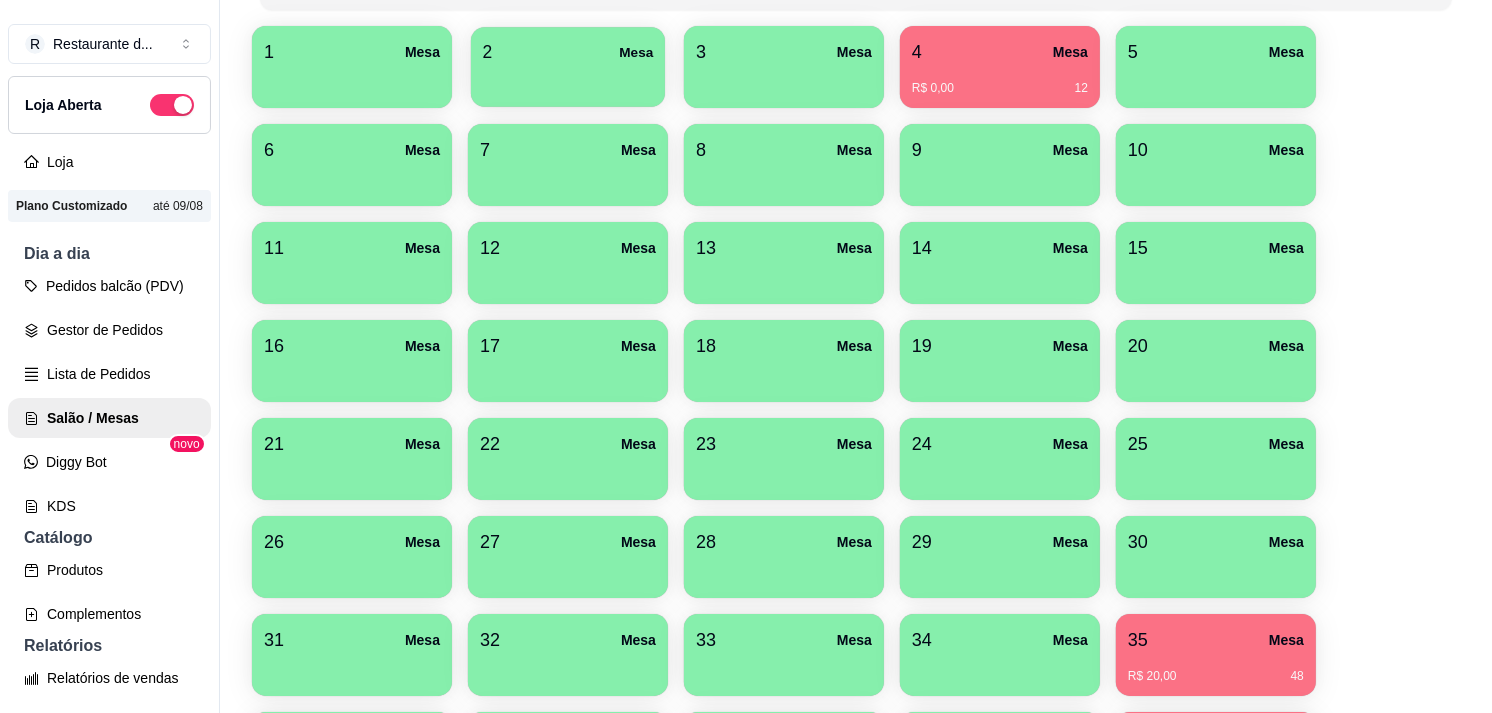 click on "2 Mesa" at bounding box center [568, 52] 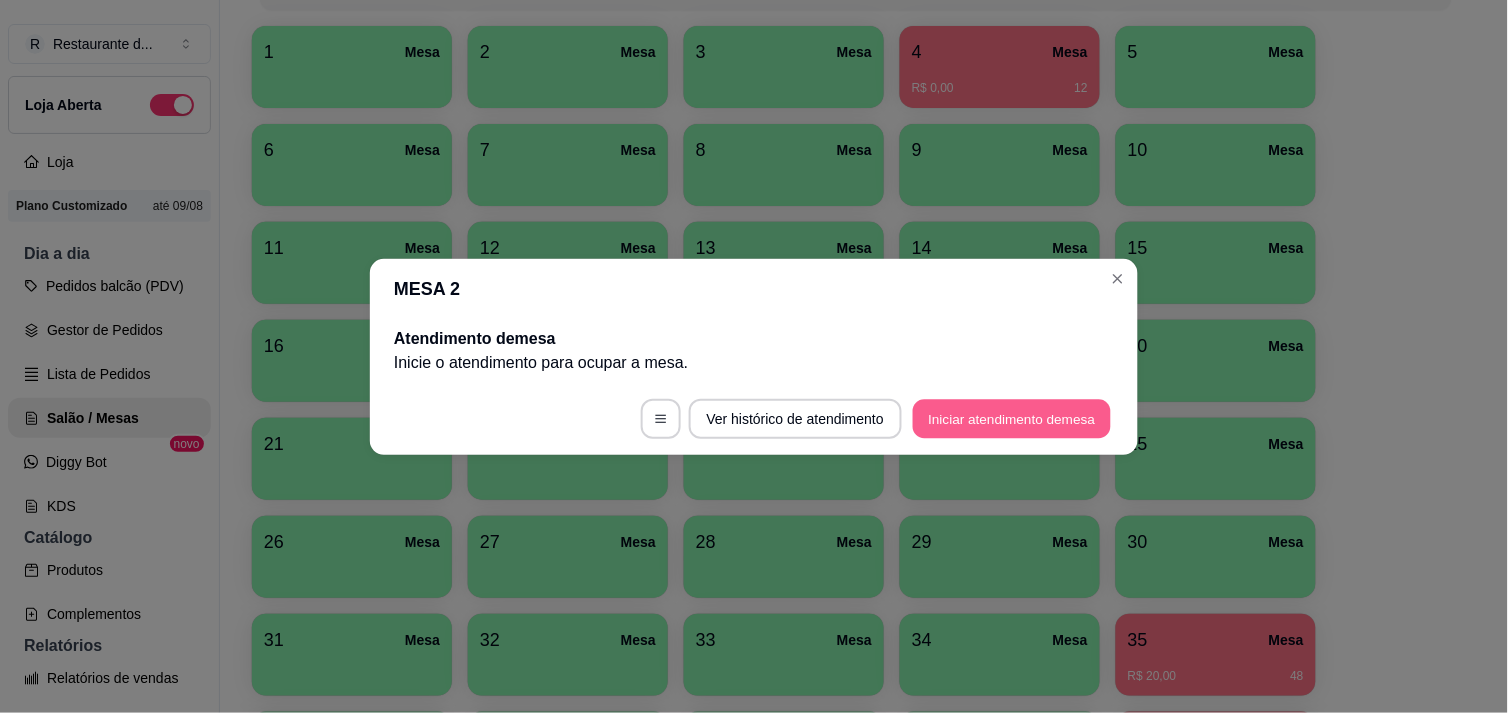click on "Iniciar atendimento de  mesa" at bounding box center [1012, 418] 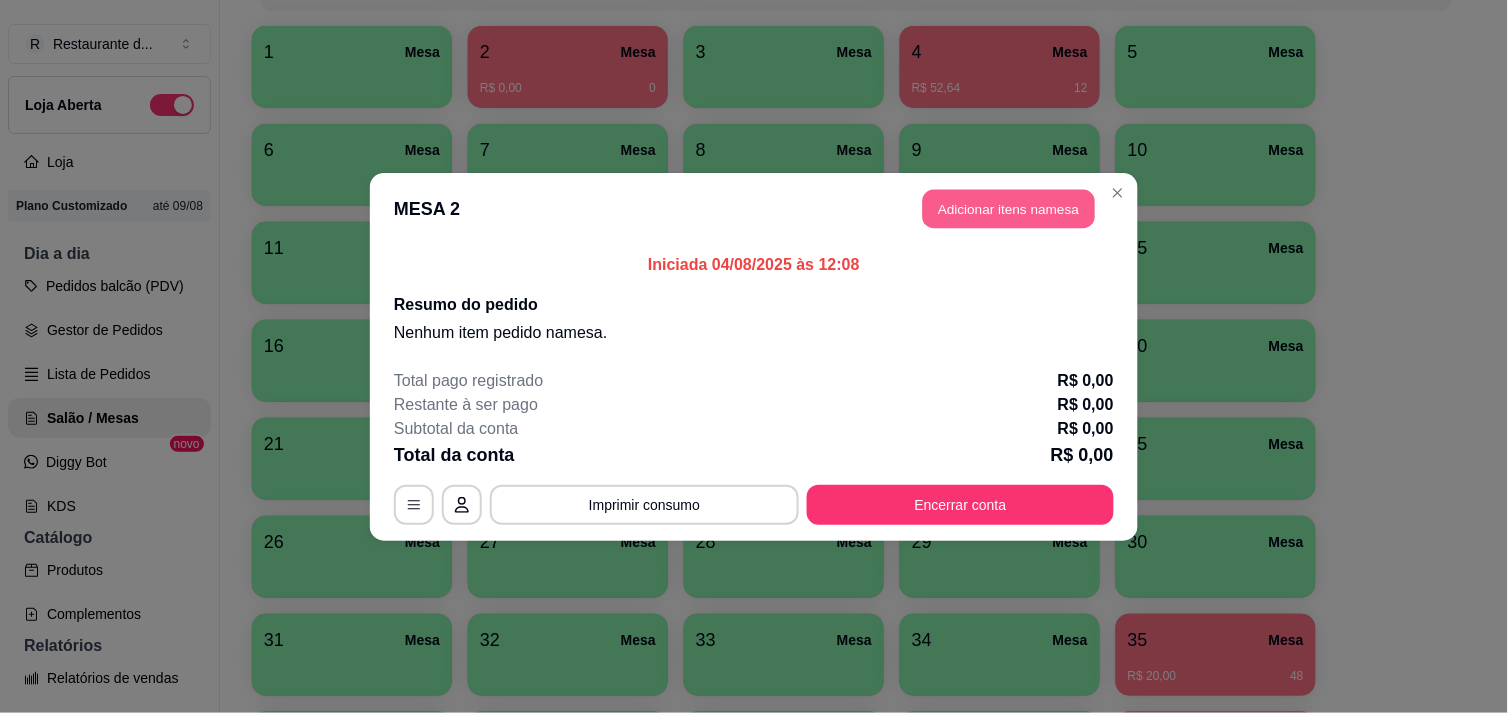 click on "Adicionar itens na  mesa" at bounding box center (1009, 208) 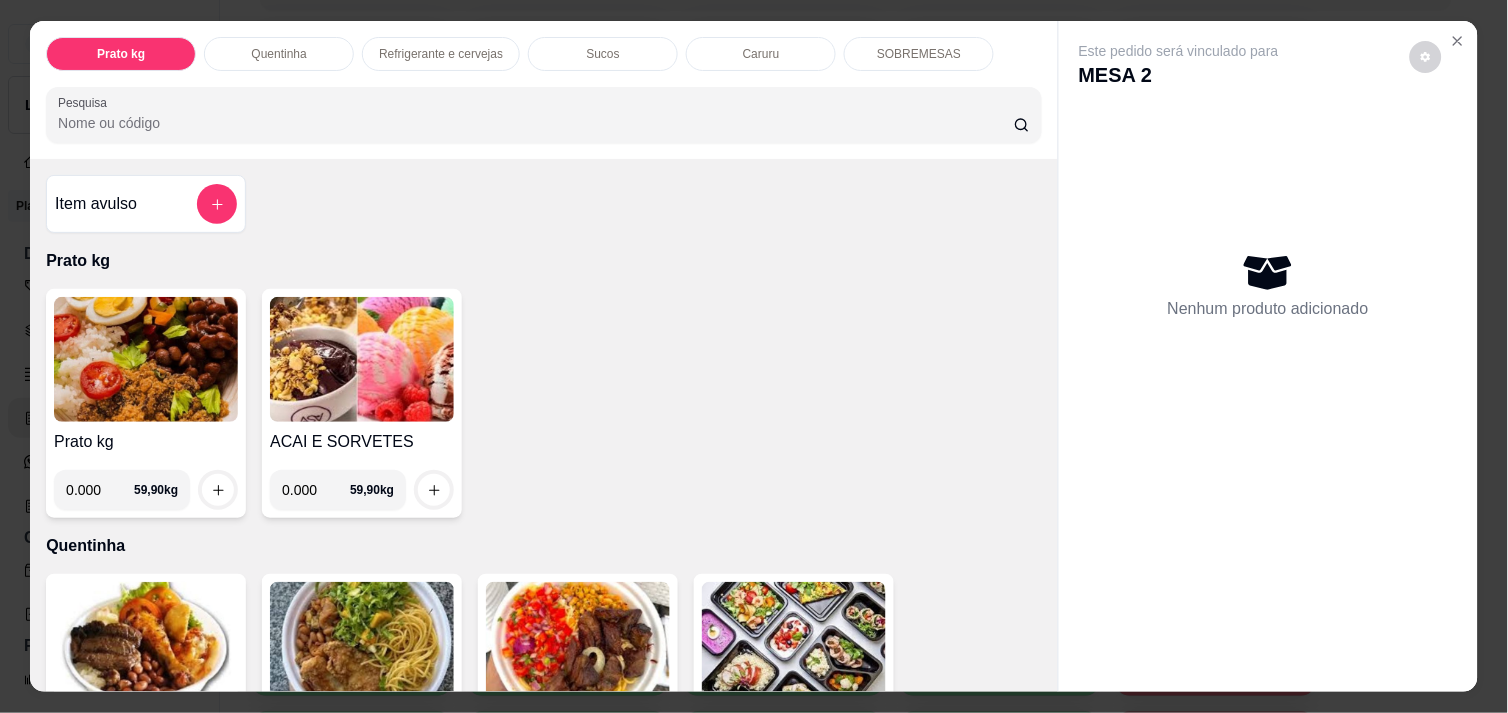 click on "0.000" at bounding box center [100, 490] 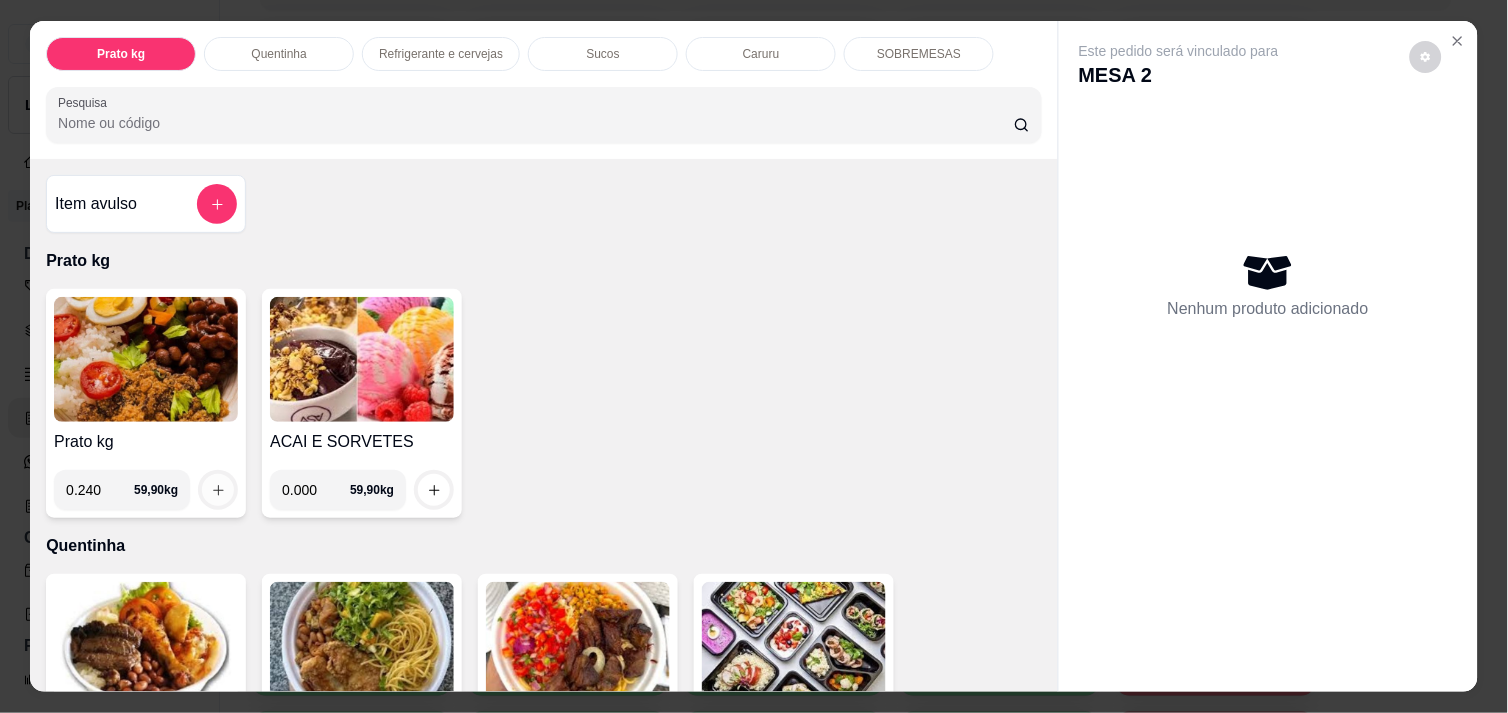 type on "0.240" 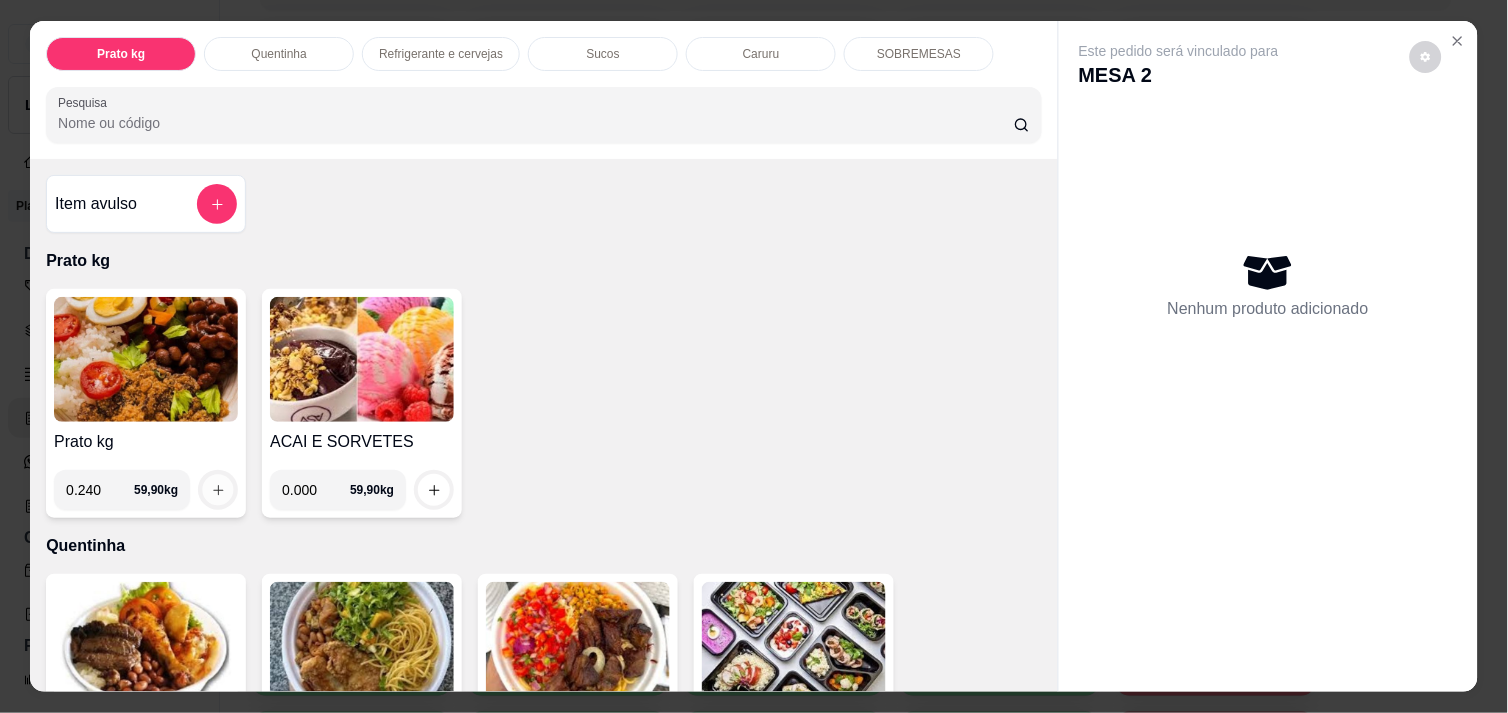 click at bounding box center (218, 490) 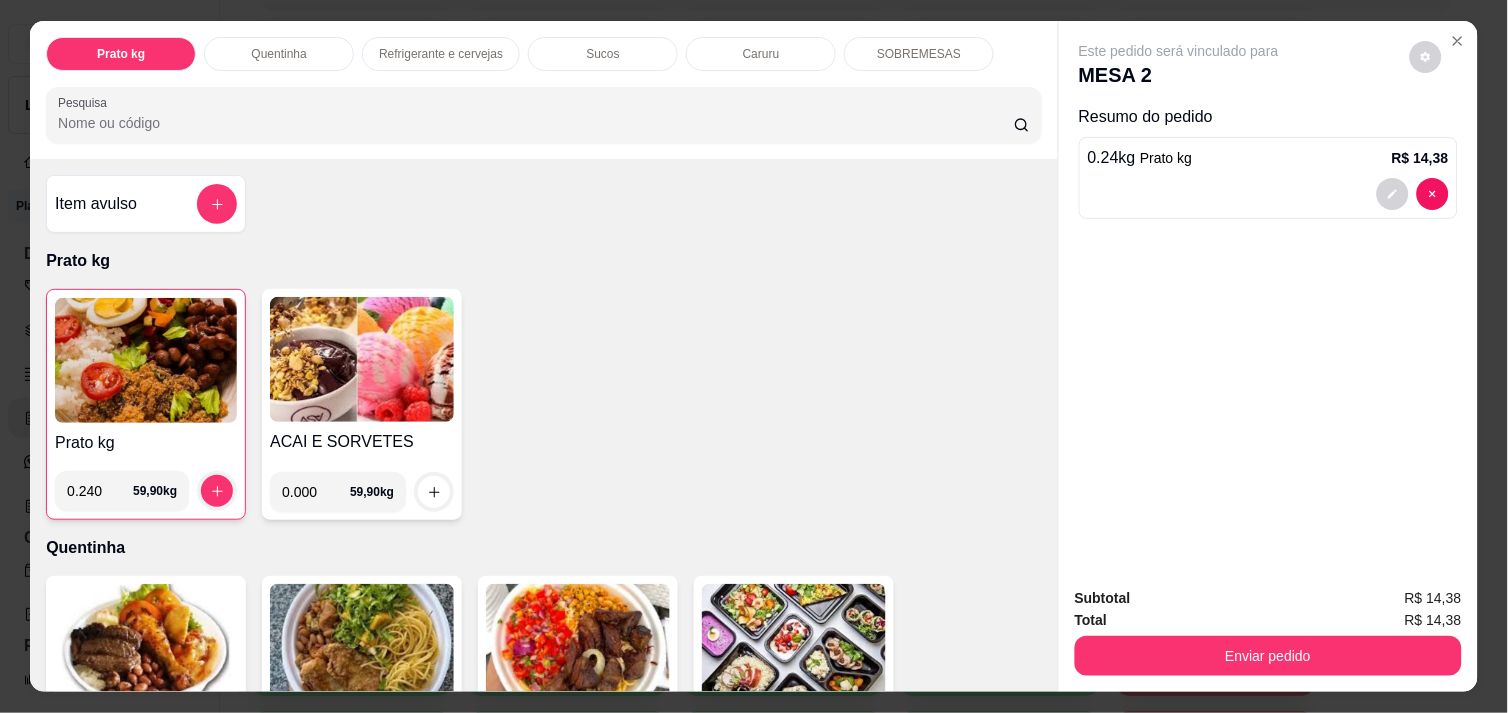click on "Refrigerante e cervejas" at bounding box center [441, 54] 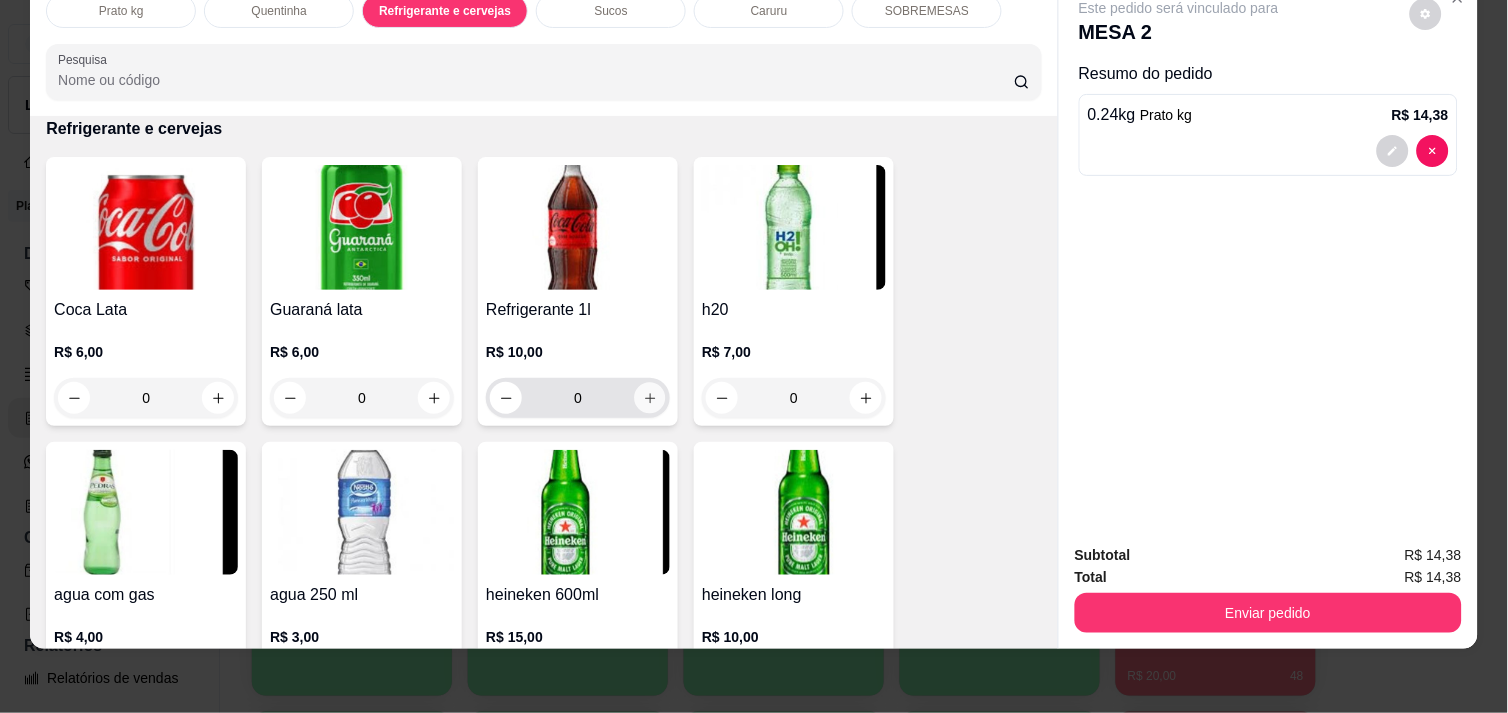 click 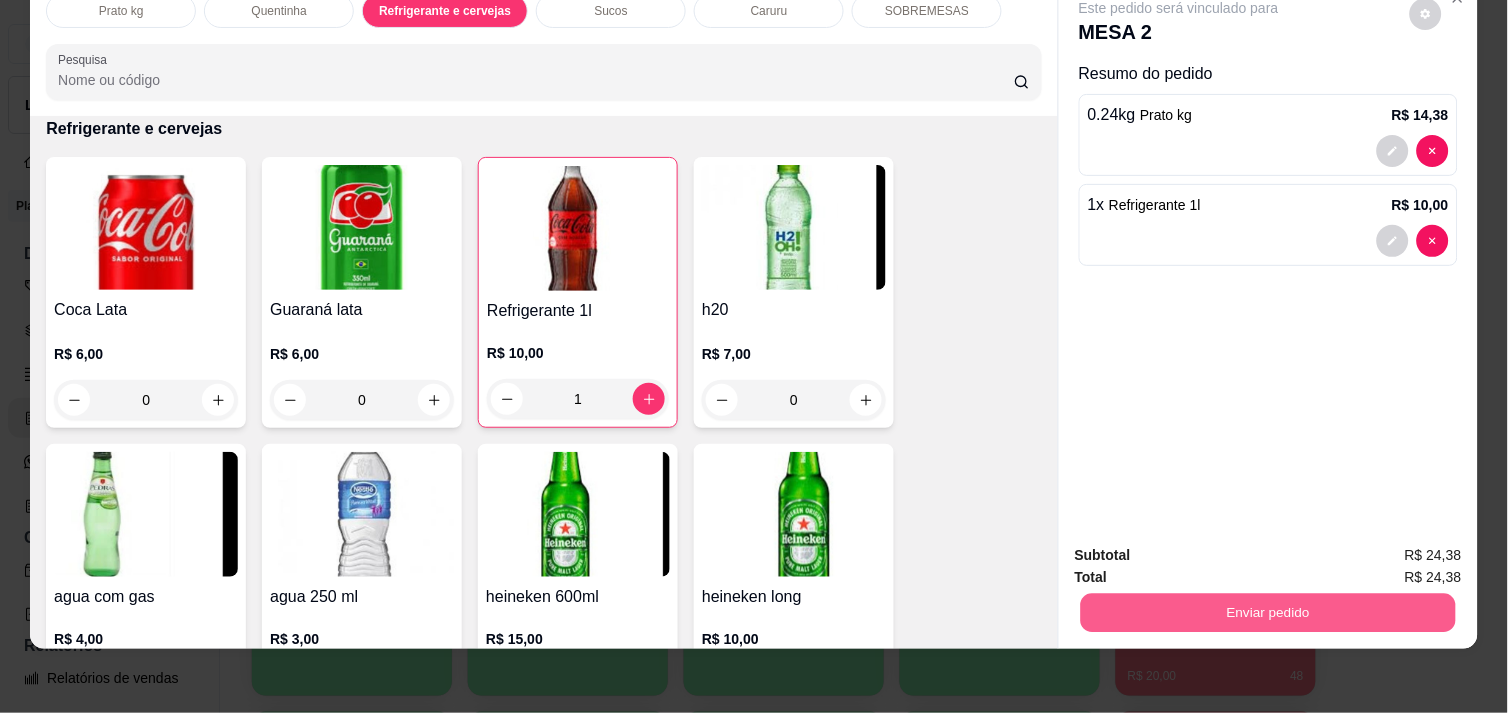 click on "Enviar pedido" at bounding box center (1268, 612) 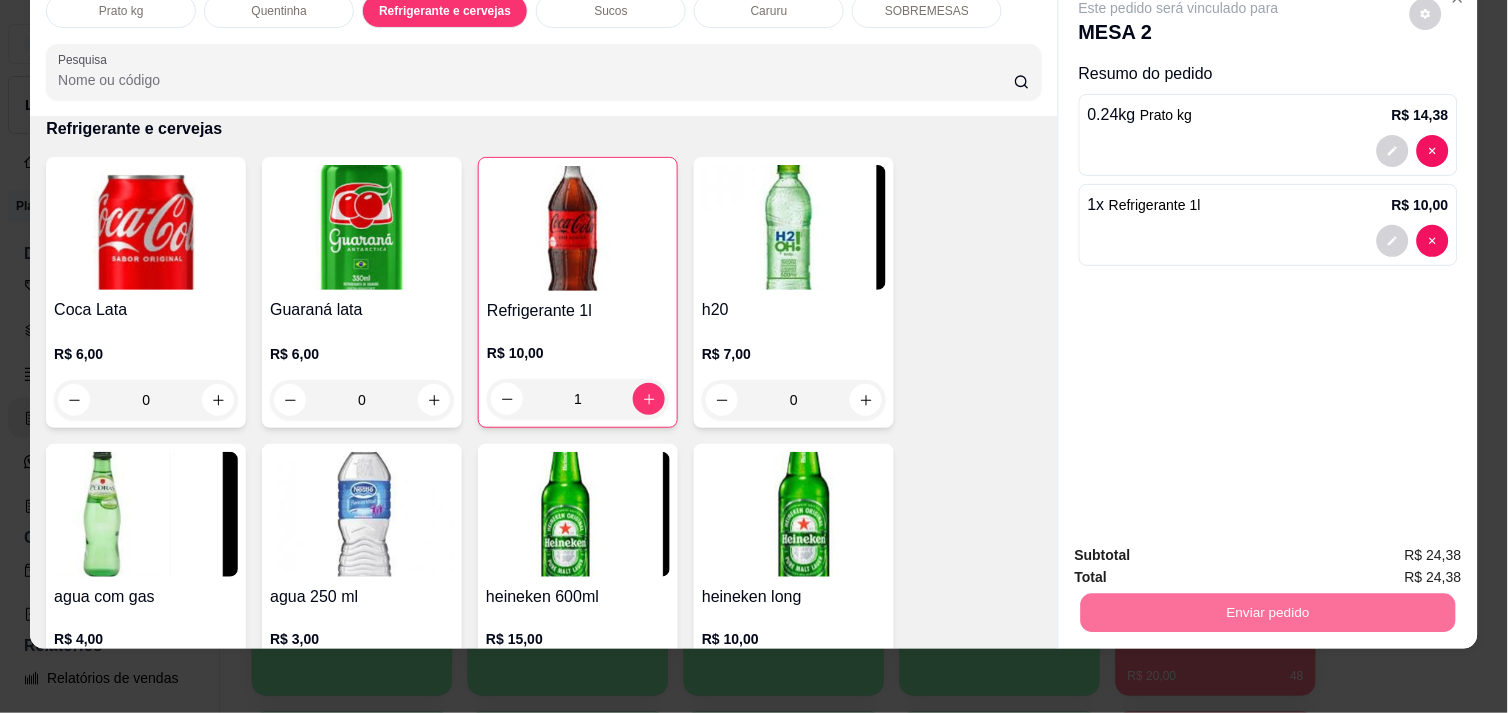 click on "Não registrar e enviar pedido" at bounding box center (1202, 548) 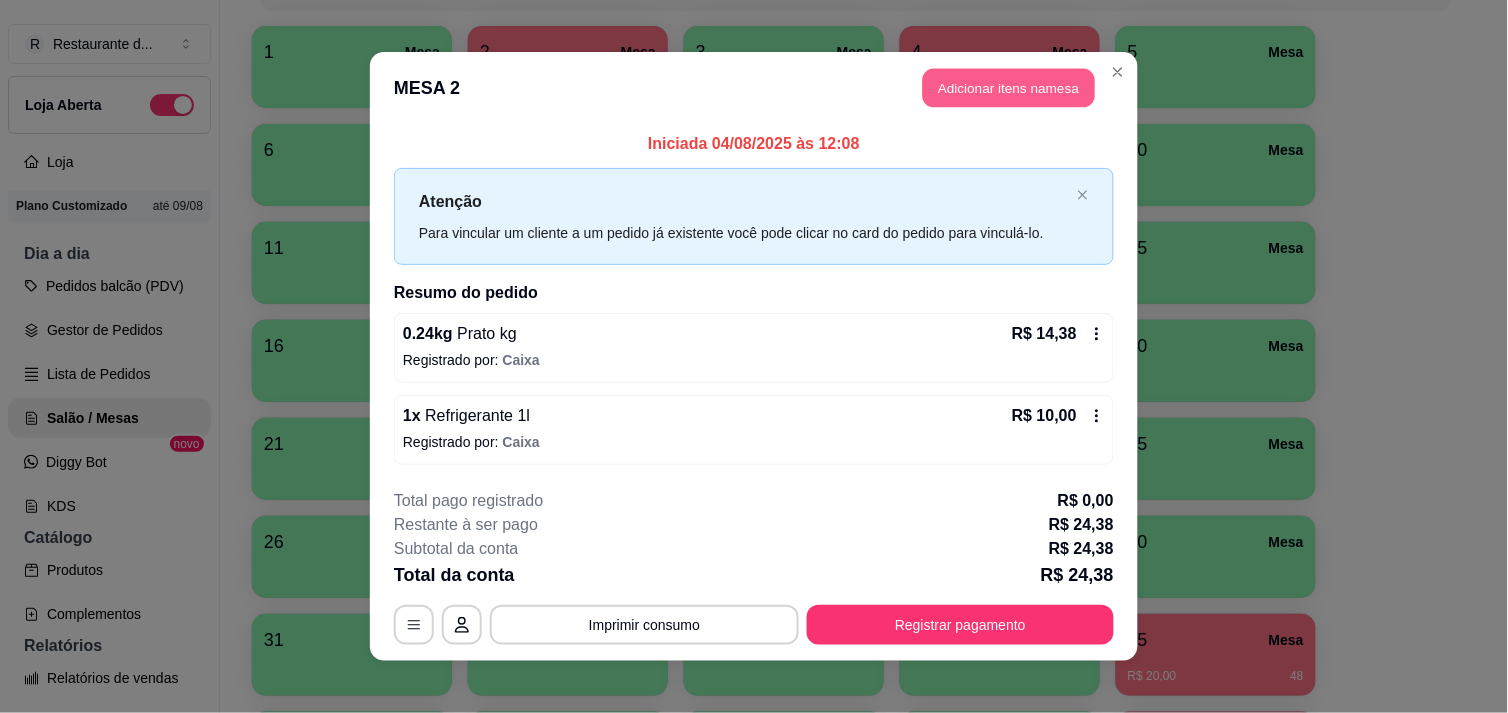 click on "Adicionar itens na  mesa" at bounding box center [1009, 88] 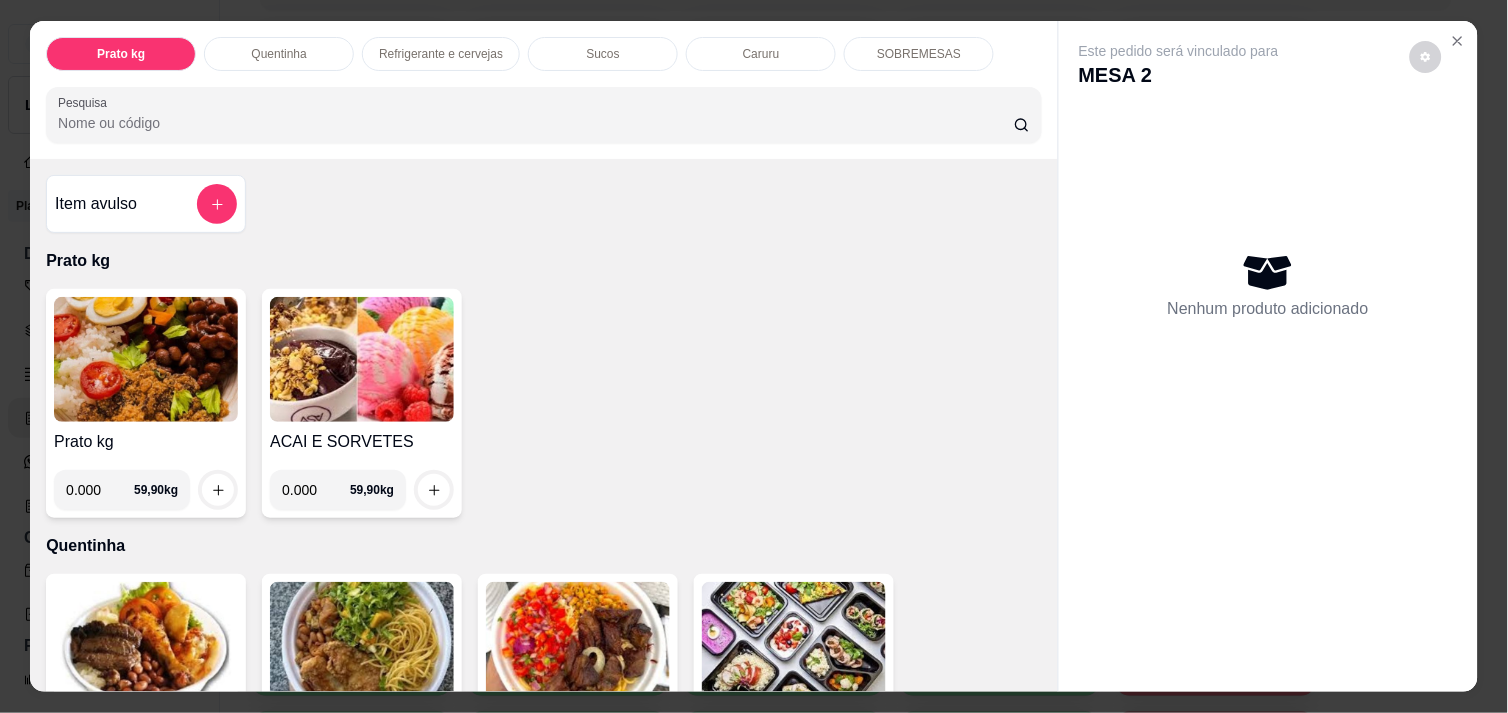 click on "0.000" at bounding box center [100, 490] 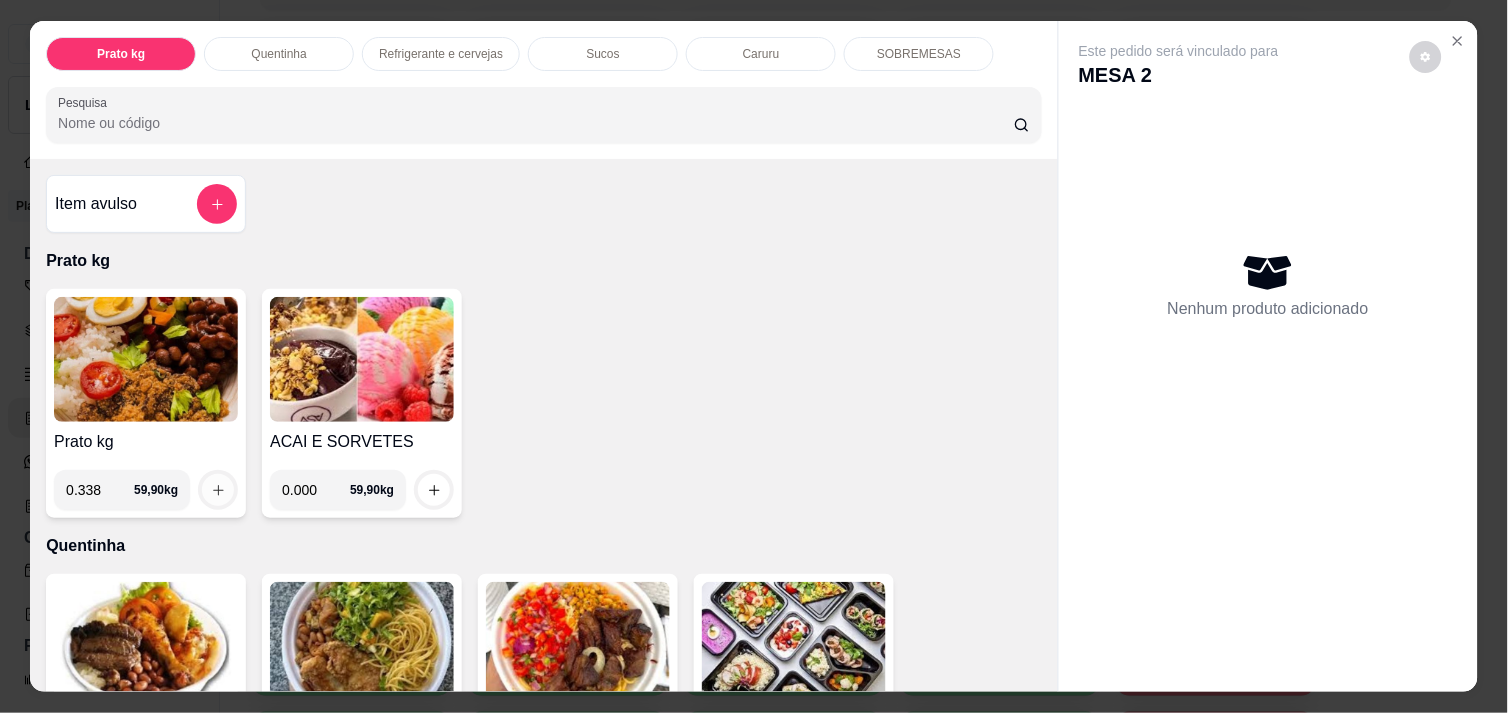 type on "0.338" 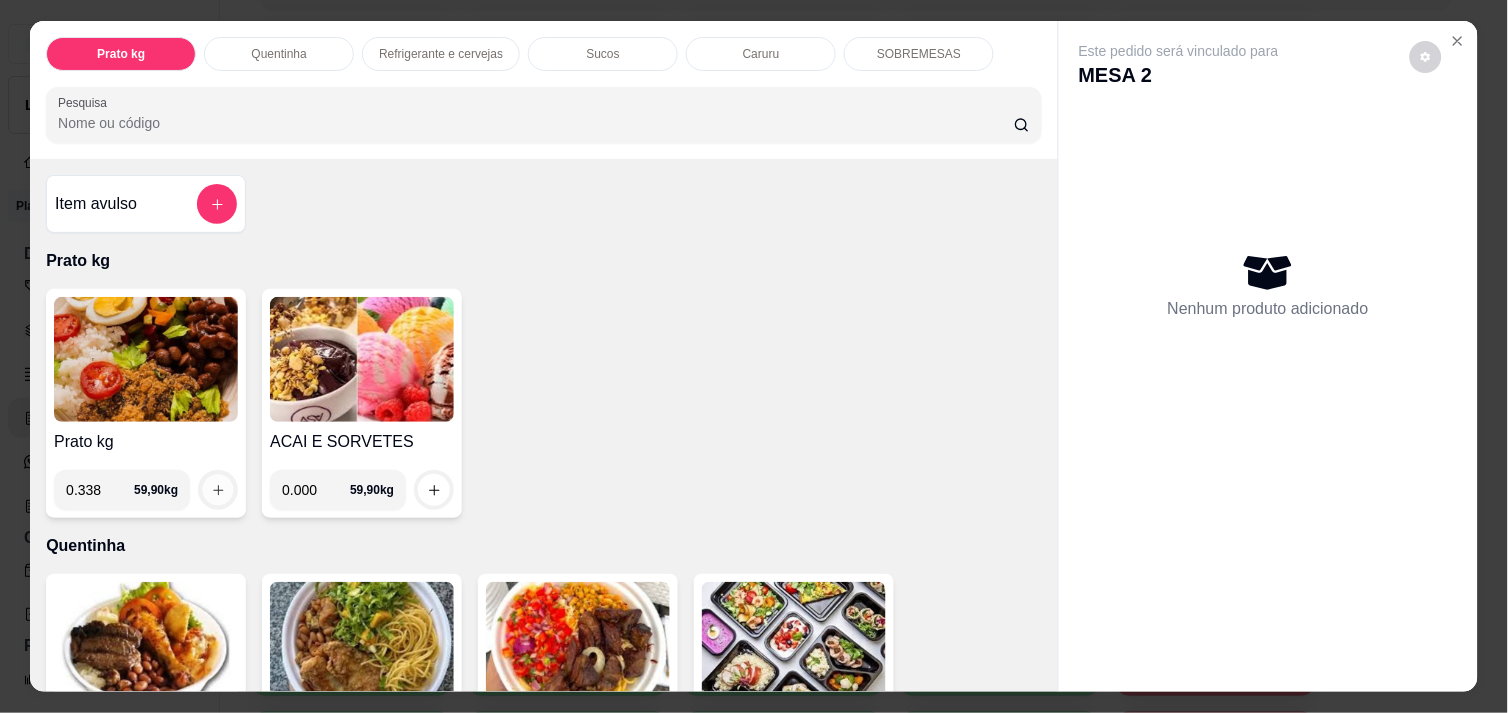 click at bounding box center (218, 490) 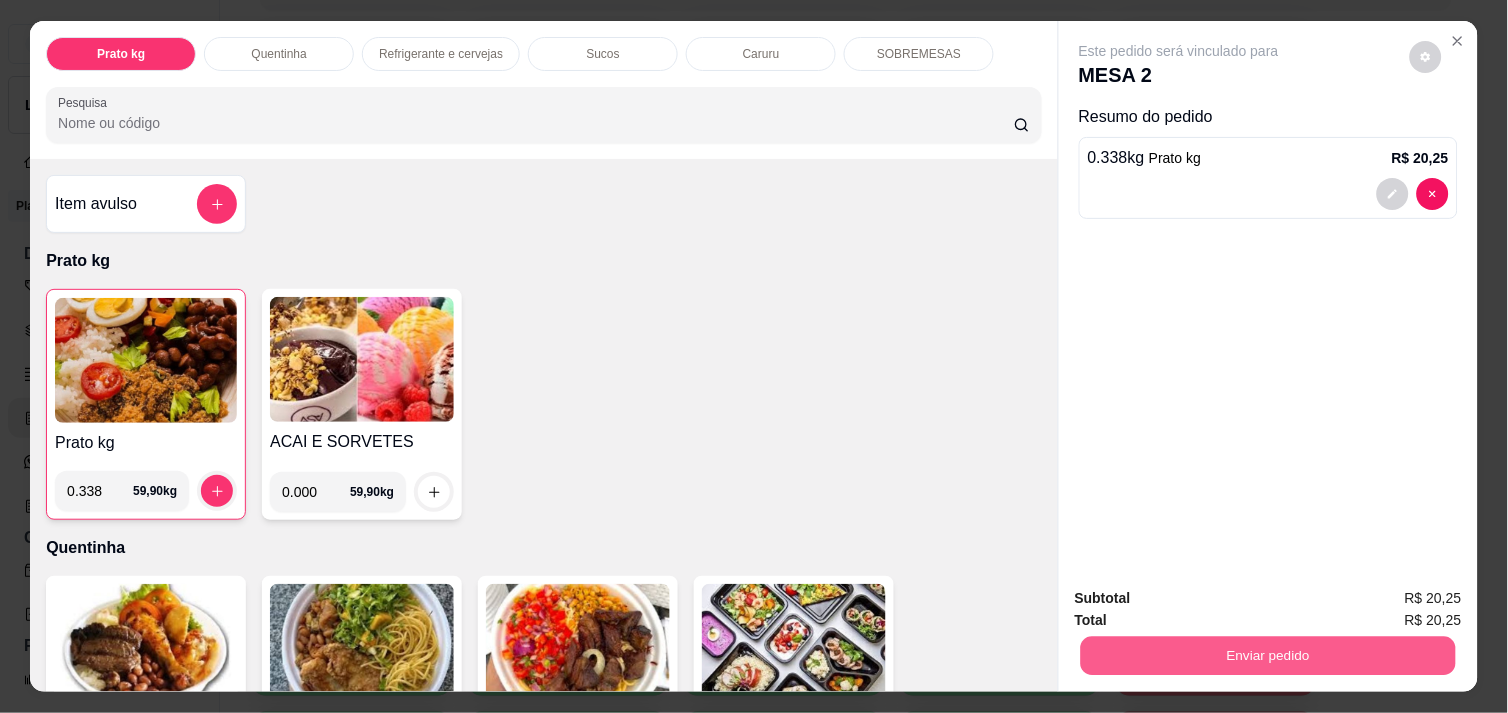 click on "Enviar pedido" at bounding box center (1268, 655) 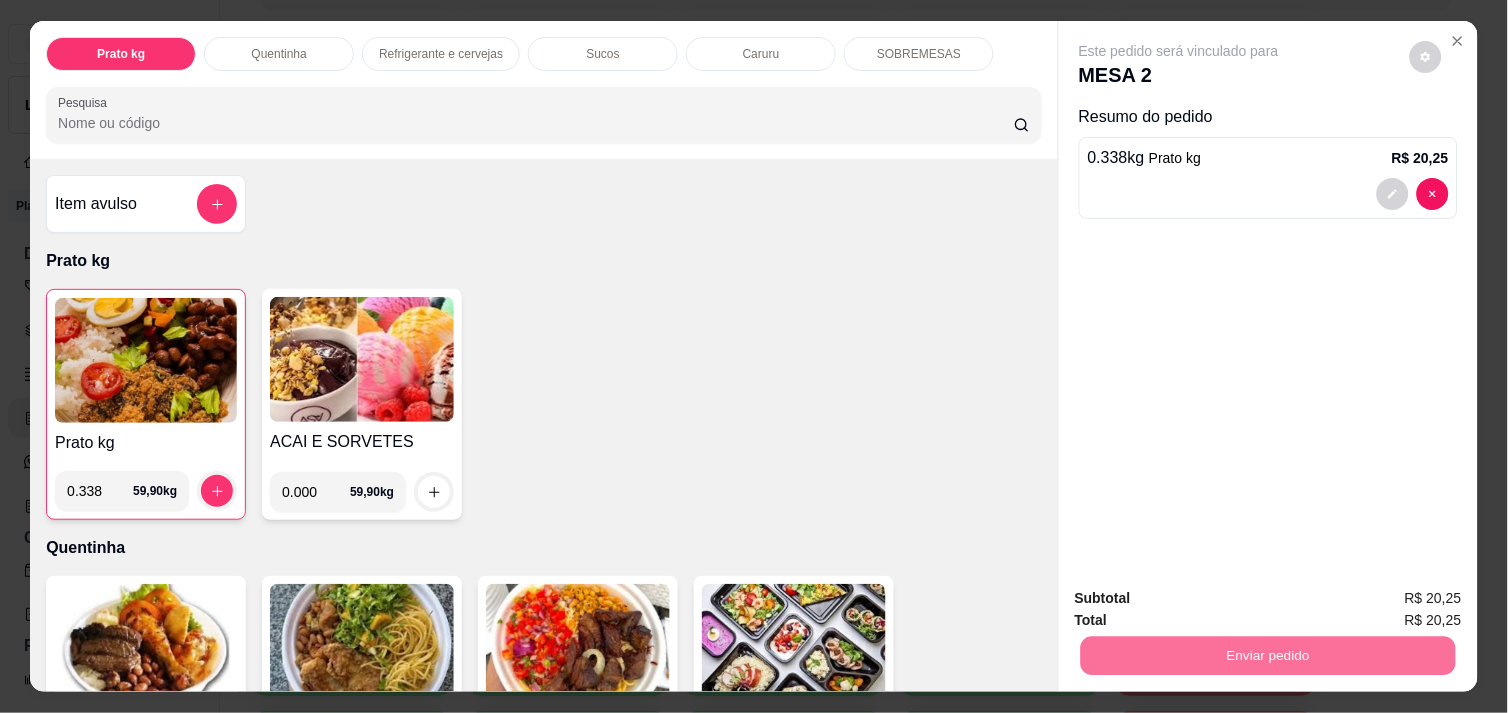 click on "Não registrar e enviar pedido" at bounding box center [1202, 599] 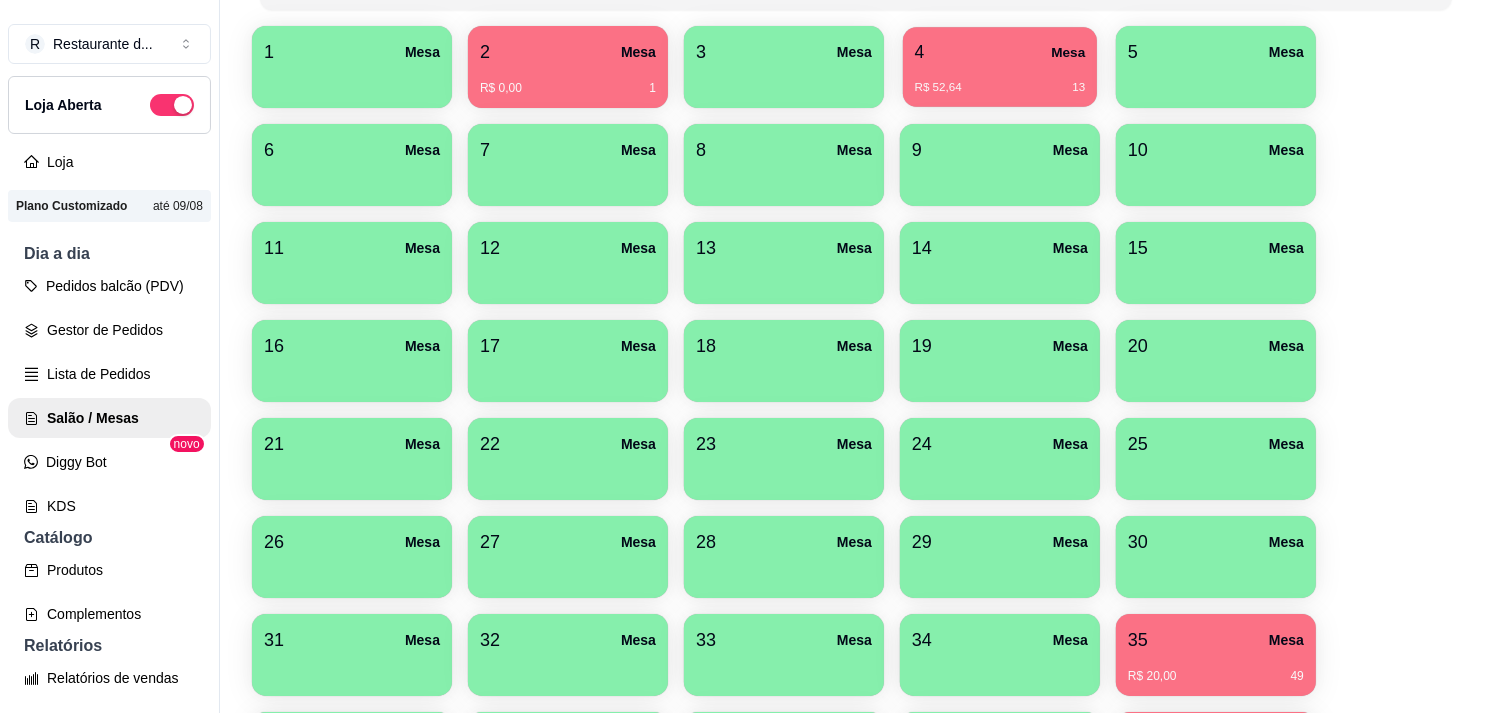 click on "R$ 52,64 [NUMBER]" at bounding box center [1000, 80] 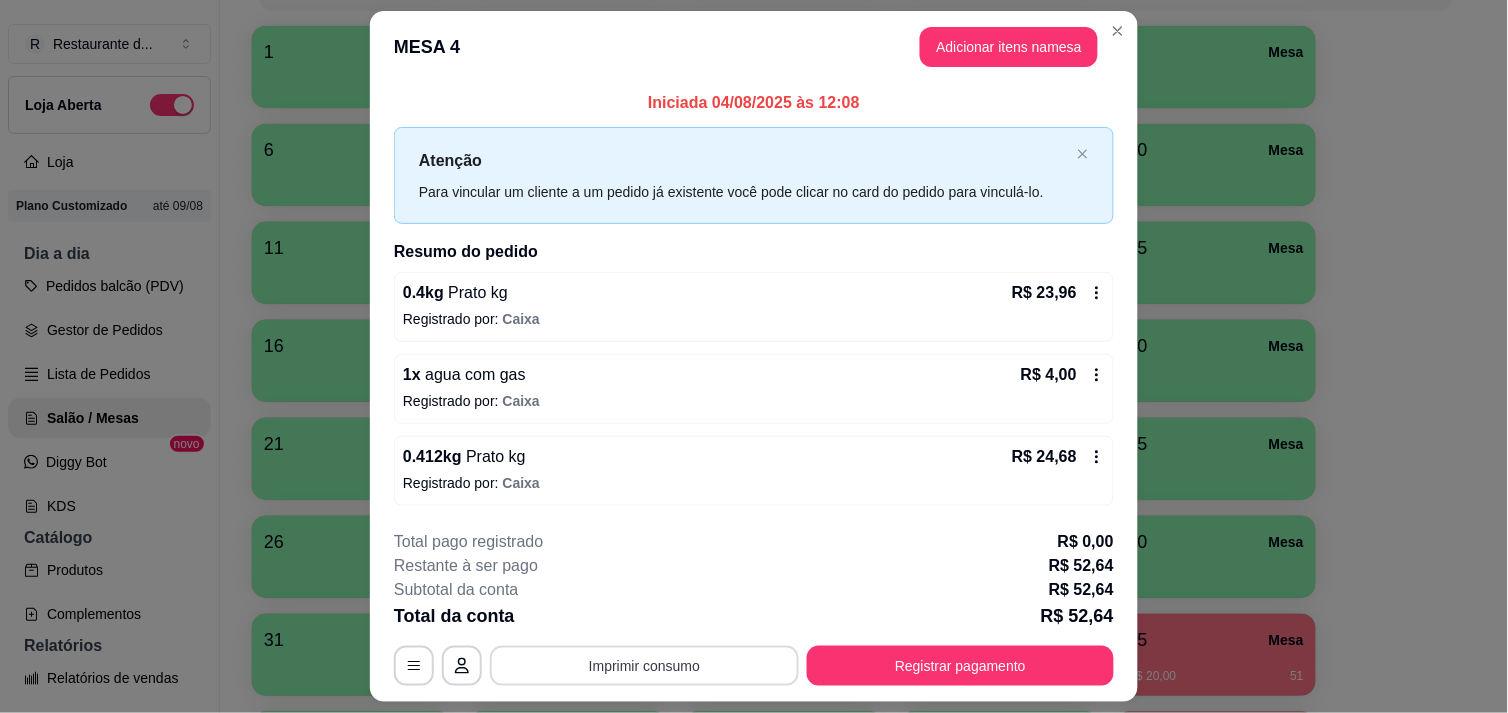 click on "Imprimir consumo" at bounding box center (644, 666) 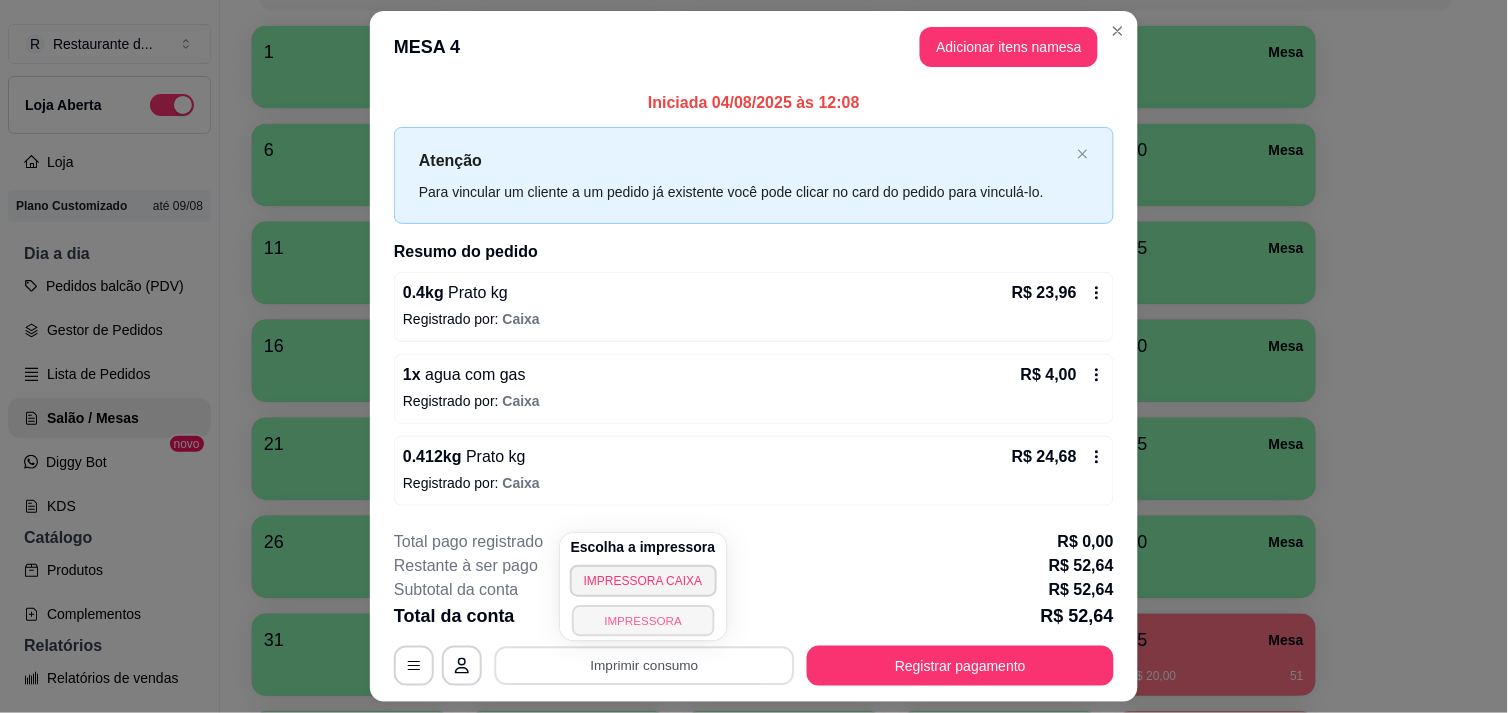click on "IMPRESSORA" at bounding box center (643, 620) 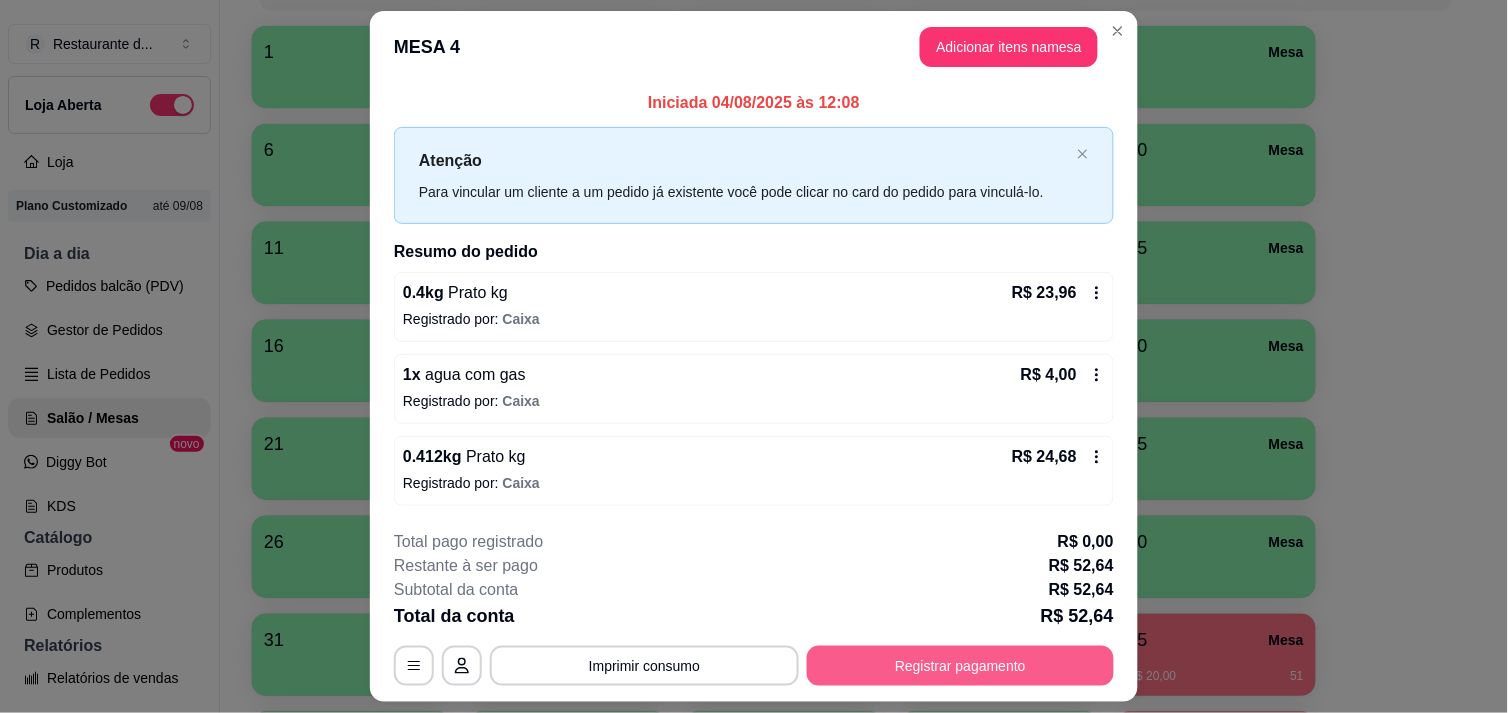 click on "Registrar pagamento" at bounding box center [960, 666] 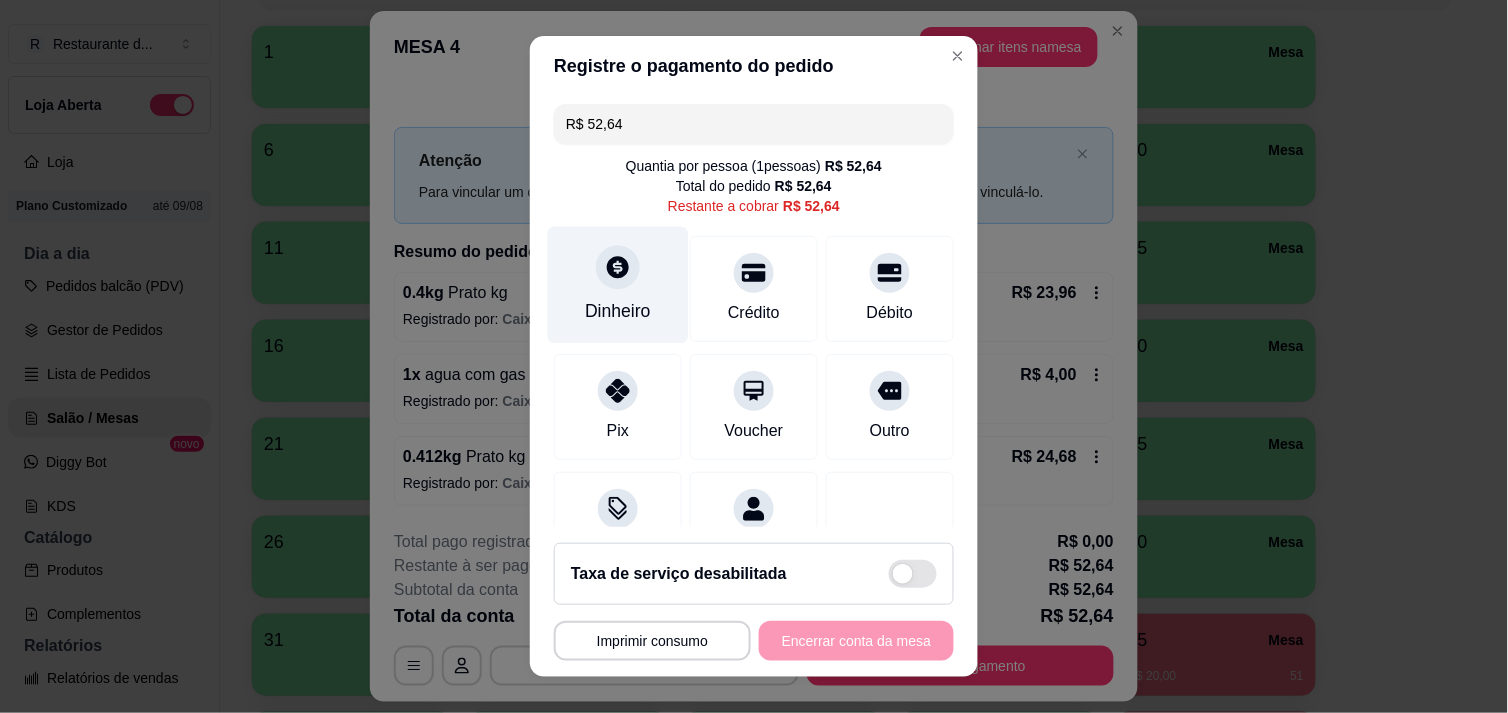 click 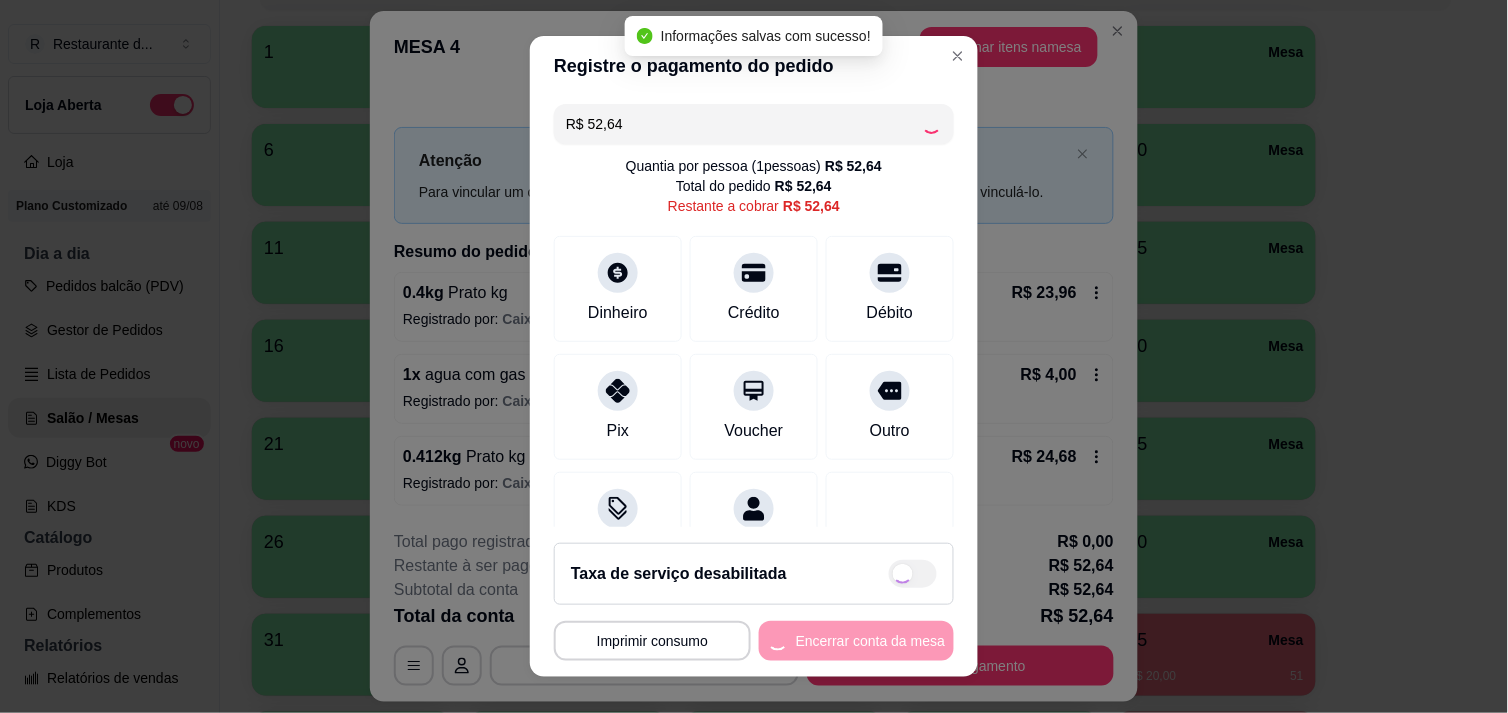 type on "R$ 0,00" 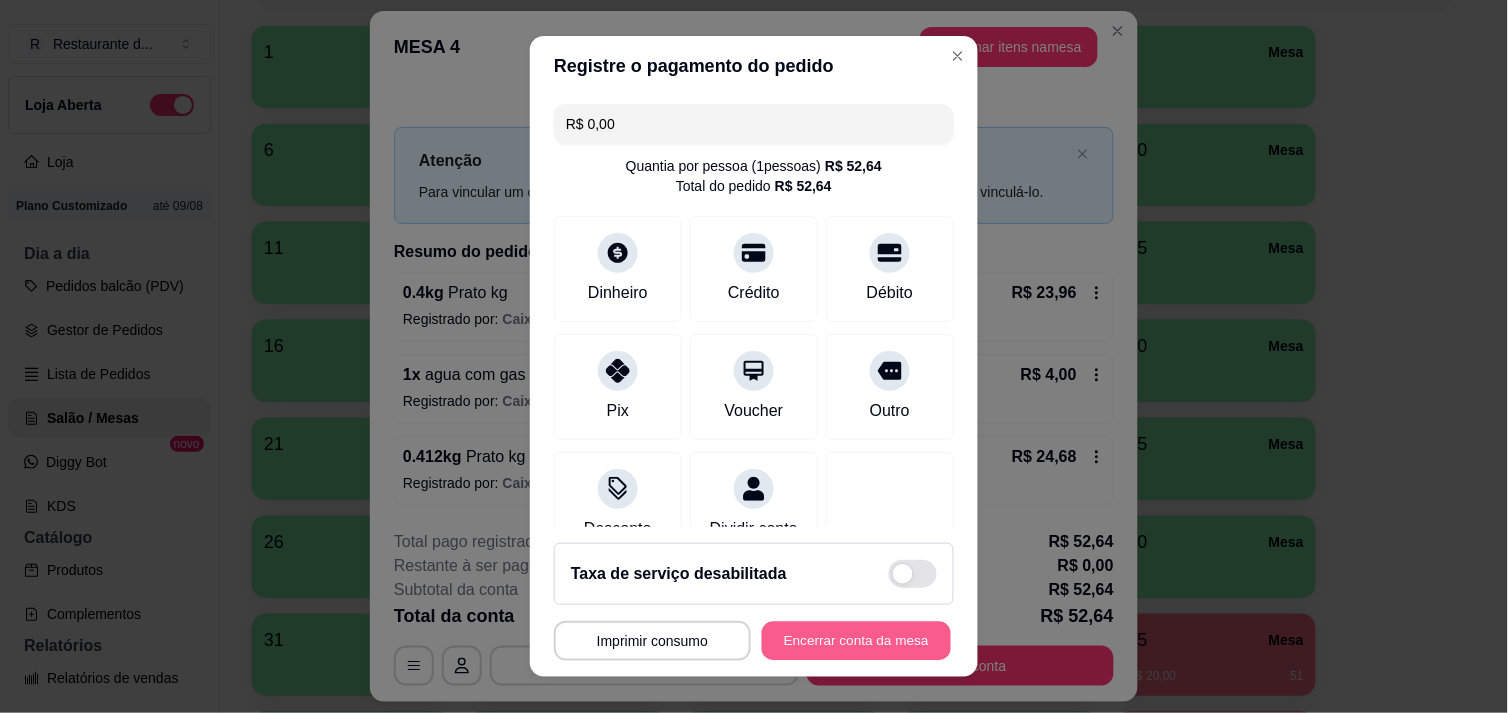 click on "Encerrar conta da mesa" at bounding box center (856, 641) 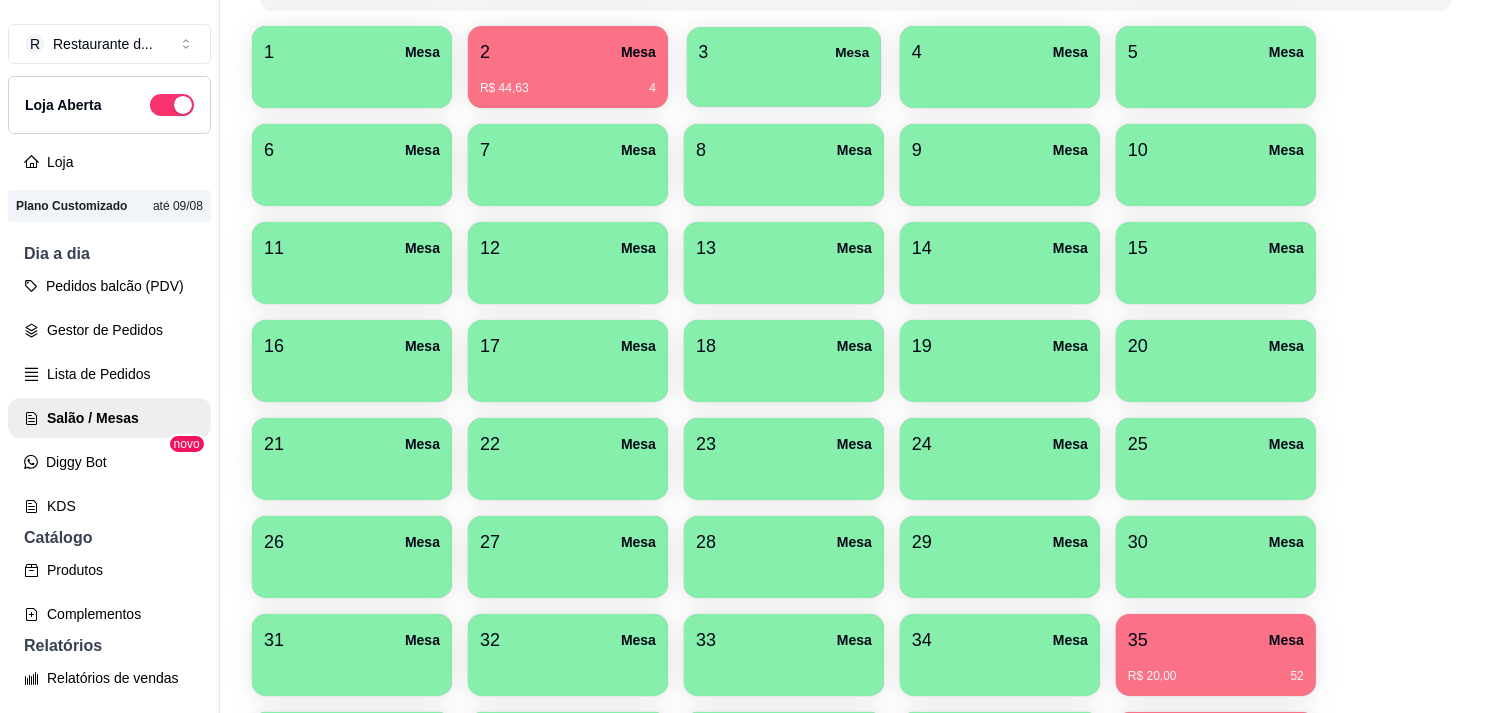 click on "3 Mesa" at bounding box center [784, 52] 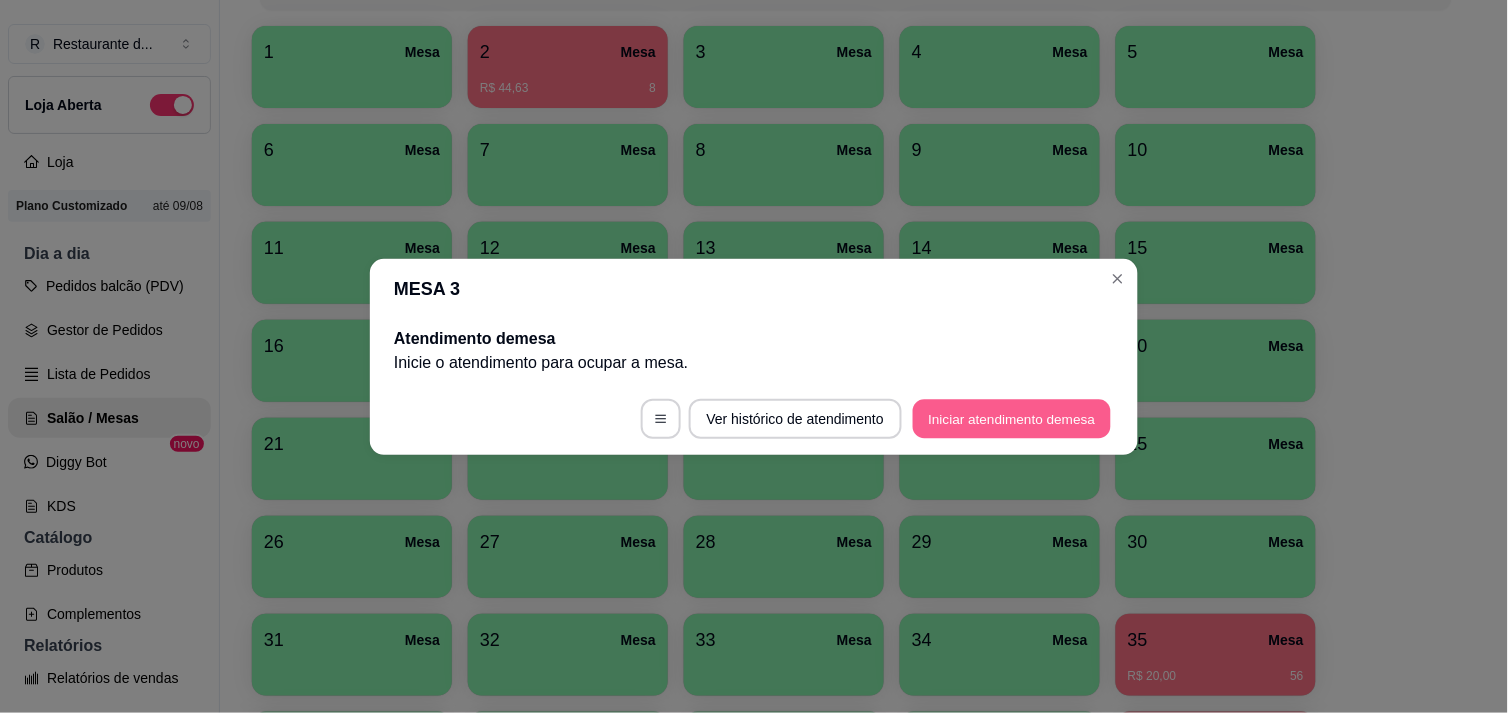click on "Iniciar atendimento de  mesa" at bounding box center (1012, 418) 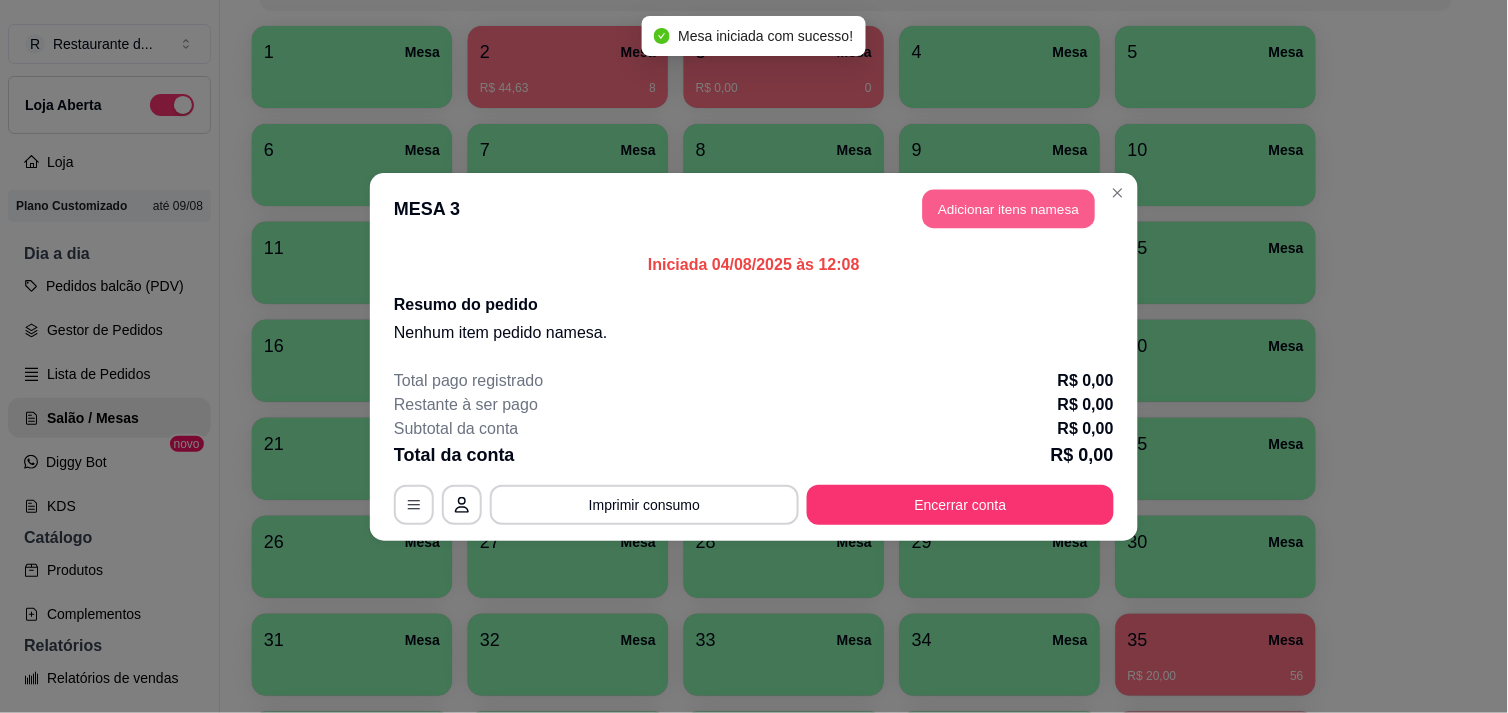 click on "Adicionar itens na  mesa" at bounding box center (1009, 208) 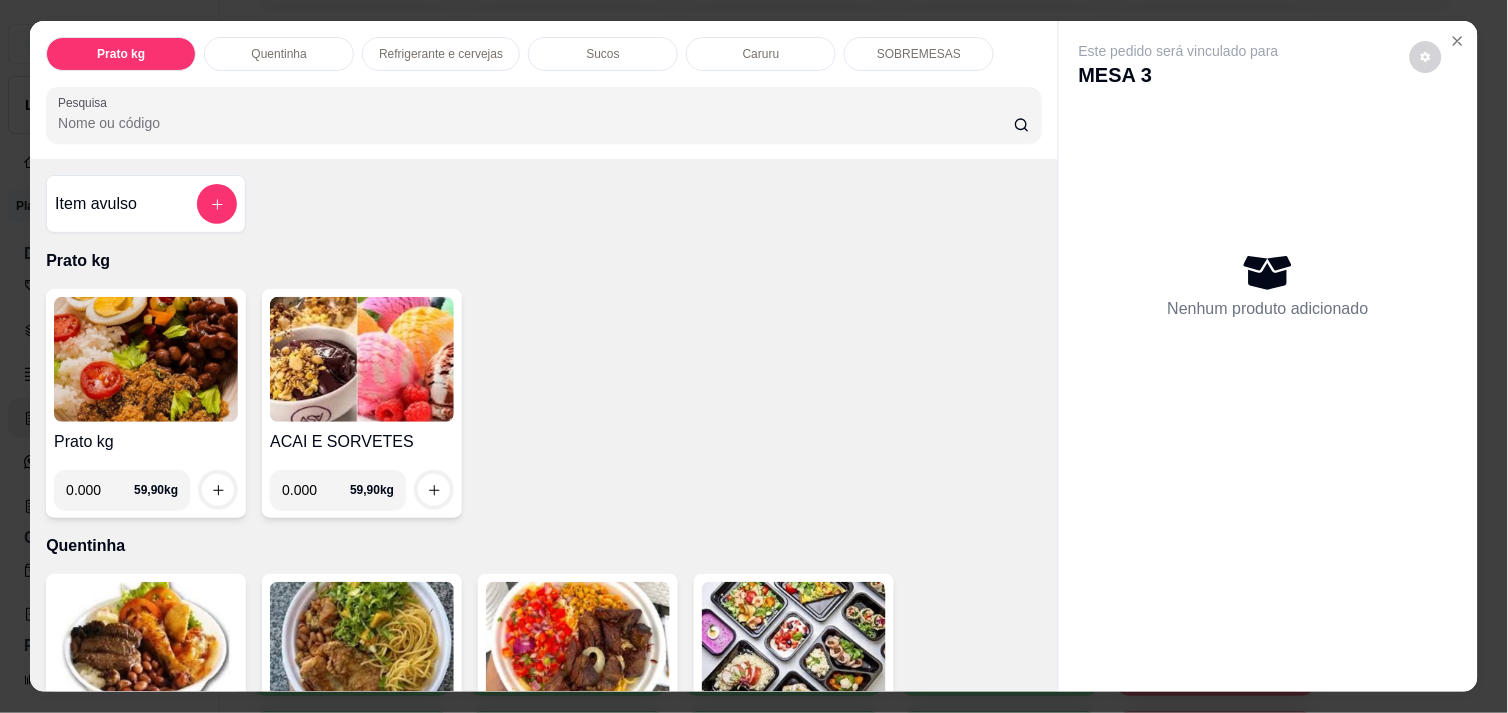 click on "0.000" at bounding box center [100, 490] 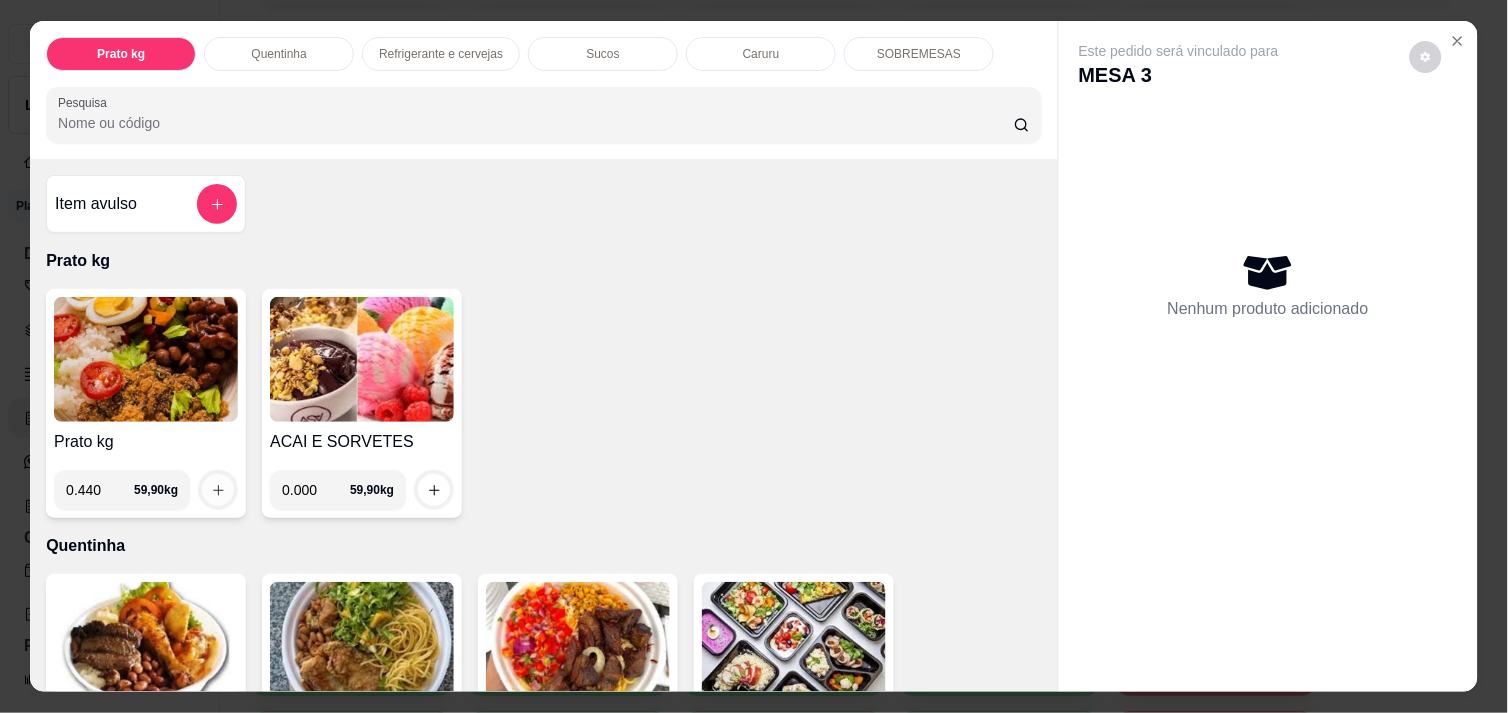 type on "0.440" 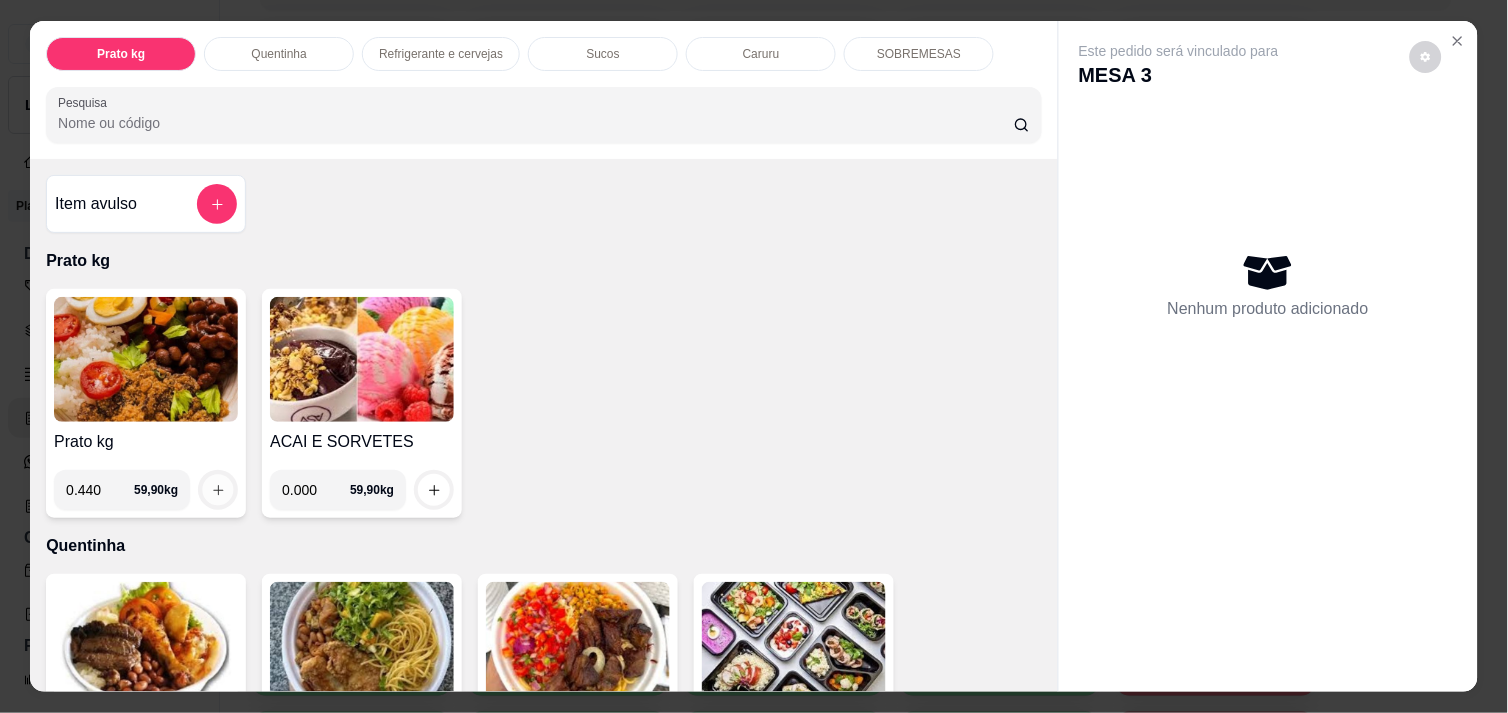 click 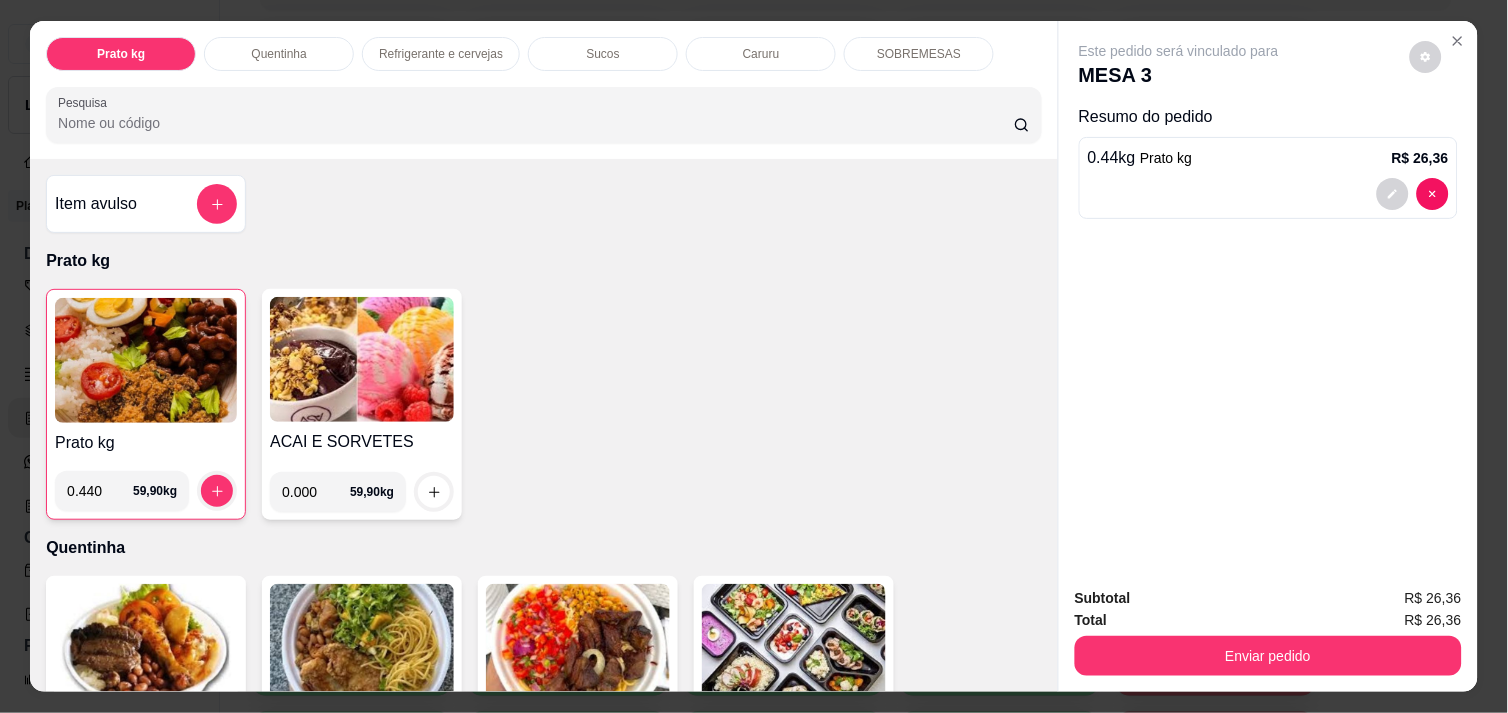 click on "Refrigerante e cervejas" at bounding box center [441, 54] 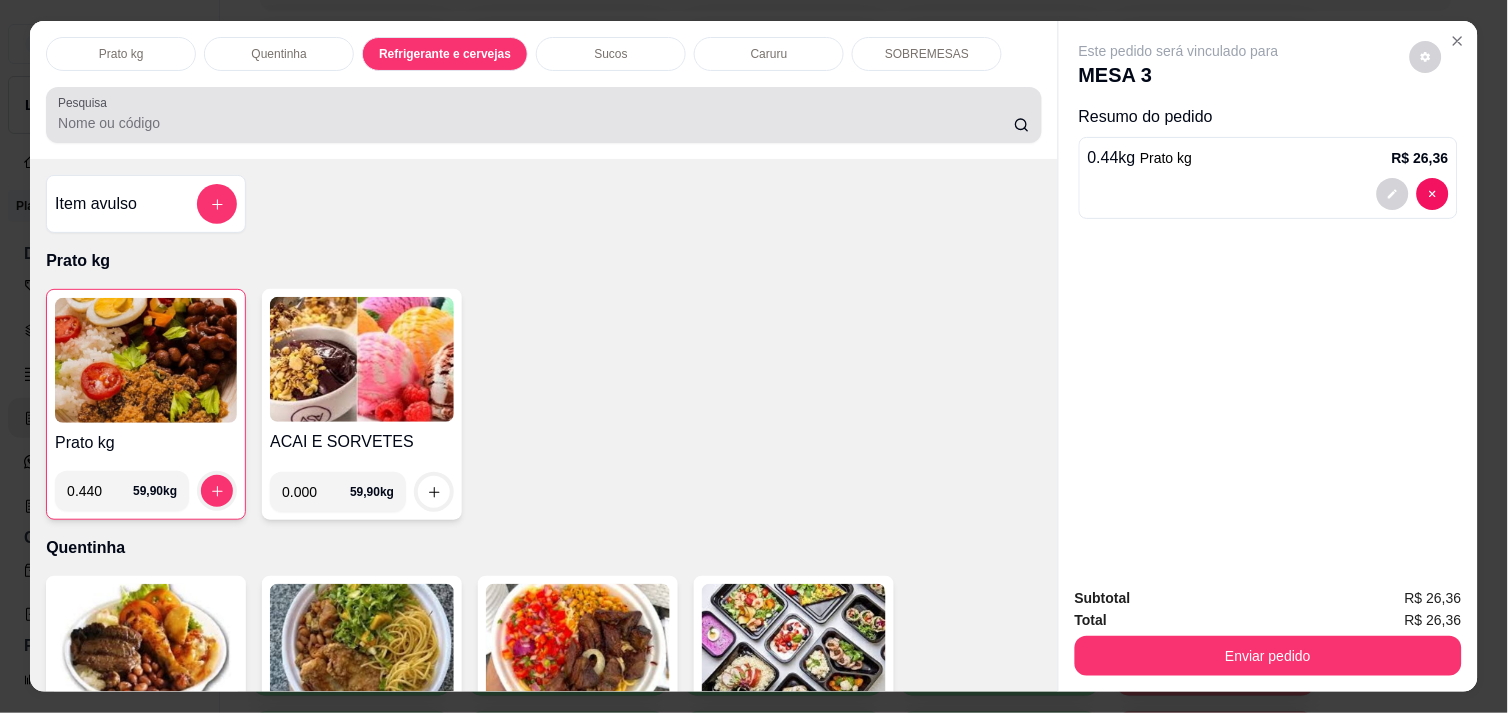 scroll, scrollTop: 986, scrollLeft: 0, axis: vertical 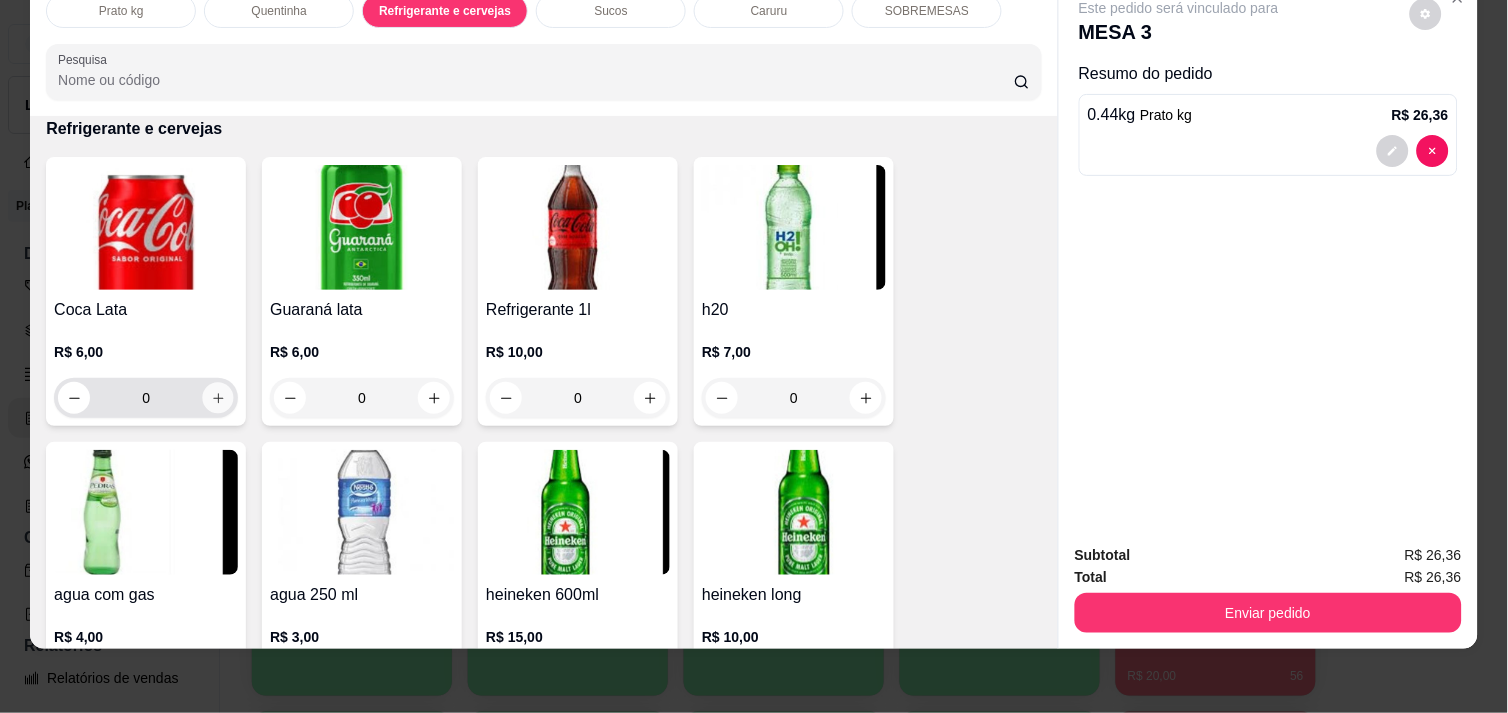 click at bounding box center (218, 398) 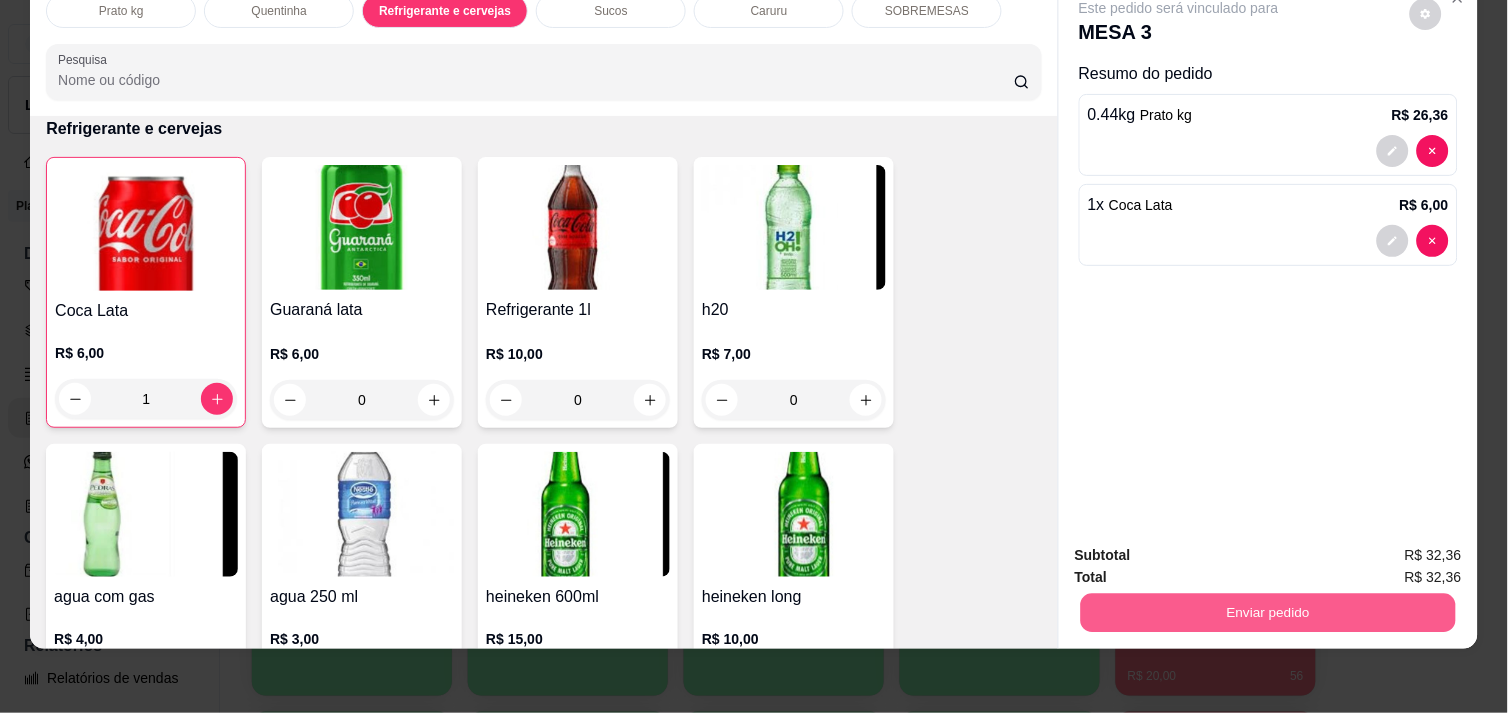 click on "Enviar pedido" at bounding box center [1268, 612] 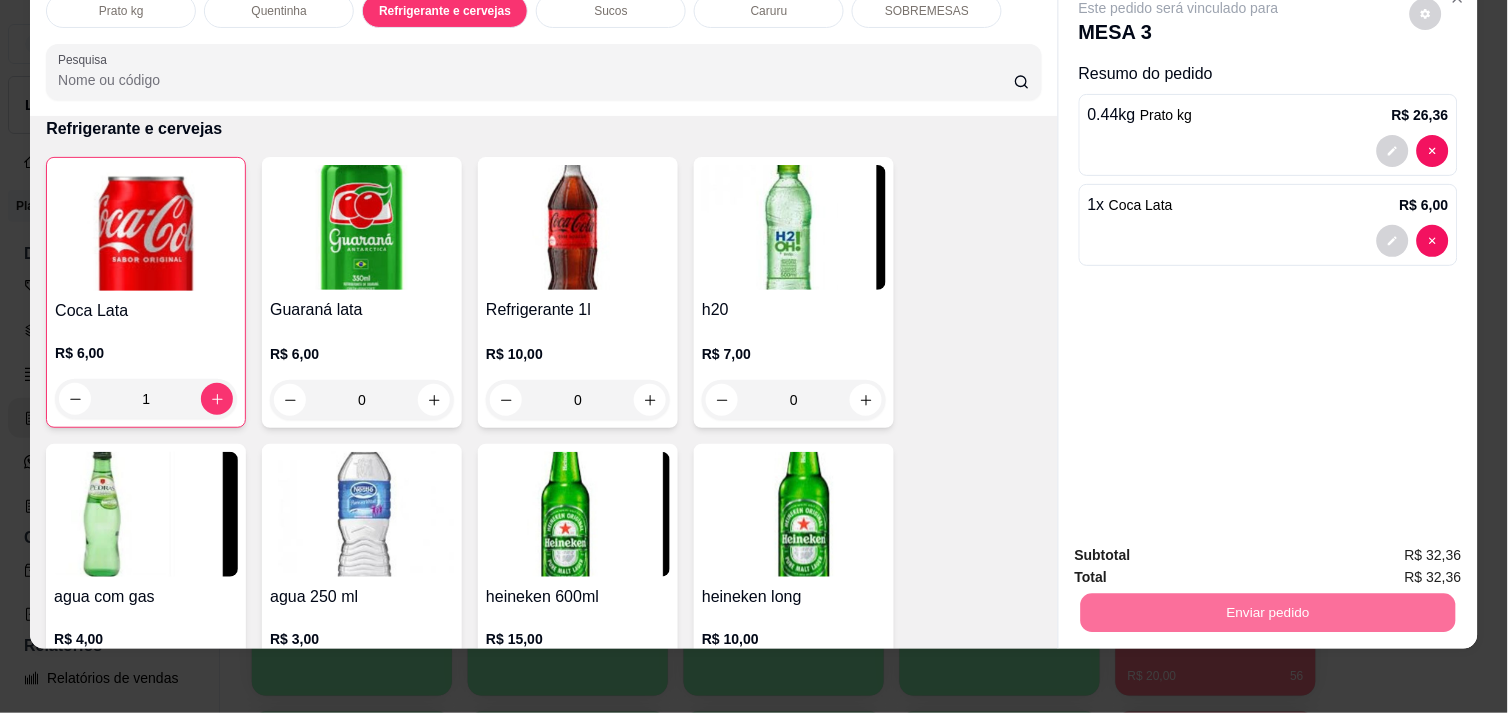 click on "Não registrar e enviar pedido" at bounding box center [1202, 548] 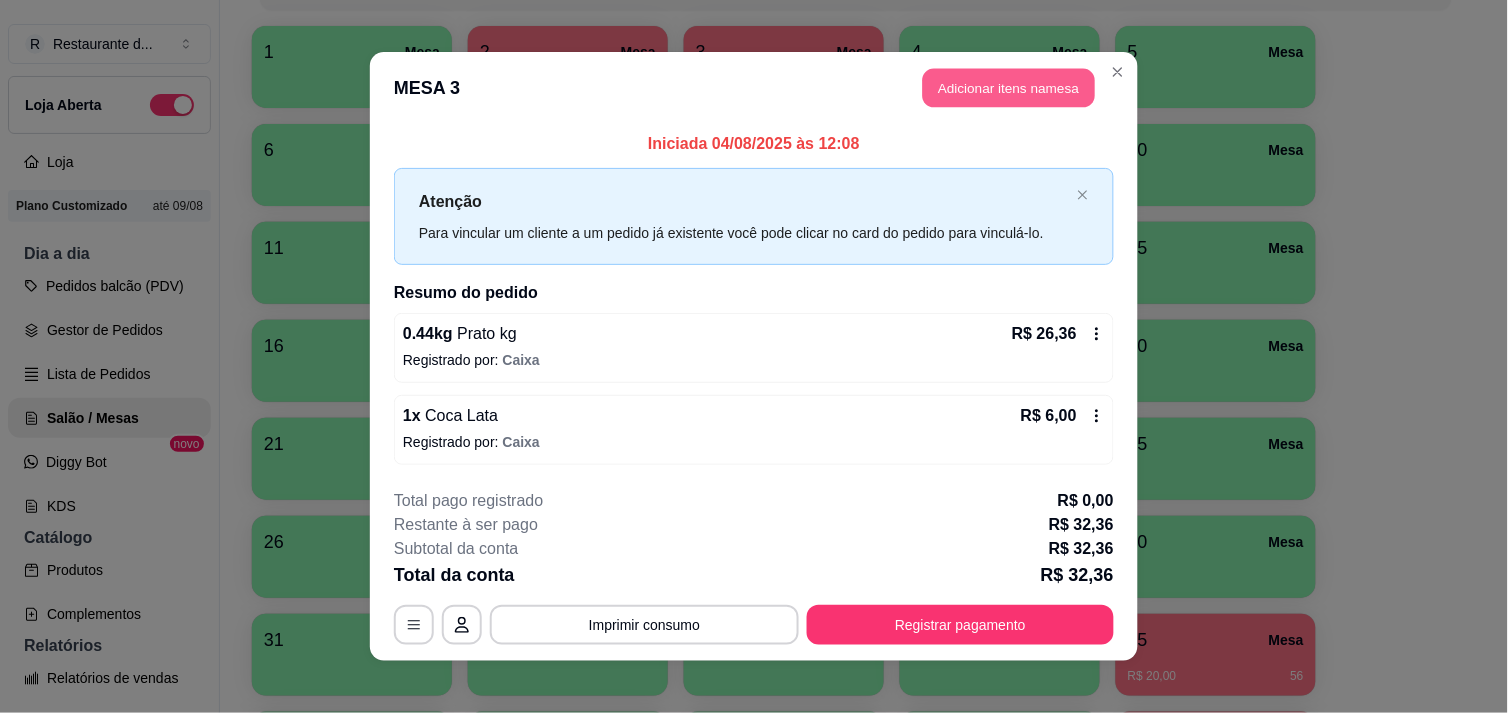 click on "Adicionar itens na  mesa" at bounding box center [1009, 88] 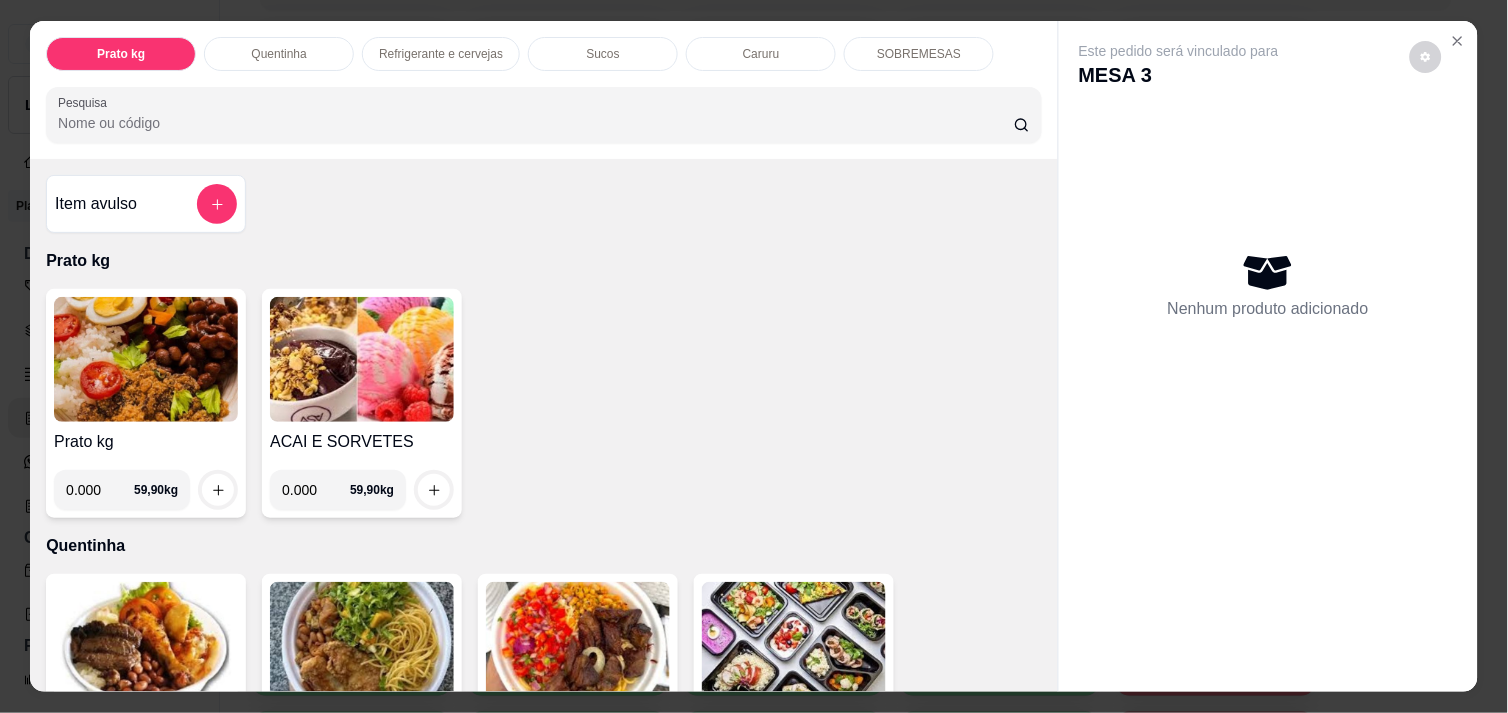 click on "0.000" at bounding box center (100, 490) 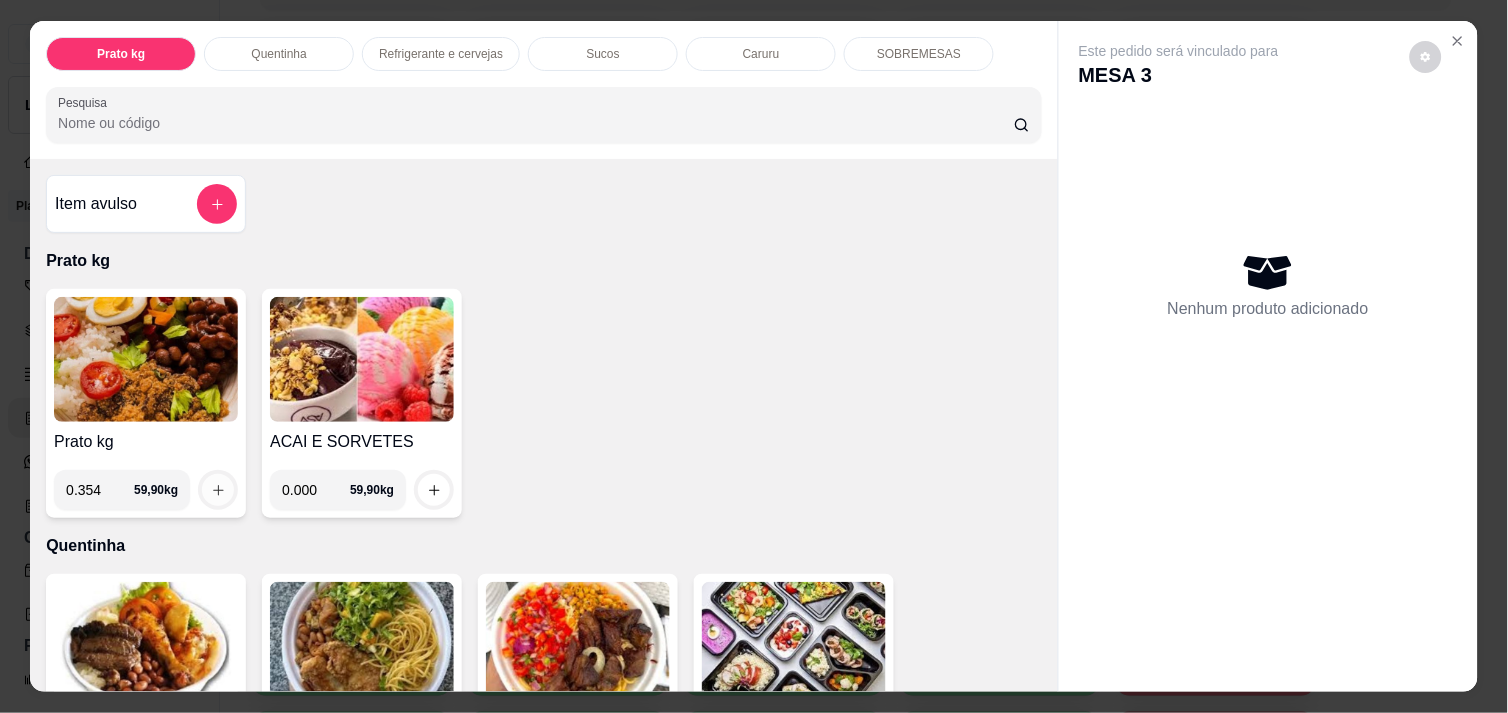 type on "0.354" 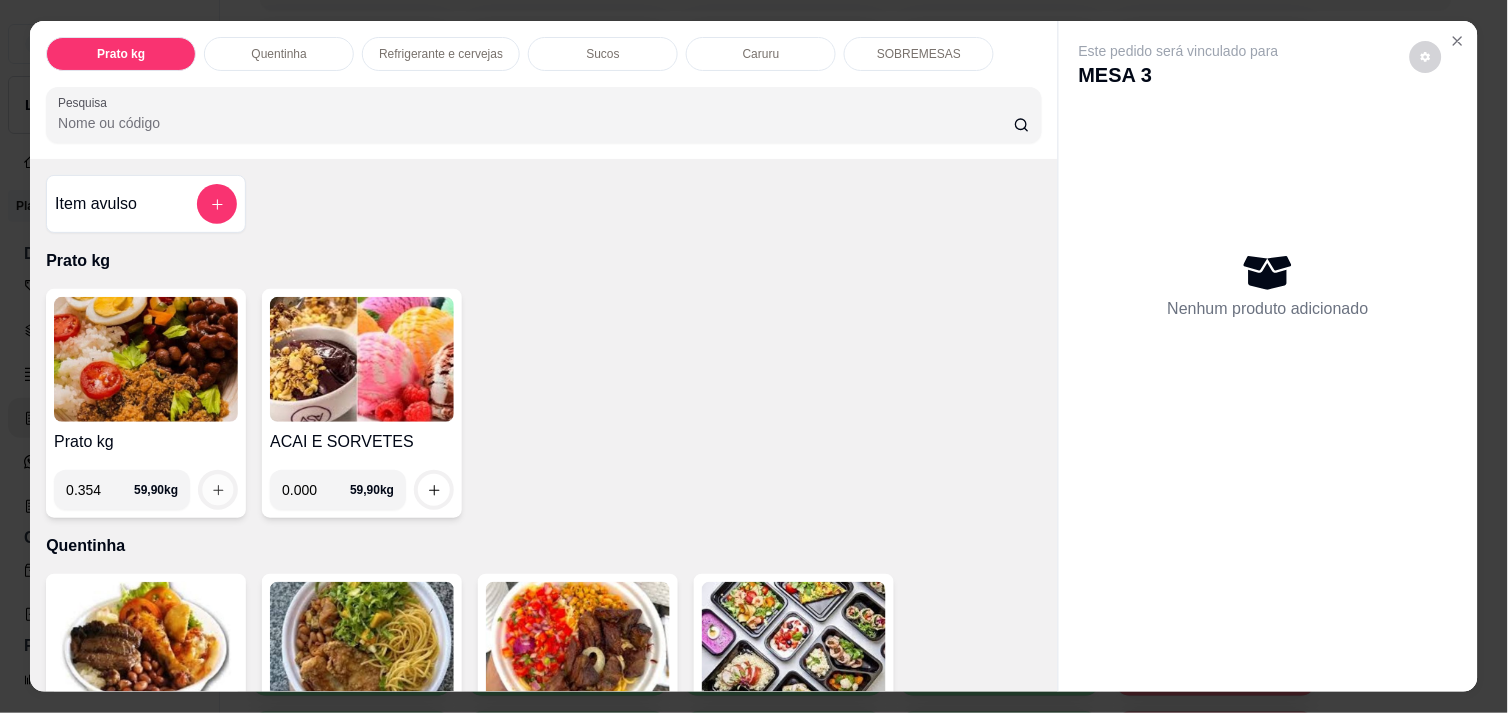 click at bounding box center [218, 490] 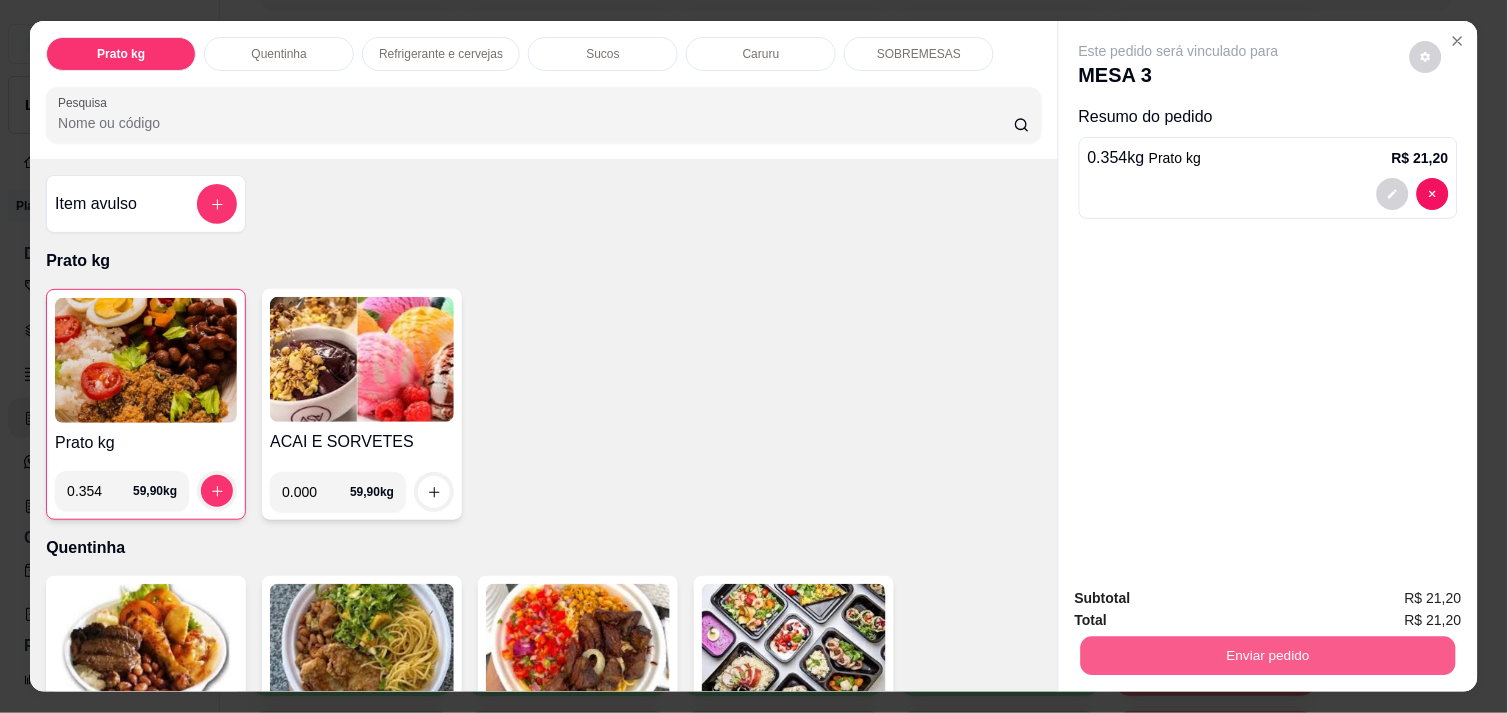 click on "Enviar pedido" at bounding box center [1268, 655] 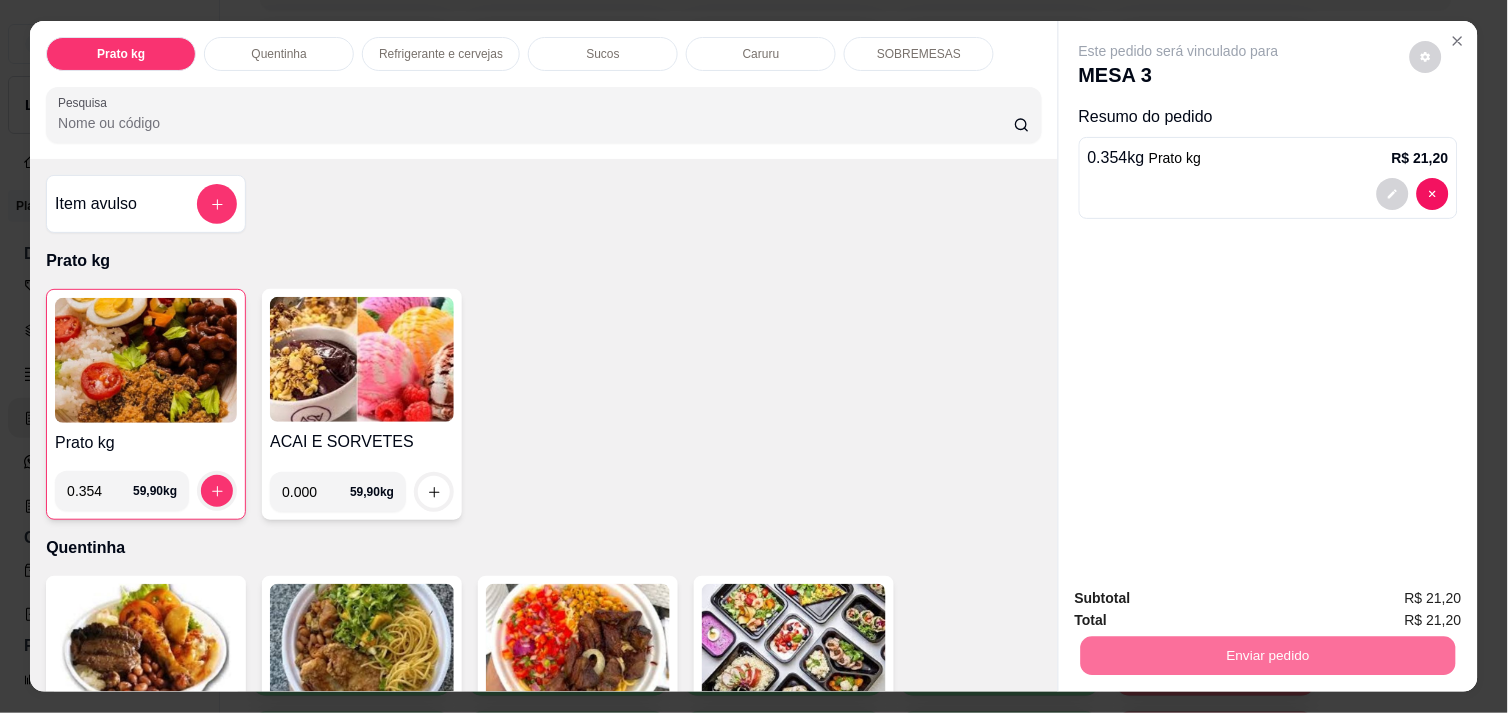 click on "Não registrar e enviar pedido" at bounding box center (1202, 598) 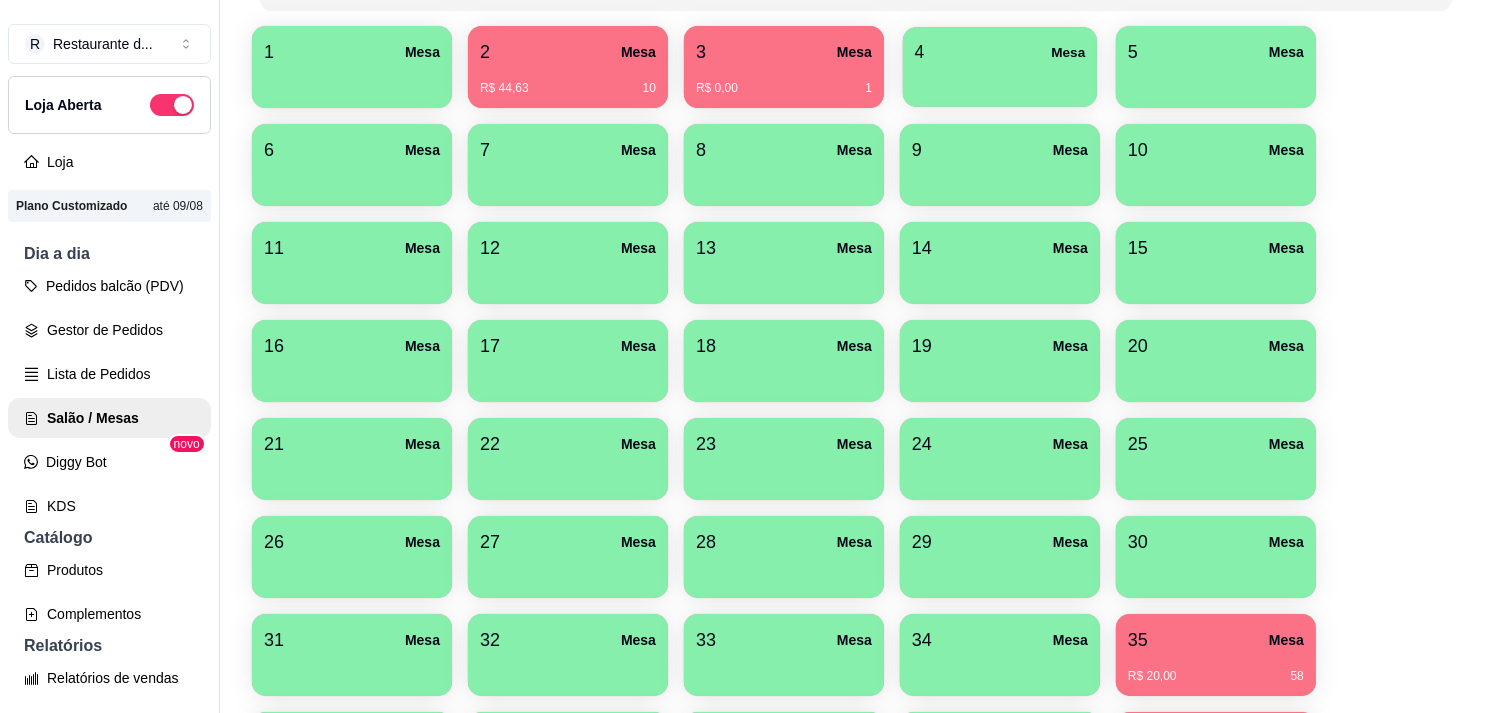 click on "4 Mesa" at bounding box center [1000, 52] 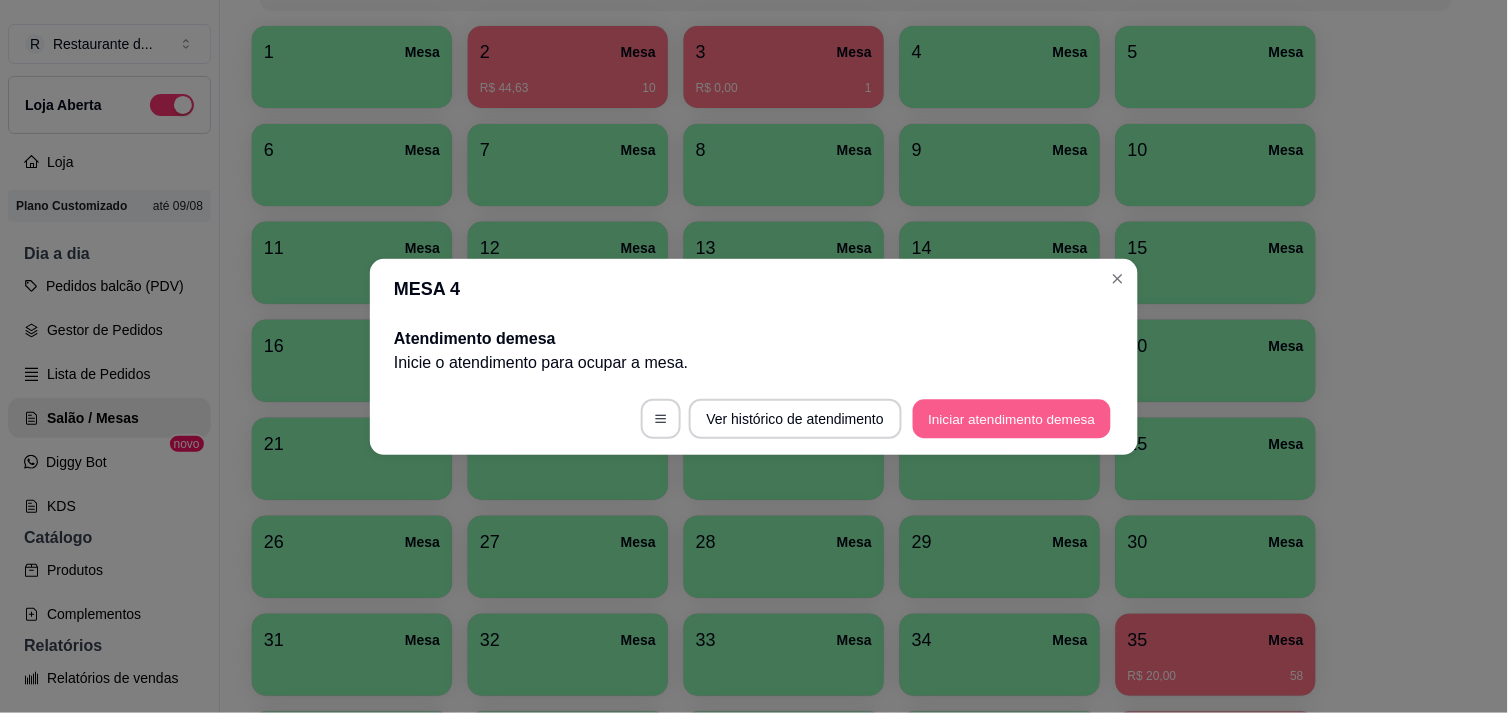 click on "Iniciar atendimento de  mesa" at bounding box center (1012, 418) 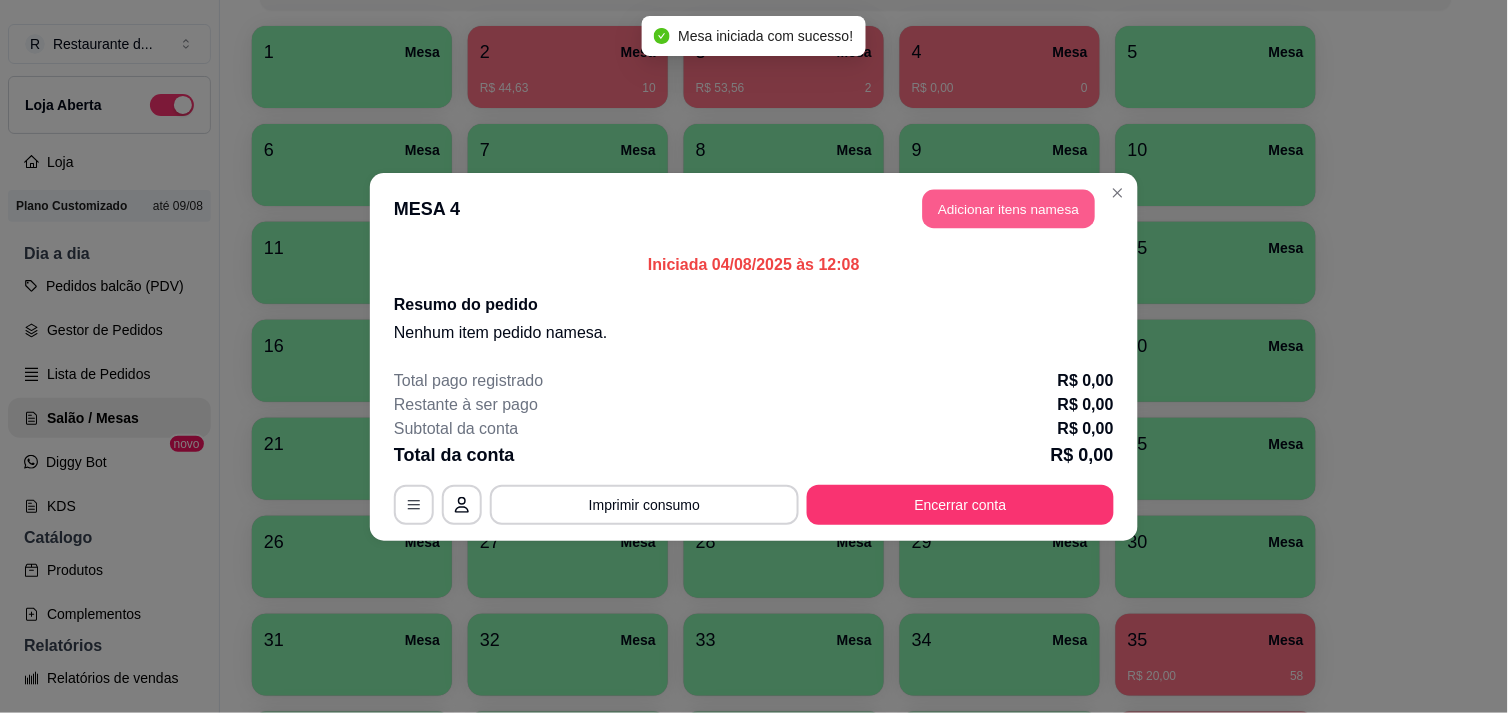 click on "Adicionar itens na  mesa" at bounding box center (1009, 208) 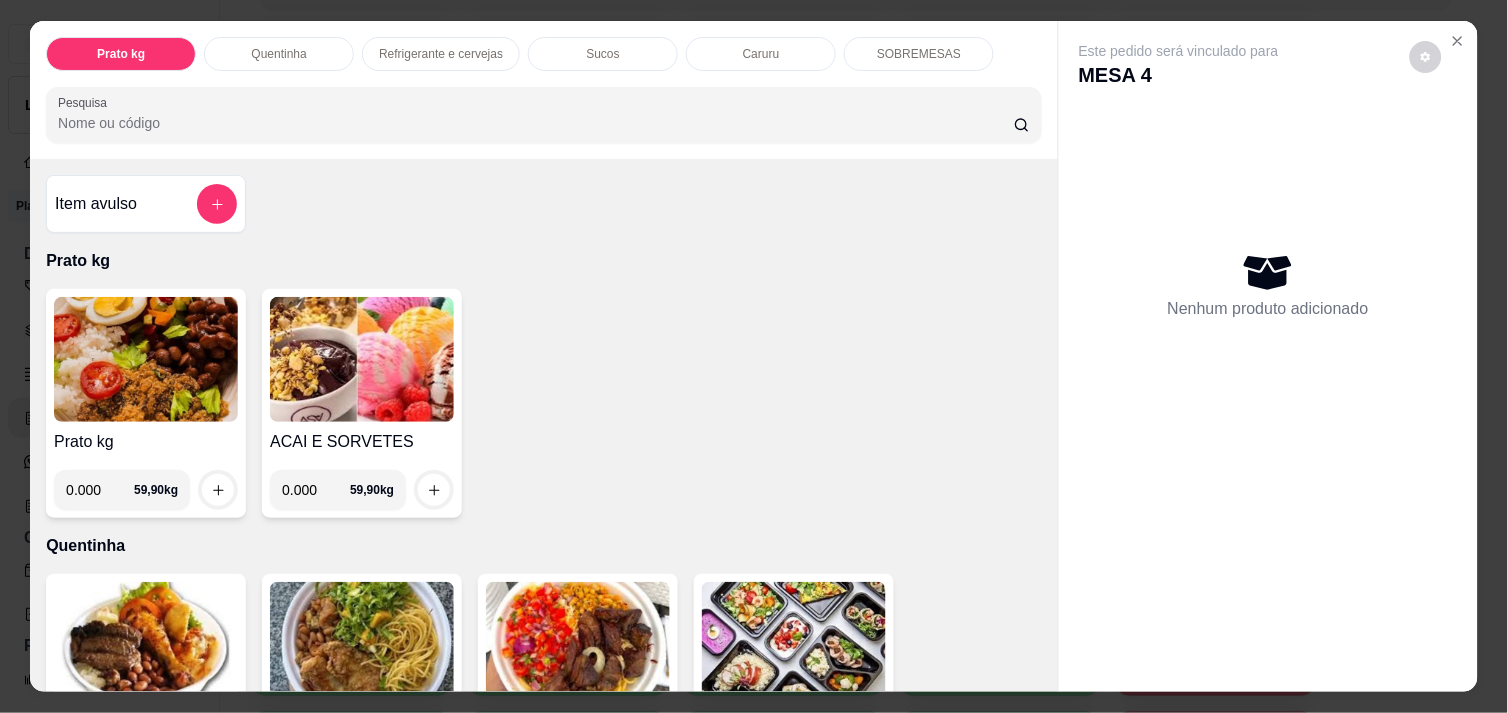 click on "0.000" at bounding box center [100, 490] 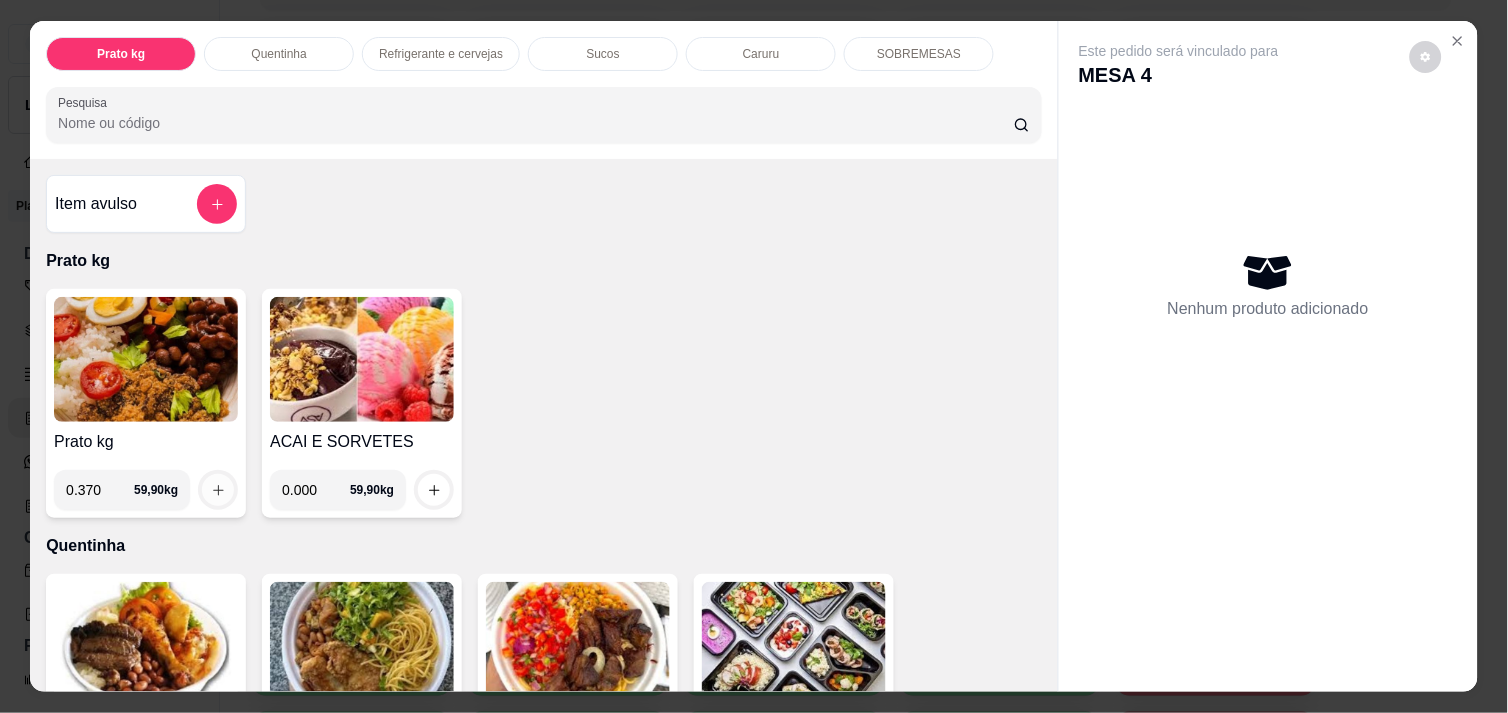 type on "0.370" 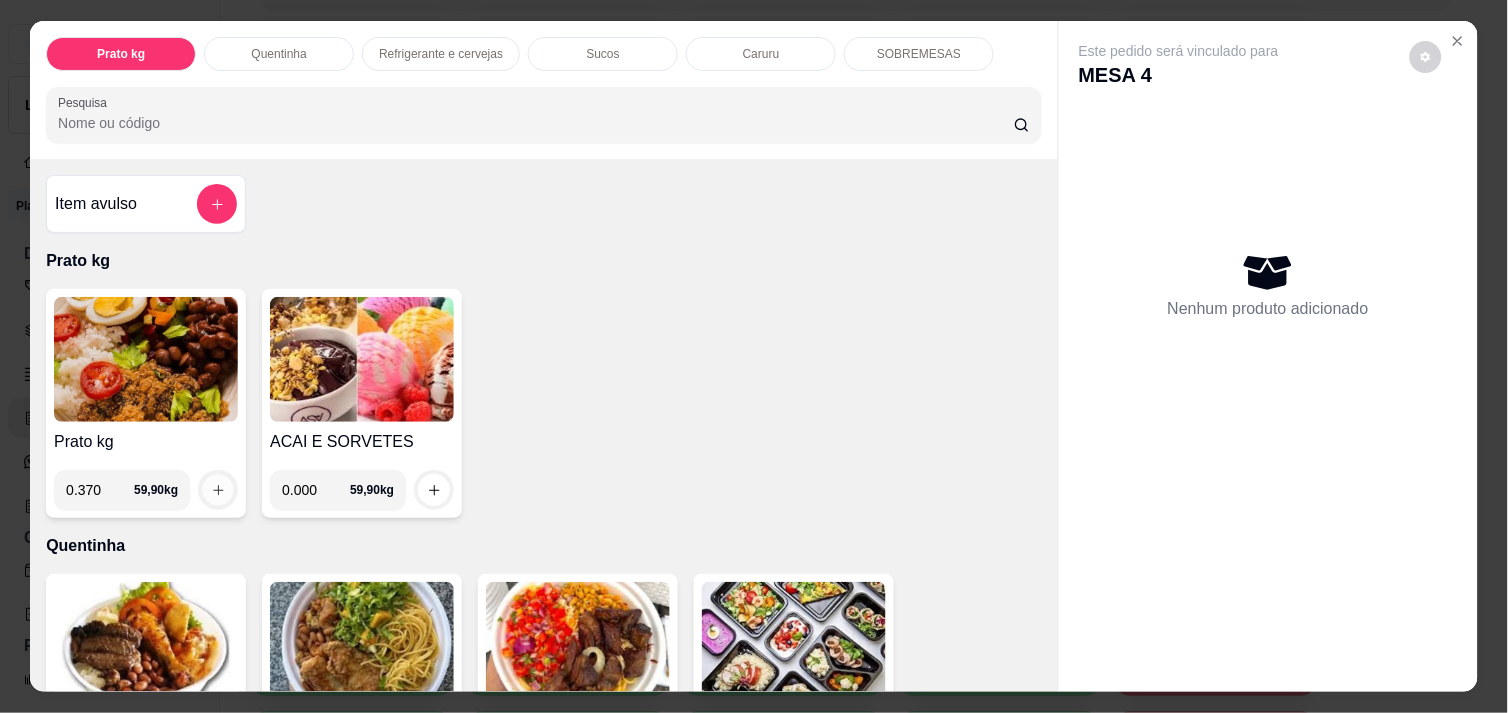 click 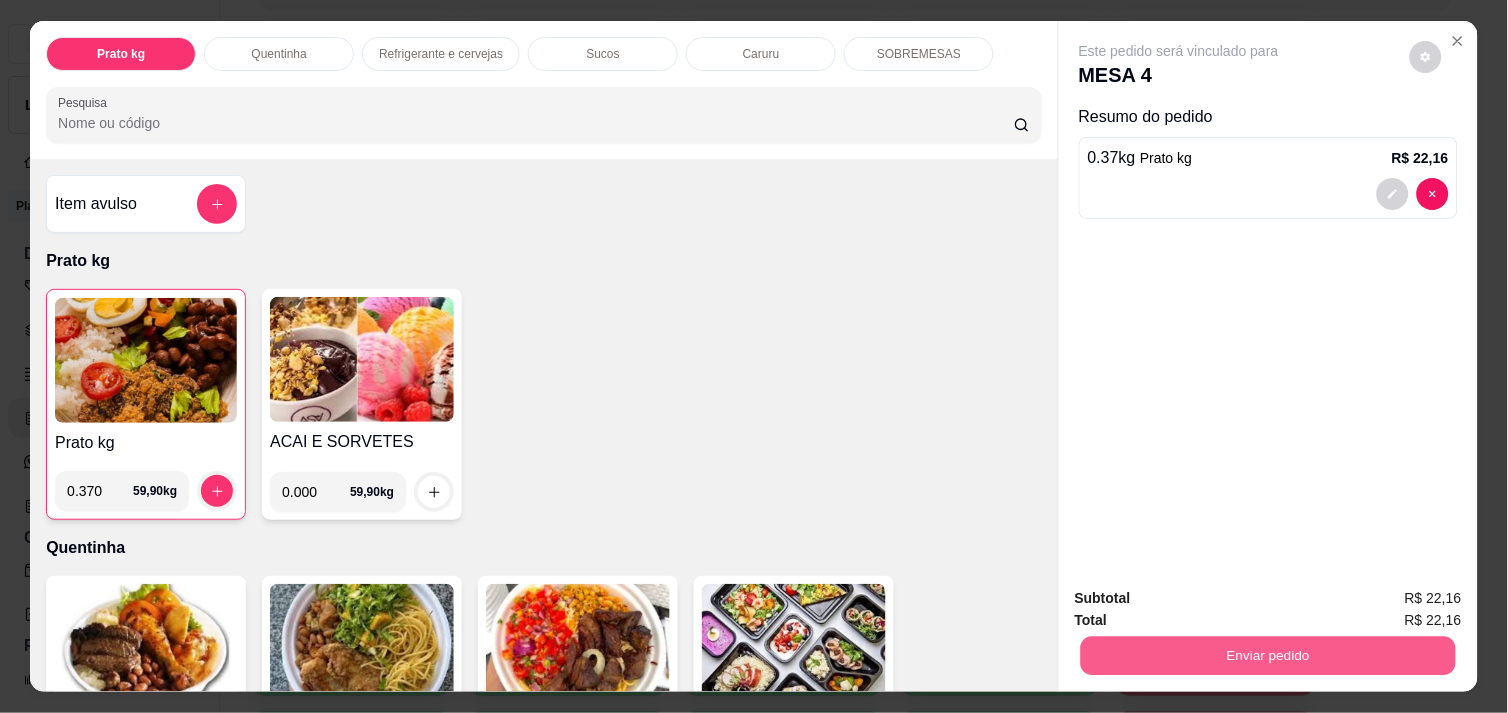 click on "Enviar pedido" at bounding box center (1268, 655) 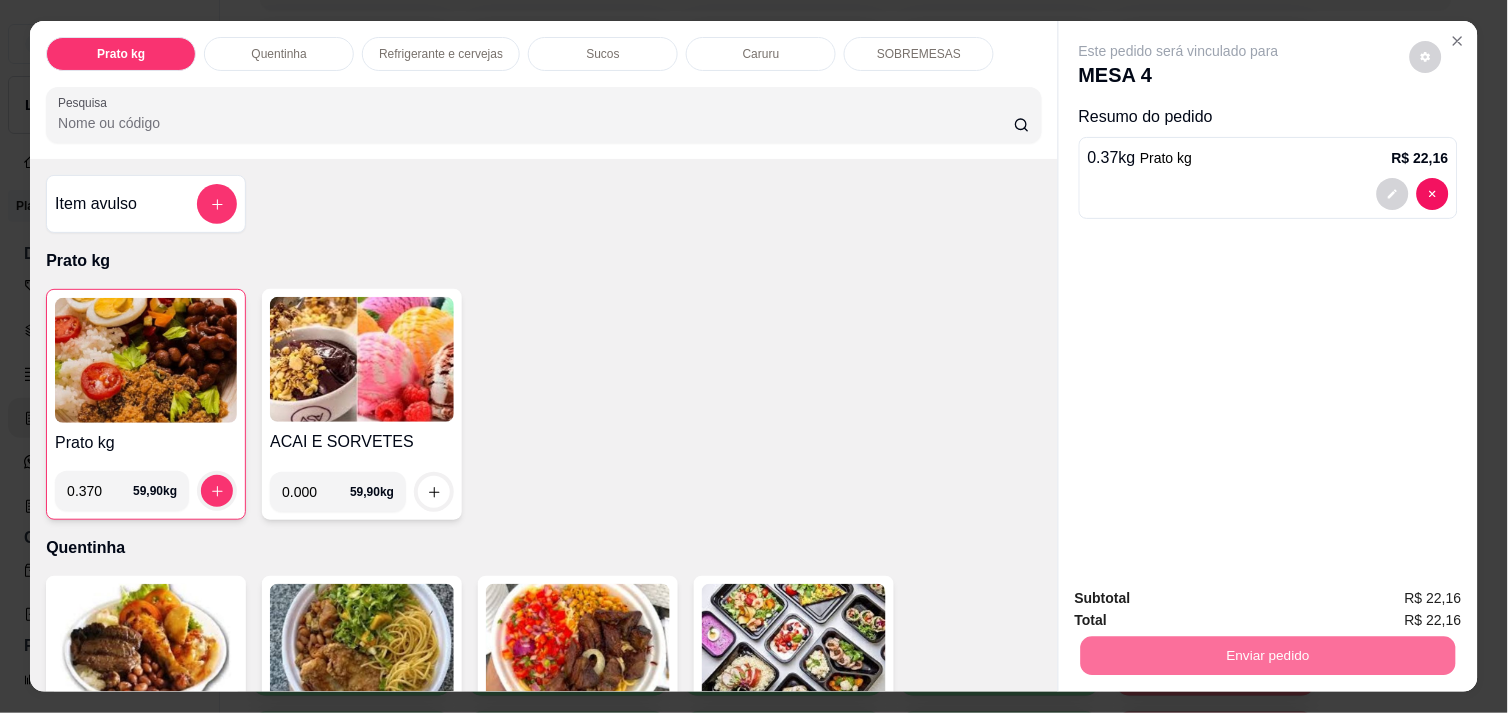 click on "Não registrar e enviar pedido" at bounding box center (1202, 598) 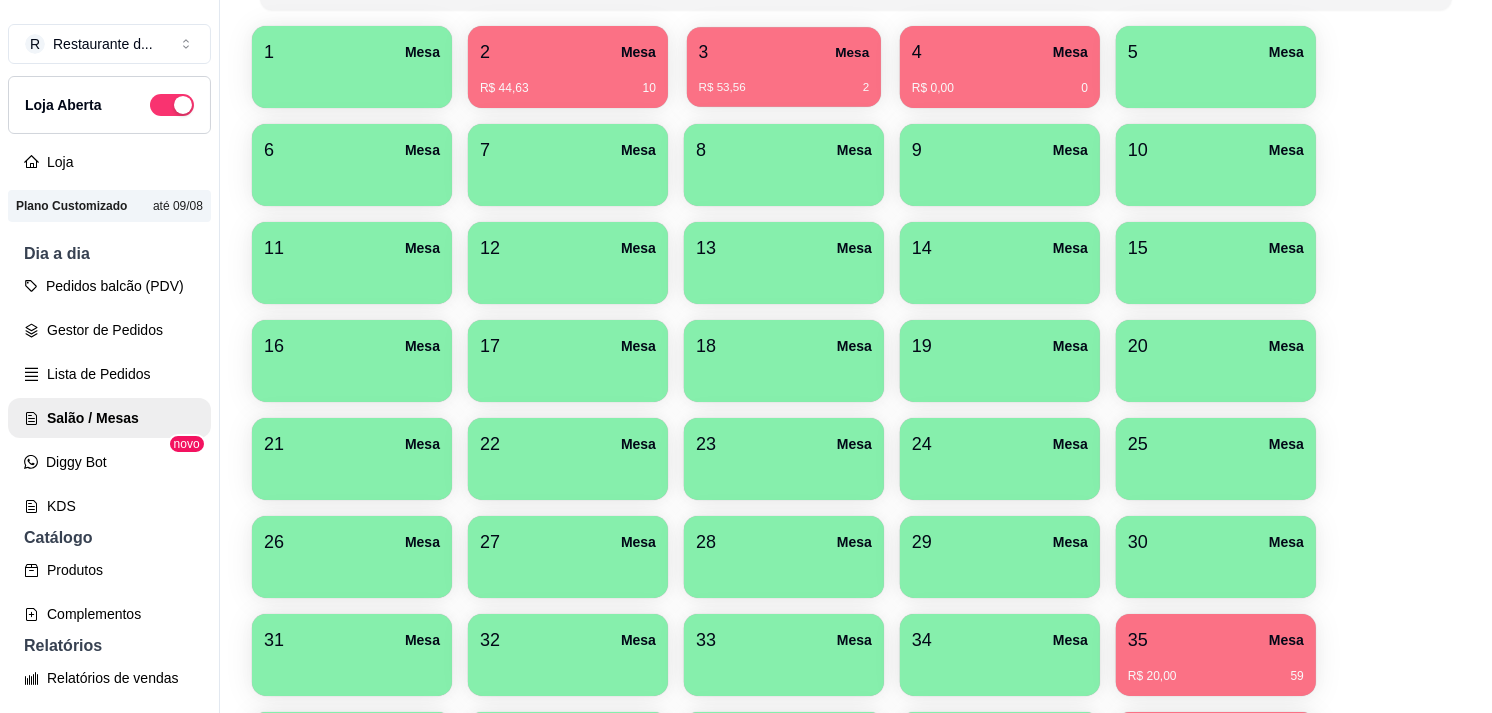 click on "3 Mesa" at bounding box center (784, 52) 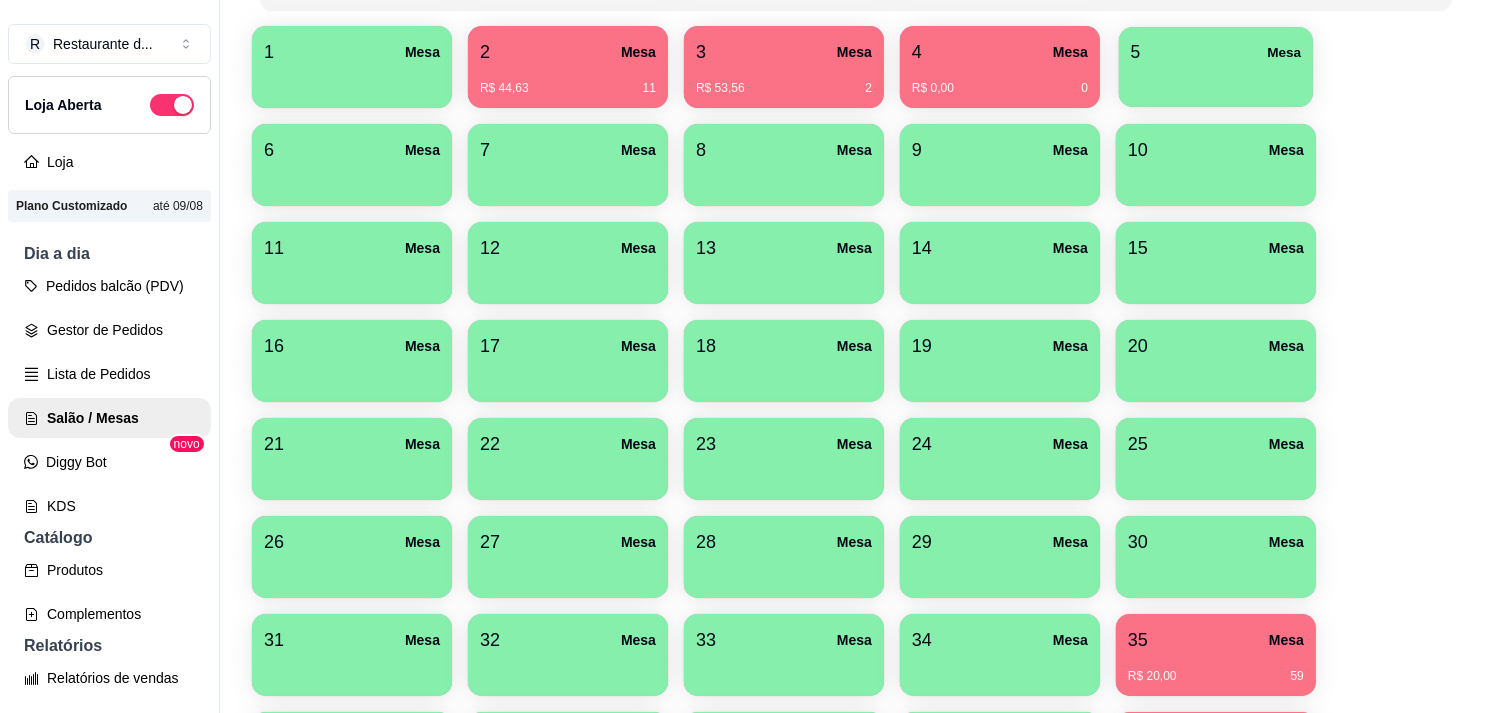 click at bounding box center (1216, 80) 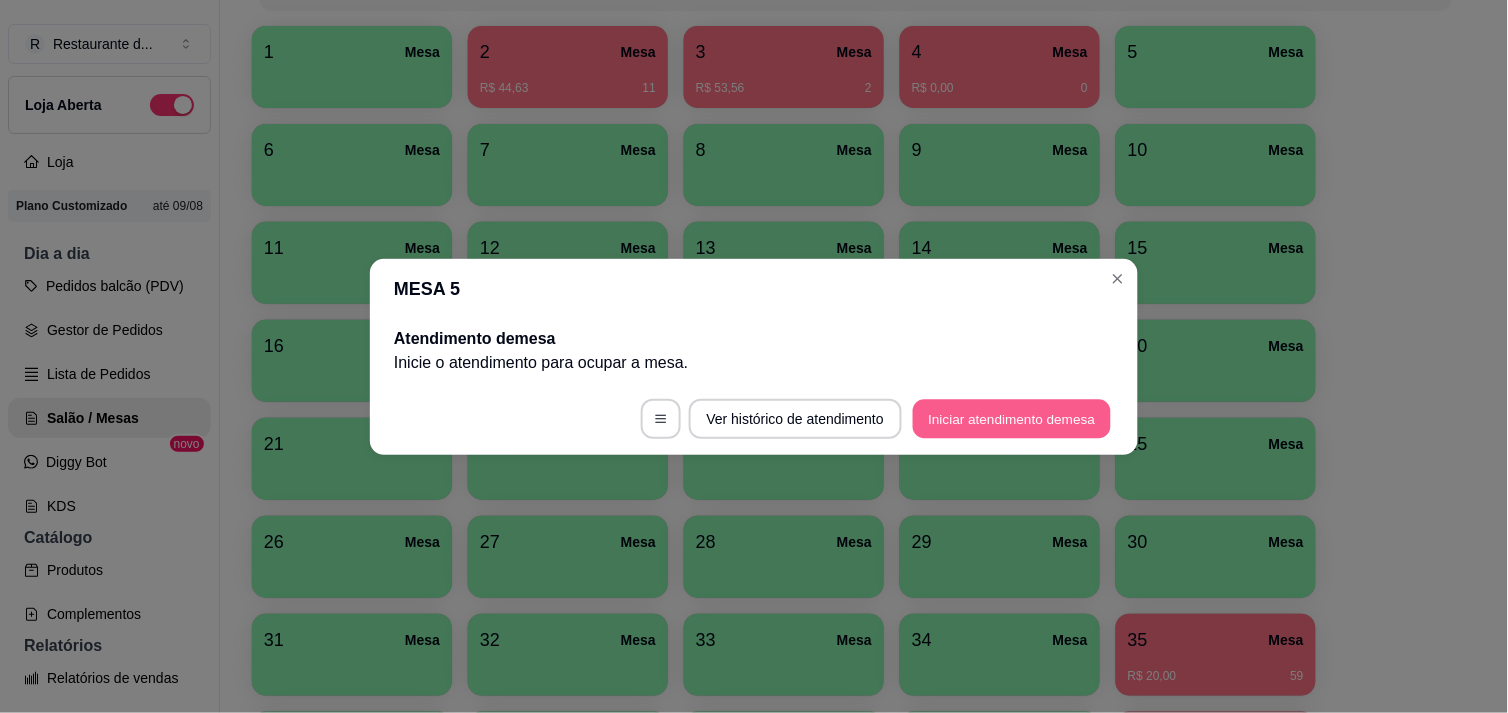 click on "Iniciar atendimento de  mesa" at bounding box center (1012, 418) 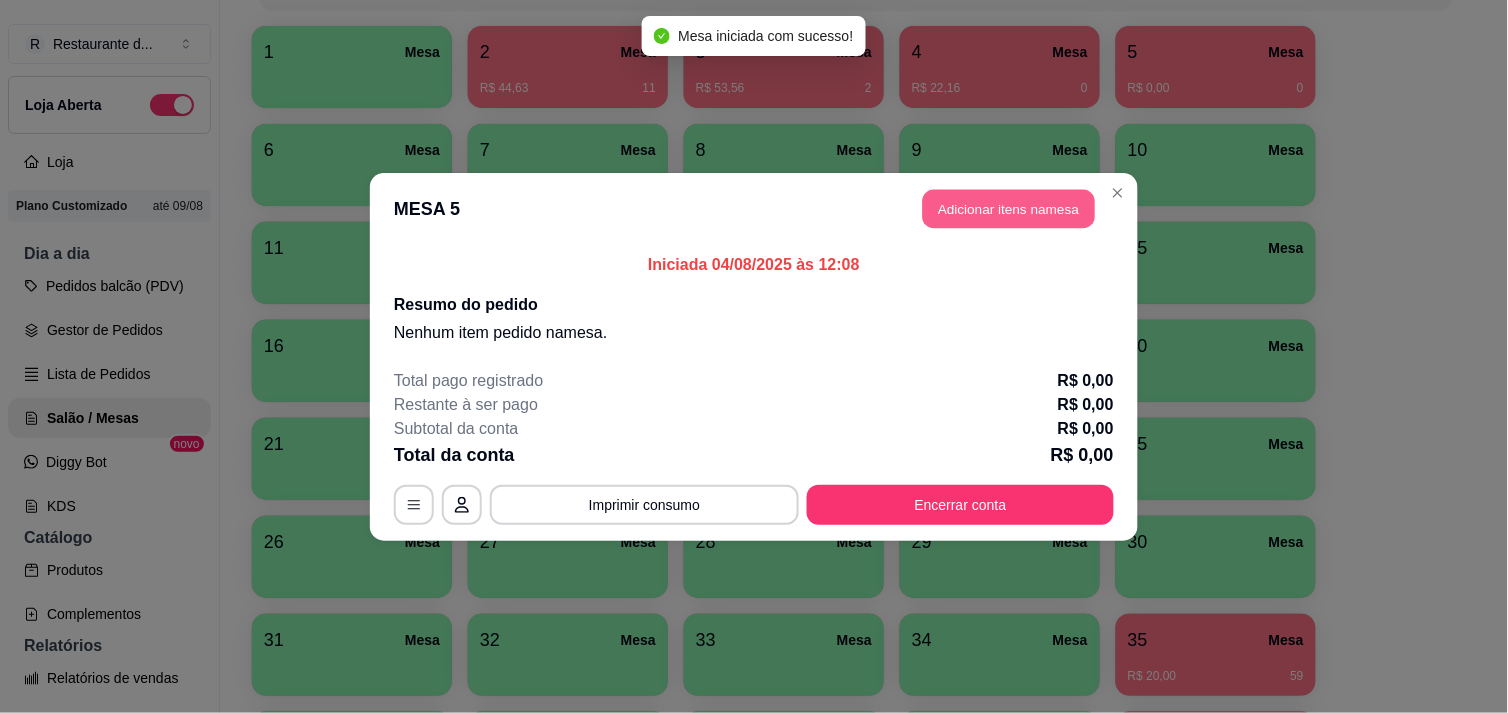 click on "Adicionar itens na  mesa" at bounding box center [1009, 208] 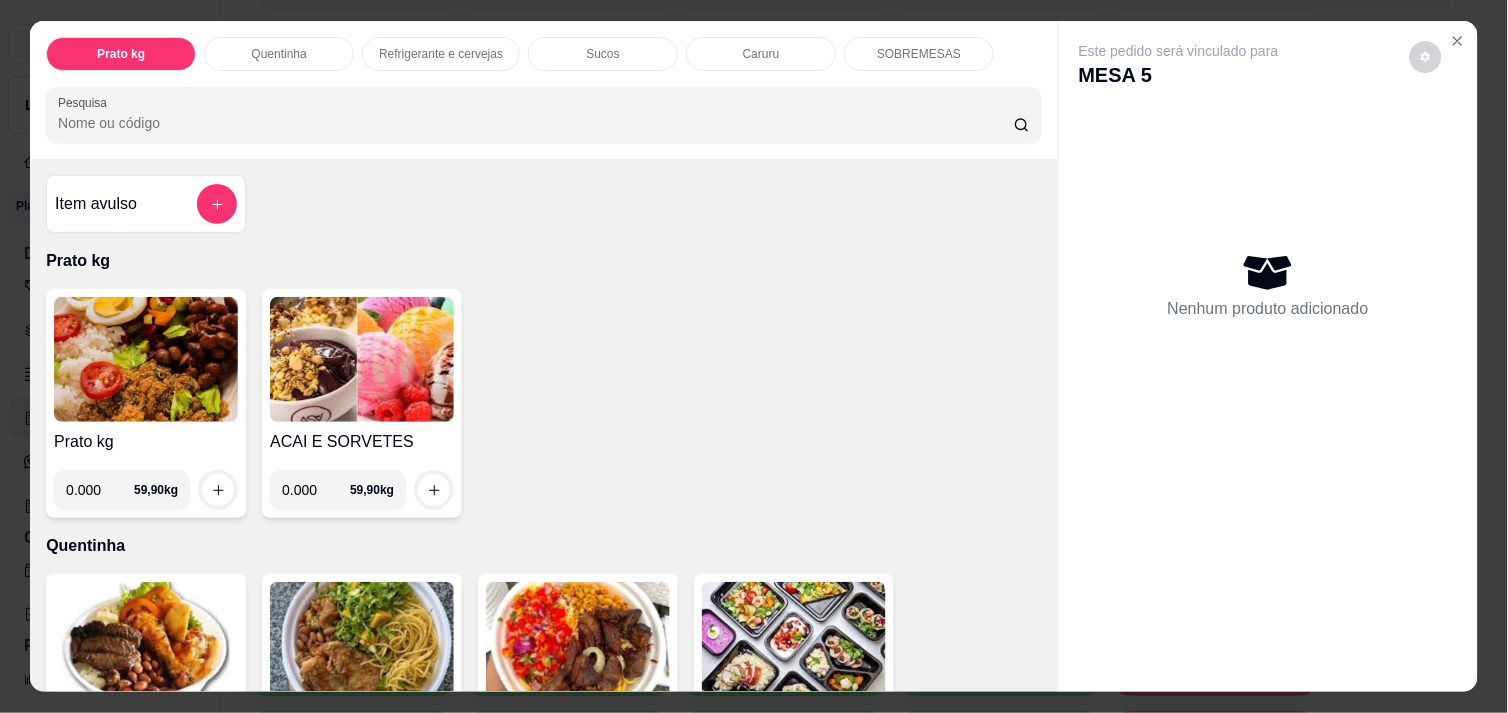 click on "0.000" at bounding box center [100, 490] 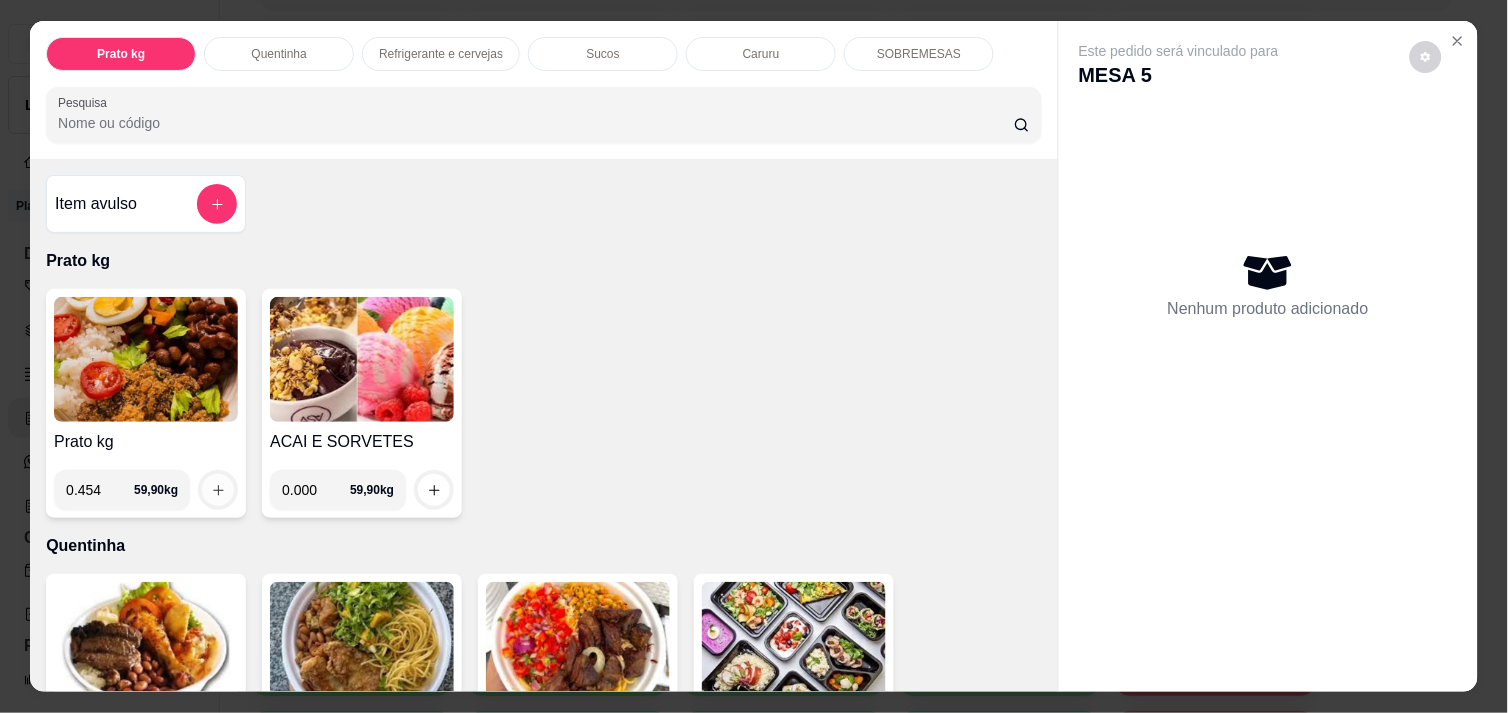 type on "0.454" 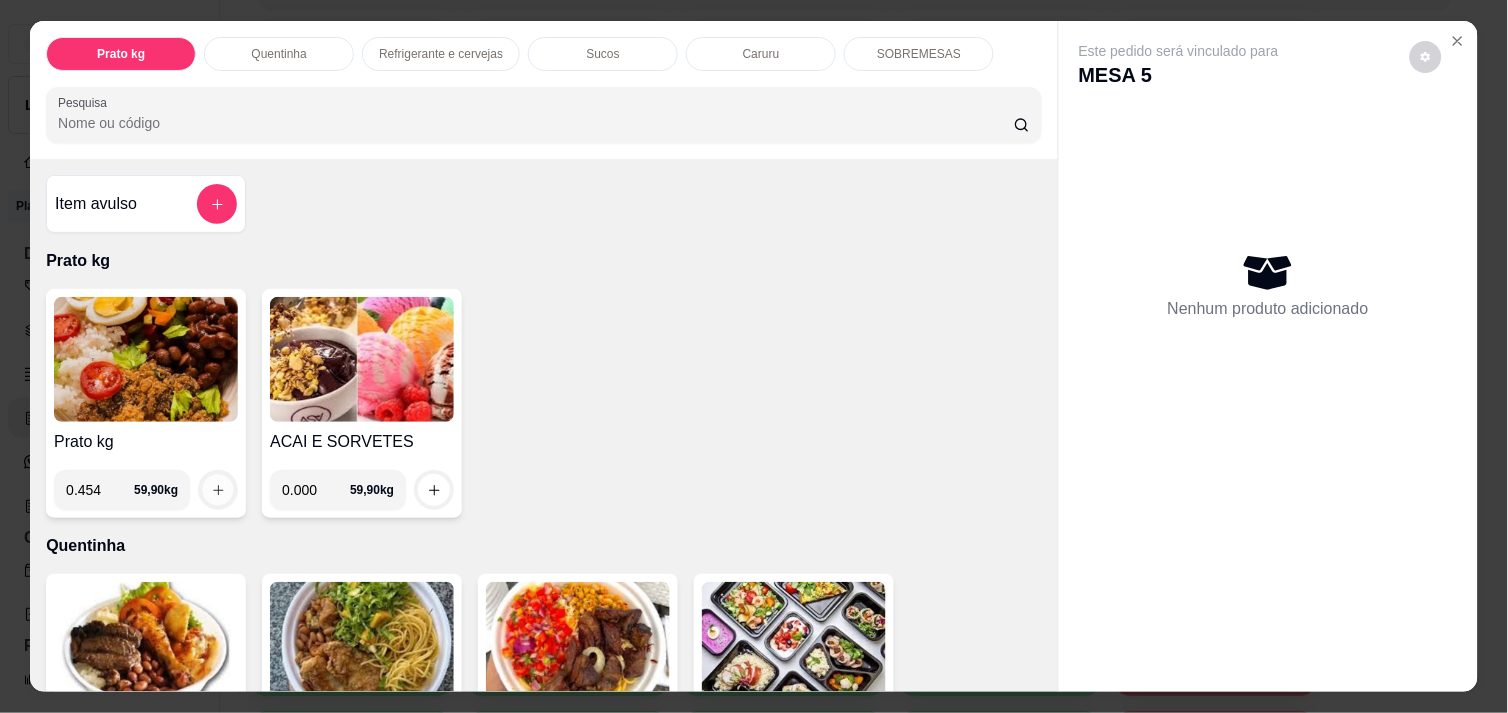 click 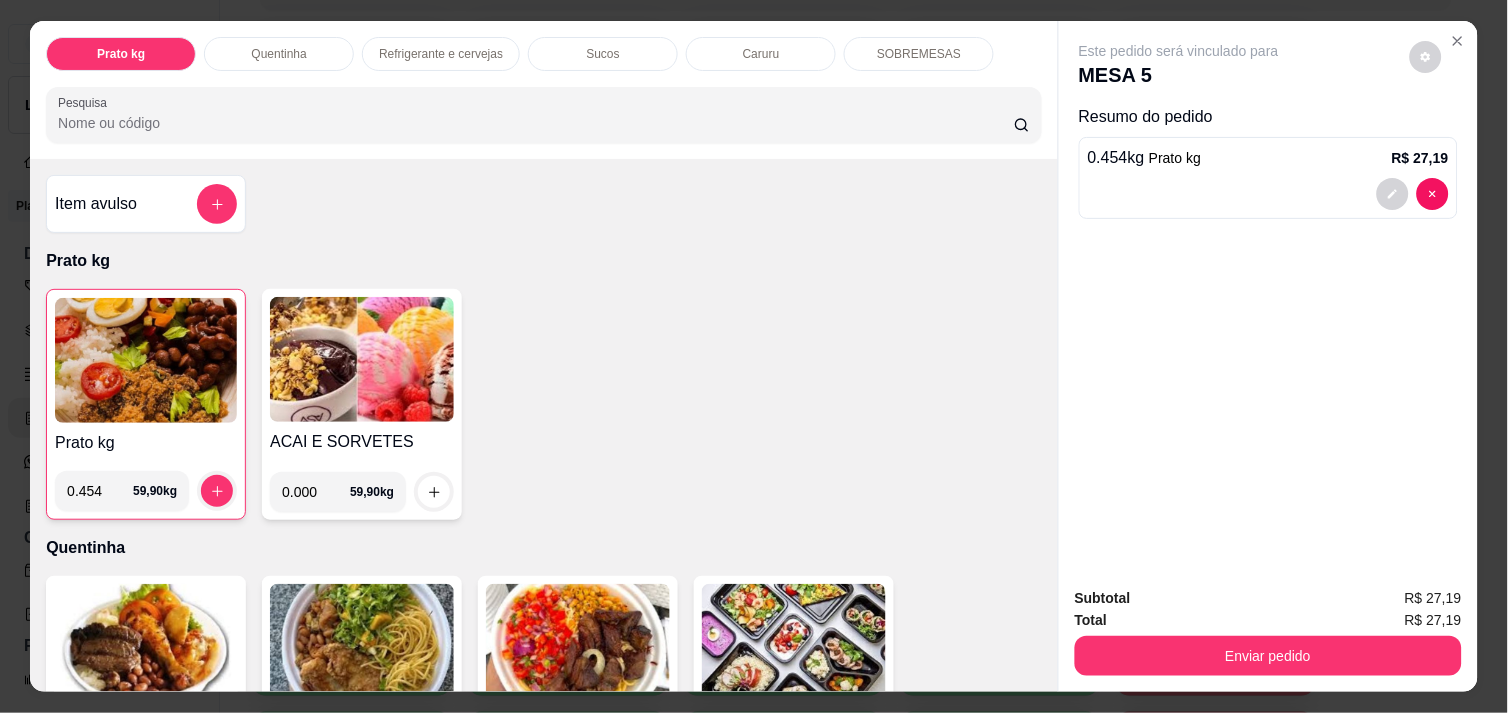 click on "Refrigerante e cervejas" at bounding box center [441, 54] 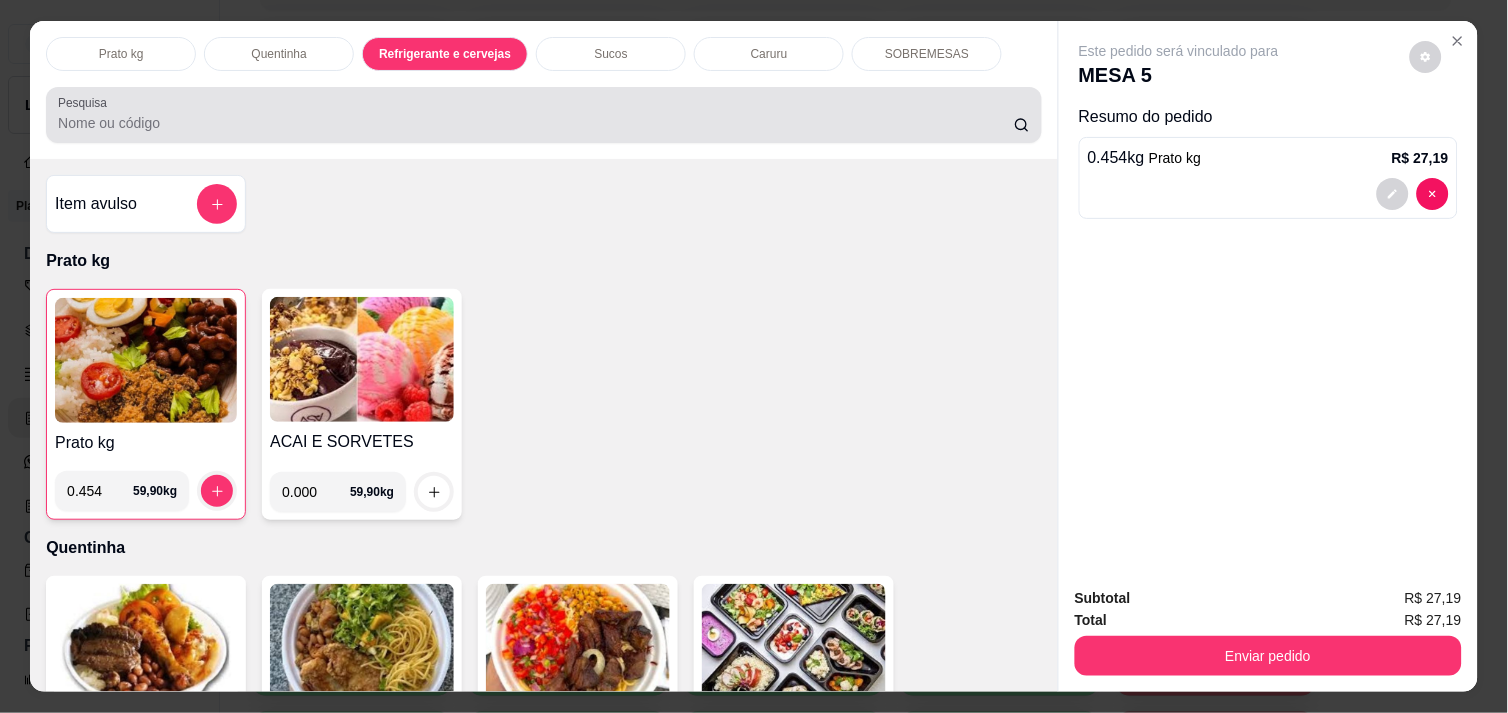 scroll, scrollTop: 986, scrollLeft: 0, axis: vertical 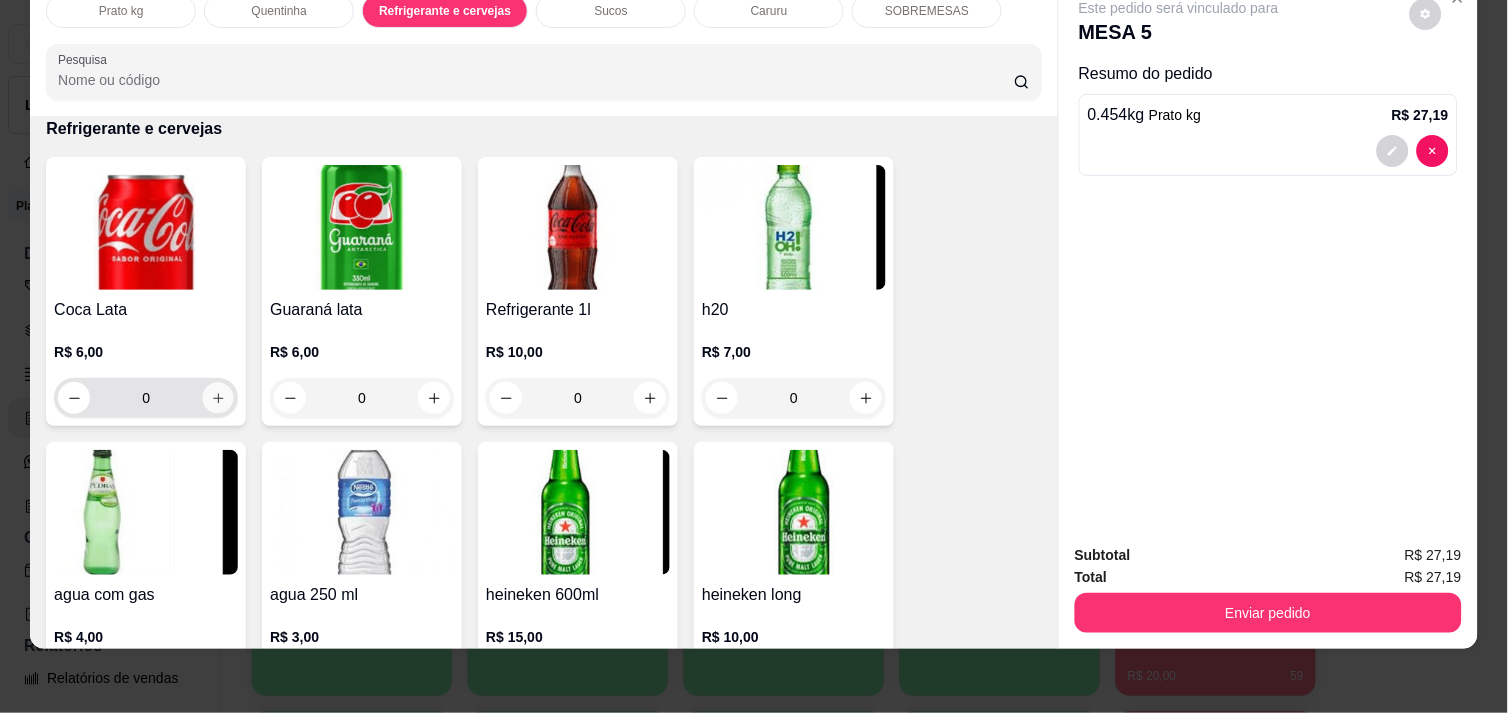 click 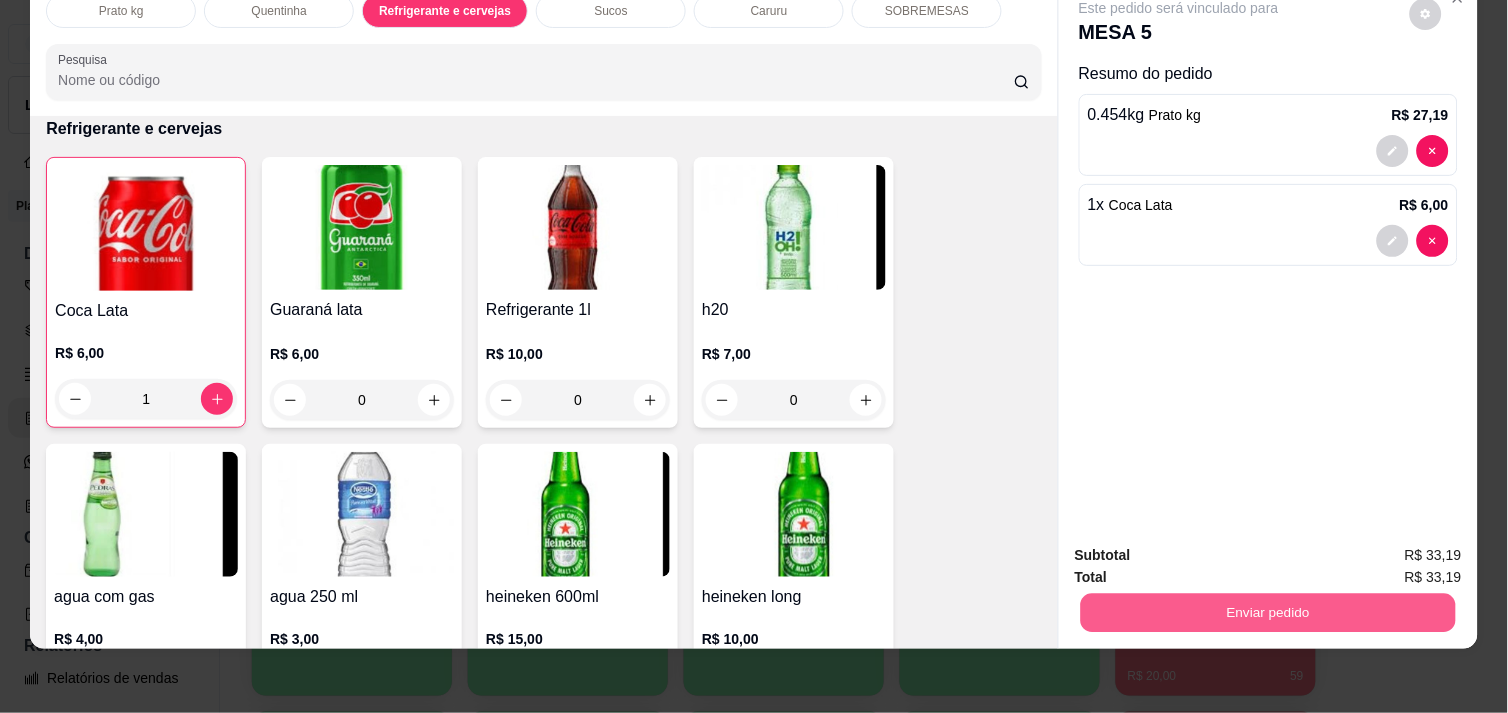 click on "Enviar pedido" at bounding box center [1268, 612] 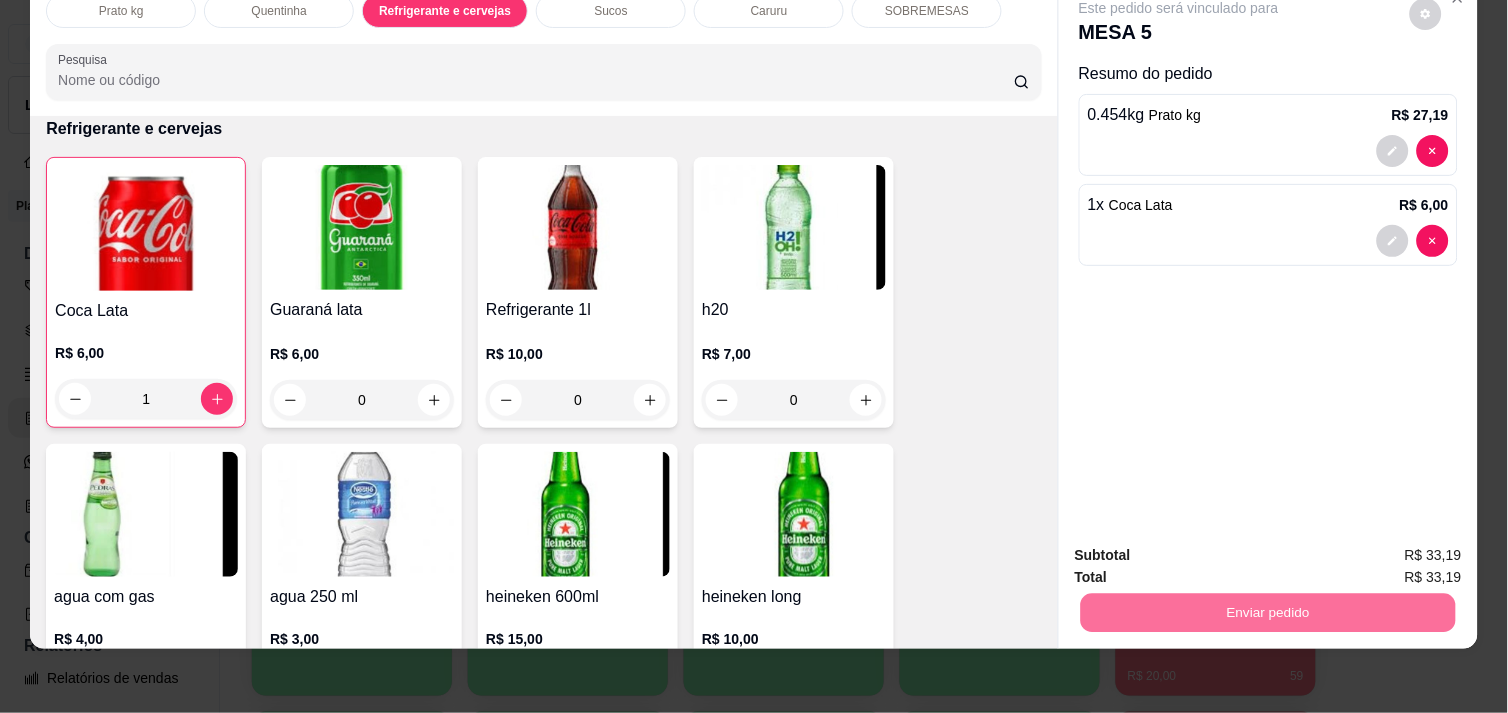 click on "Não registrar e enviar pedido" at bounding box center (1202, 547) 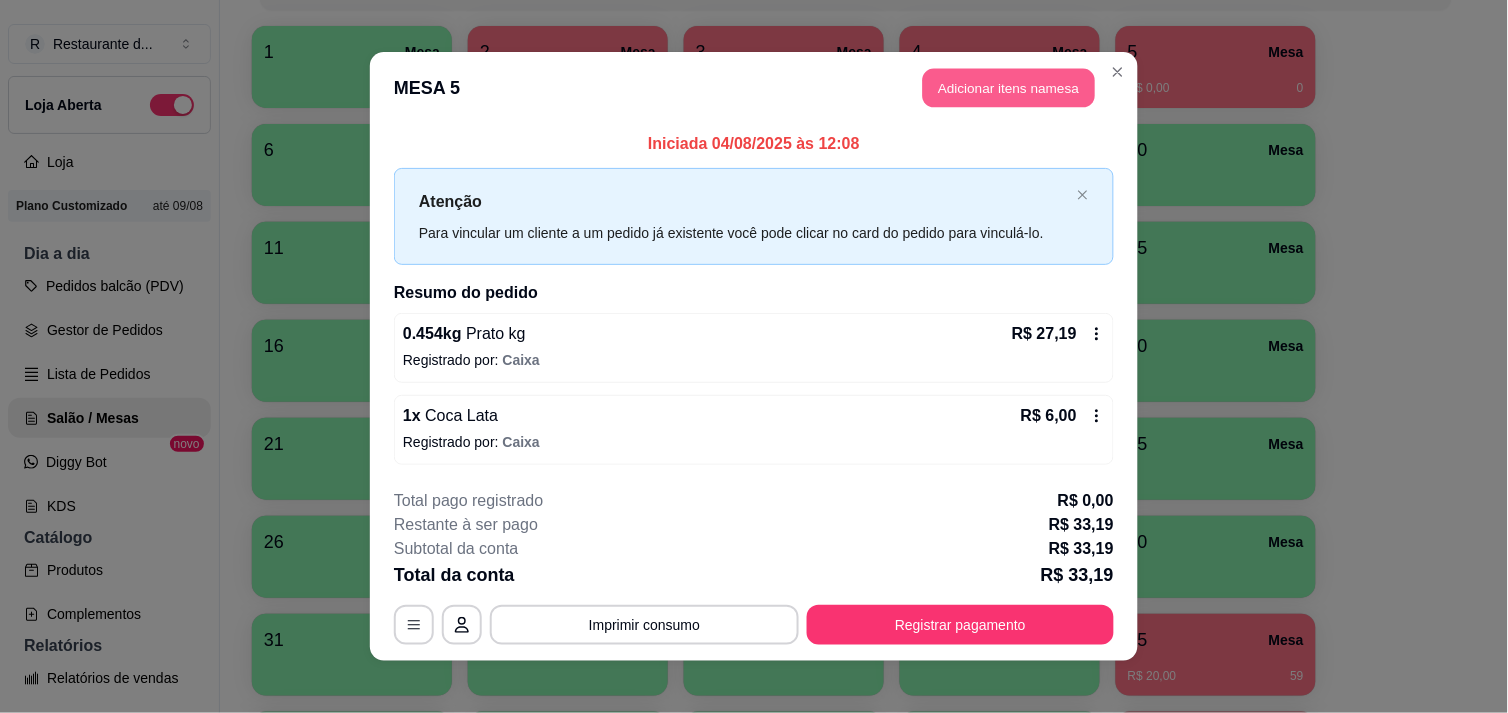 click on "Adicionar itens na  mesa" at bounding box center (1009, 88) 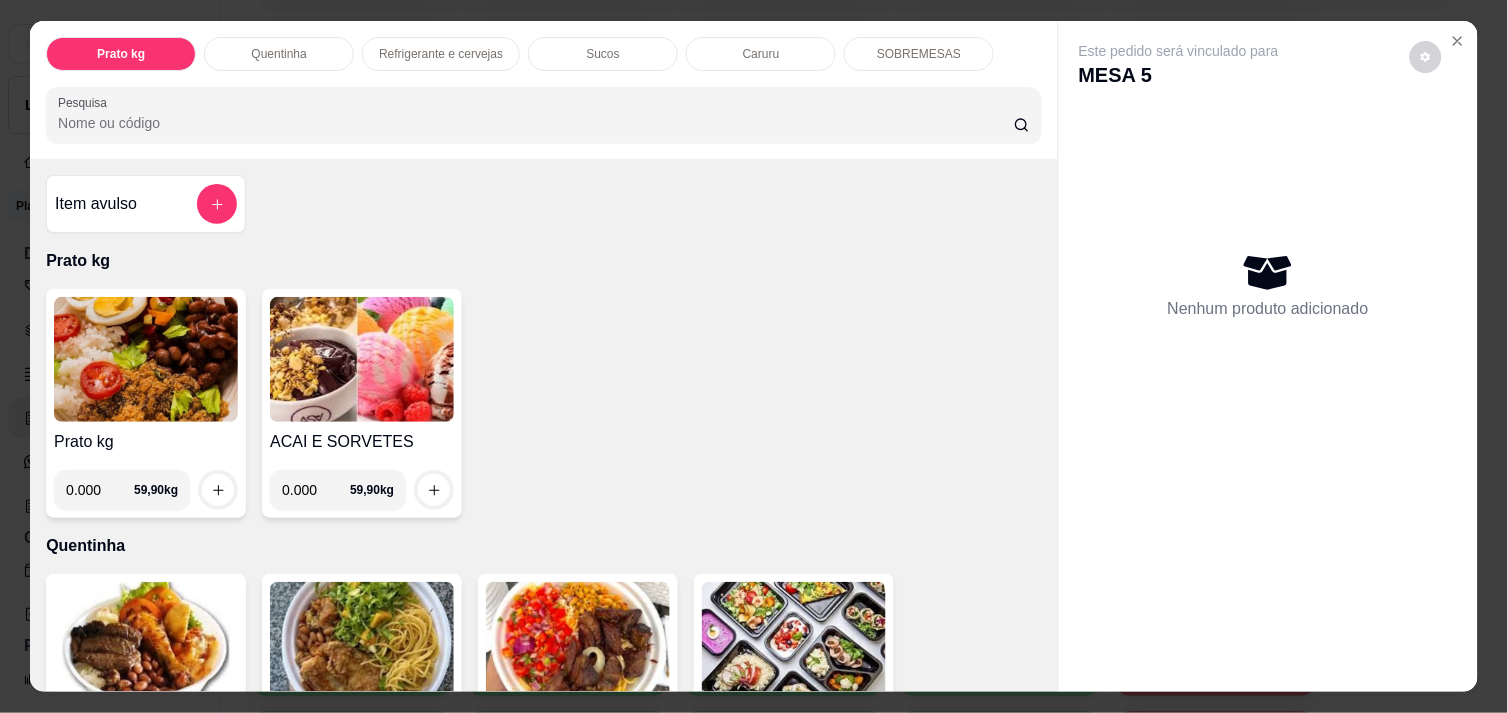 click on "0.000" at bounding box center [100, 490] 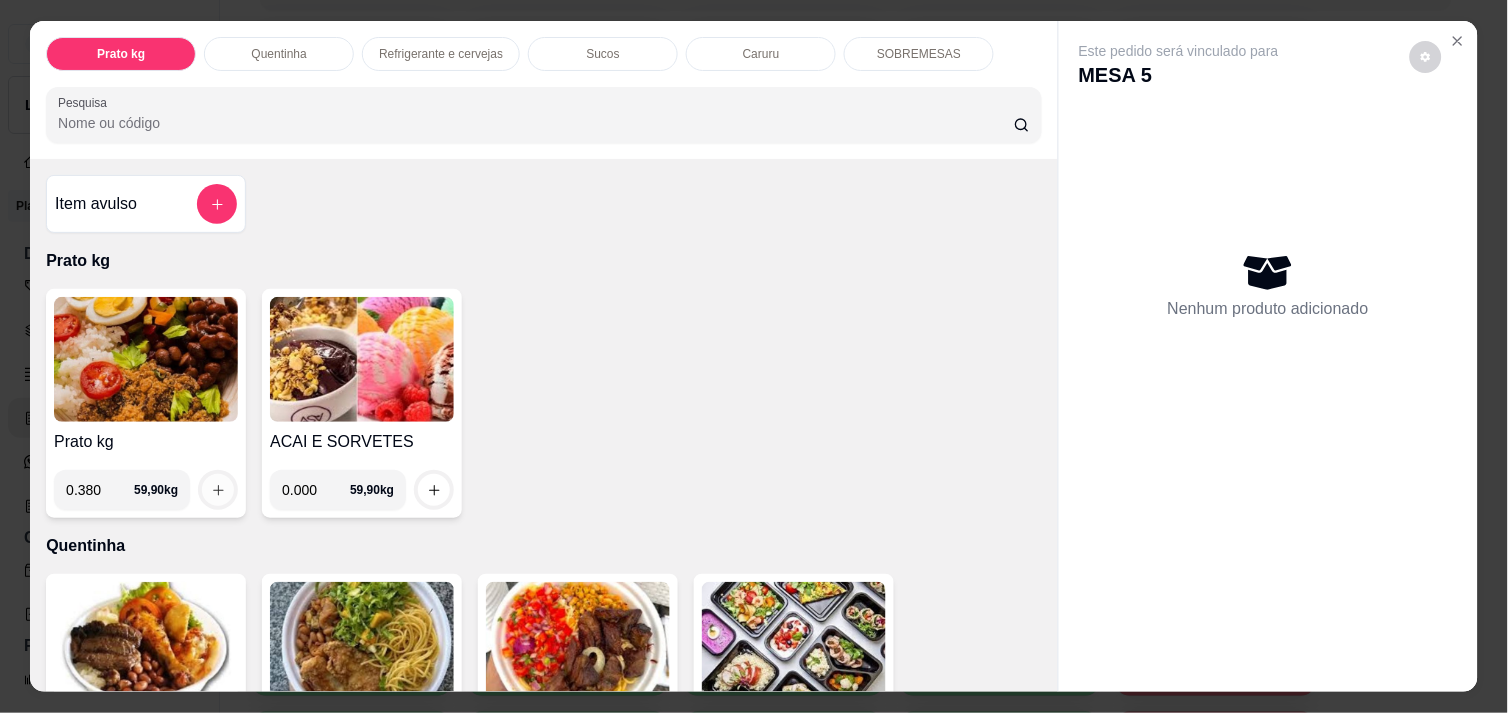 type on "0.380" 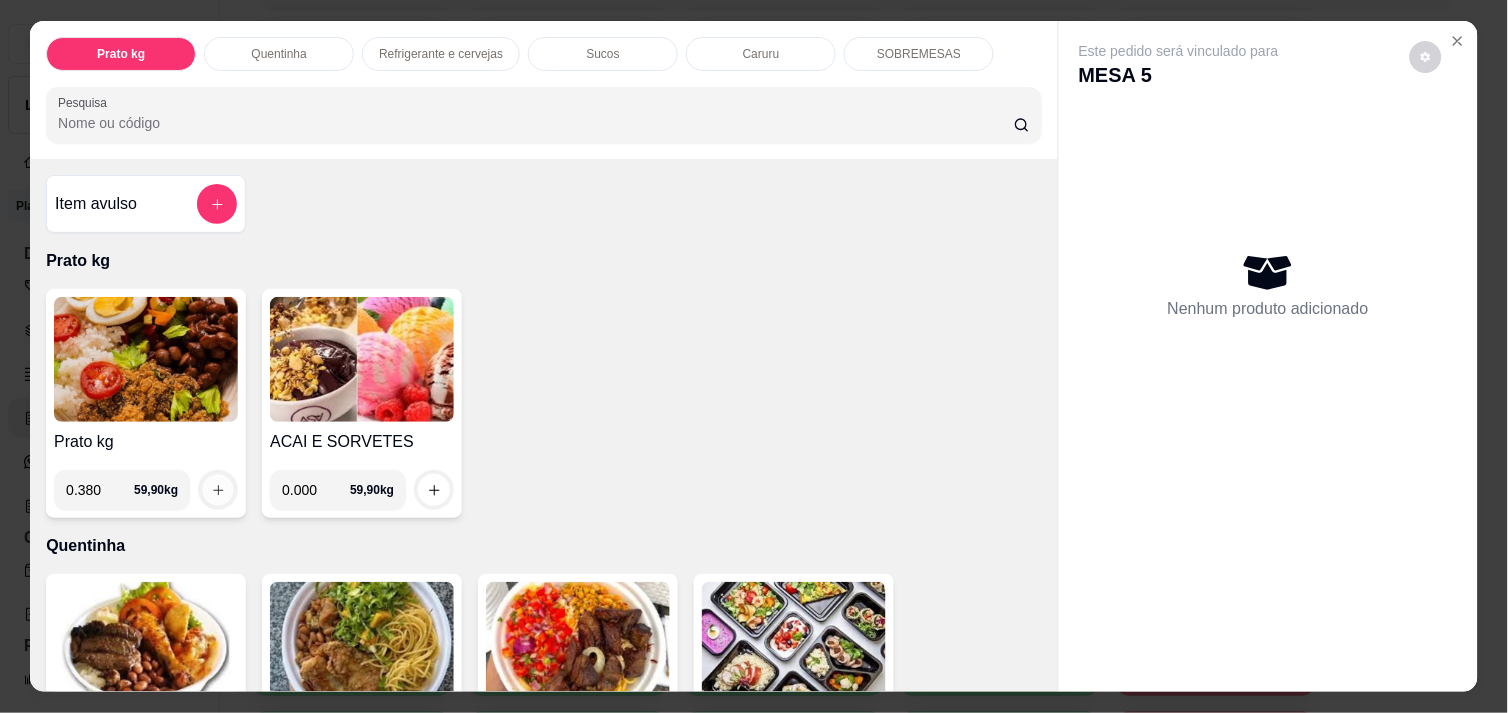 click 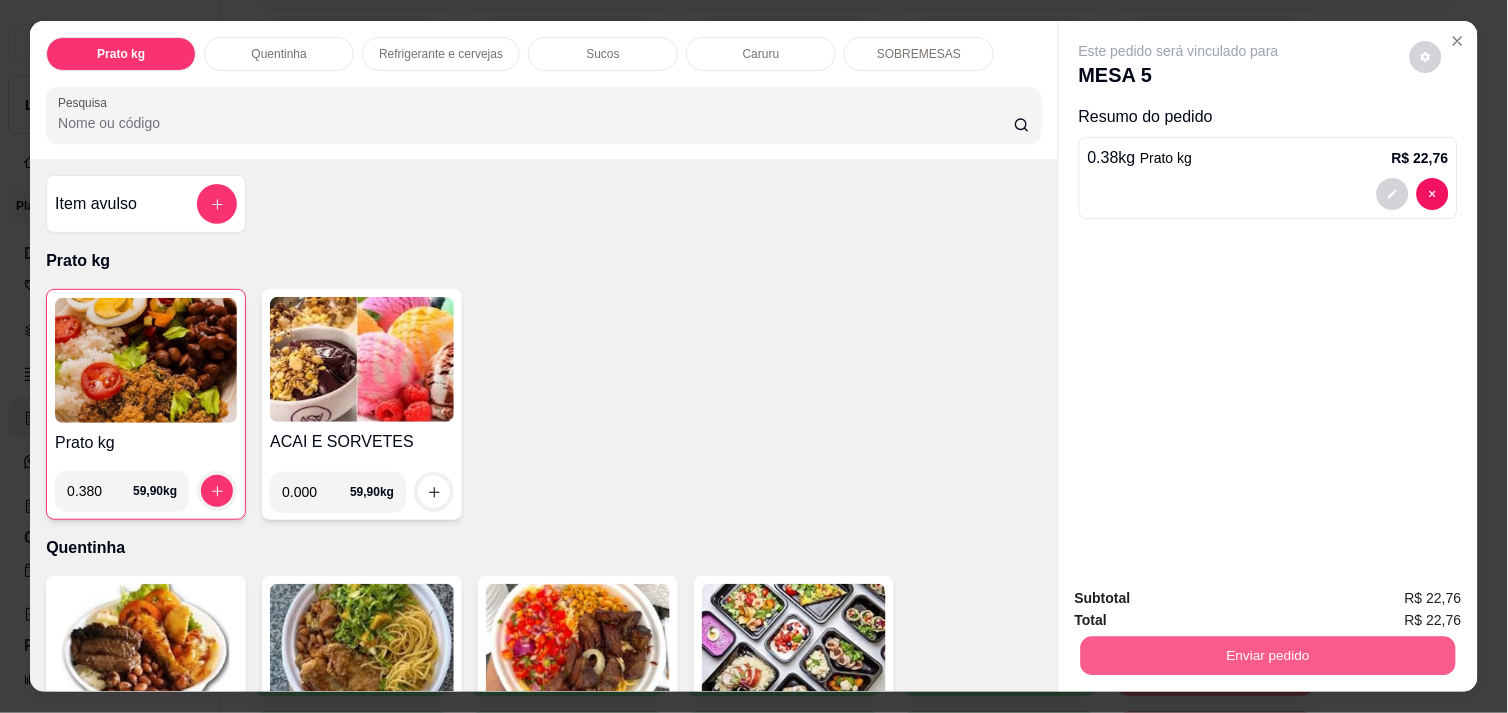 click on "Enviar pedido" at bounding box center [1268, 655] 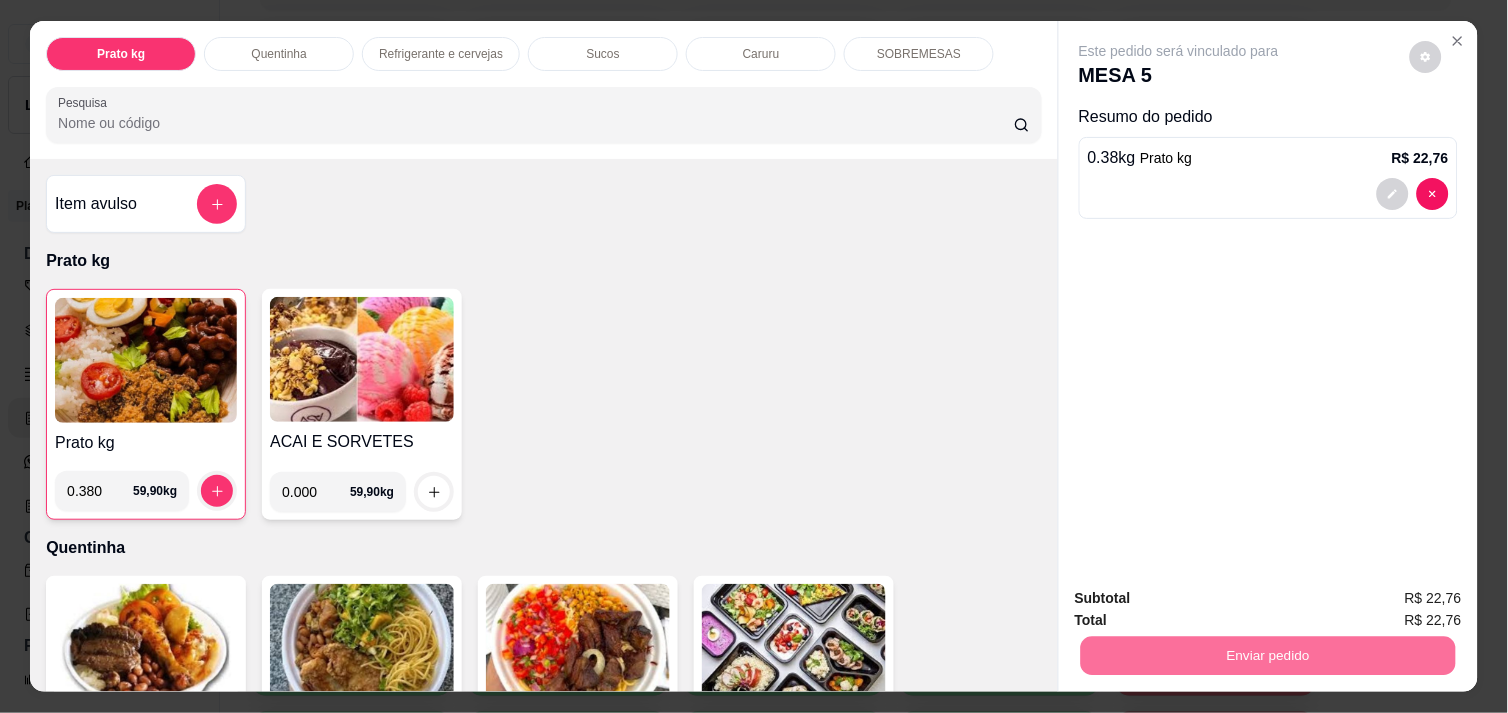 click on "Não registrar e enviar pedido" at bounding box center [1202, 598] 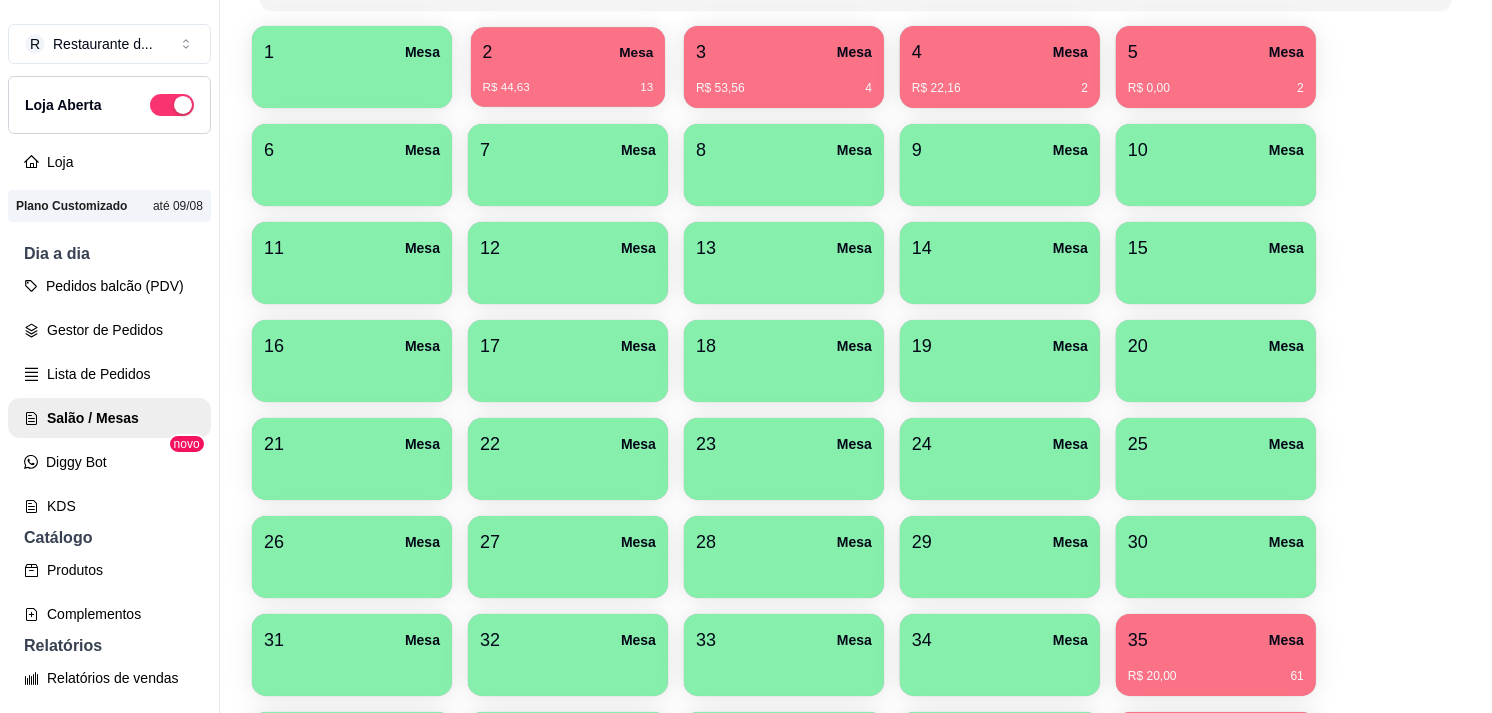 click on "2 Mesa" at bounding box center (568, 52) 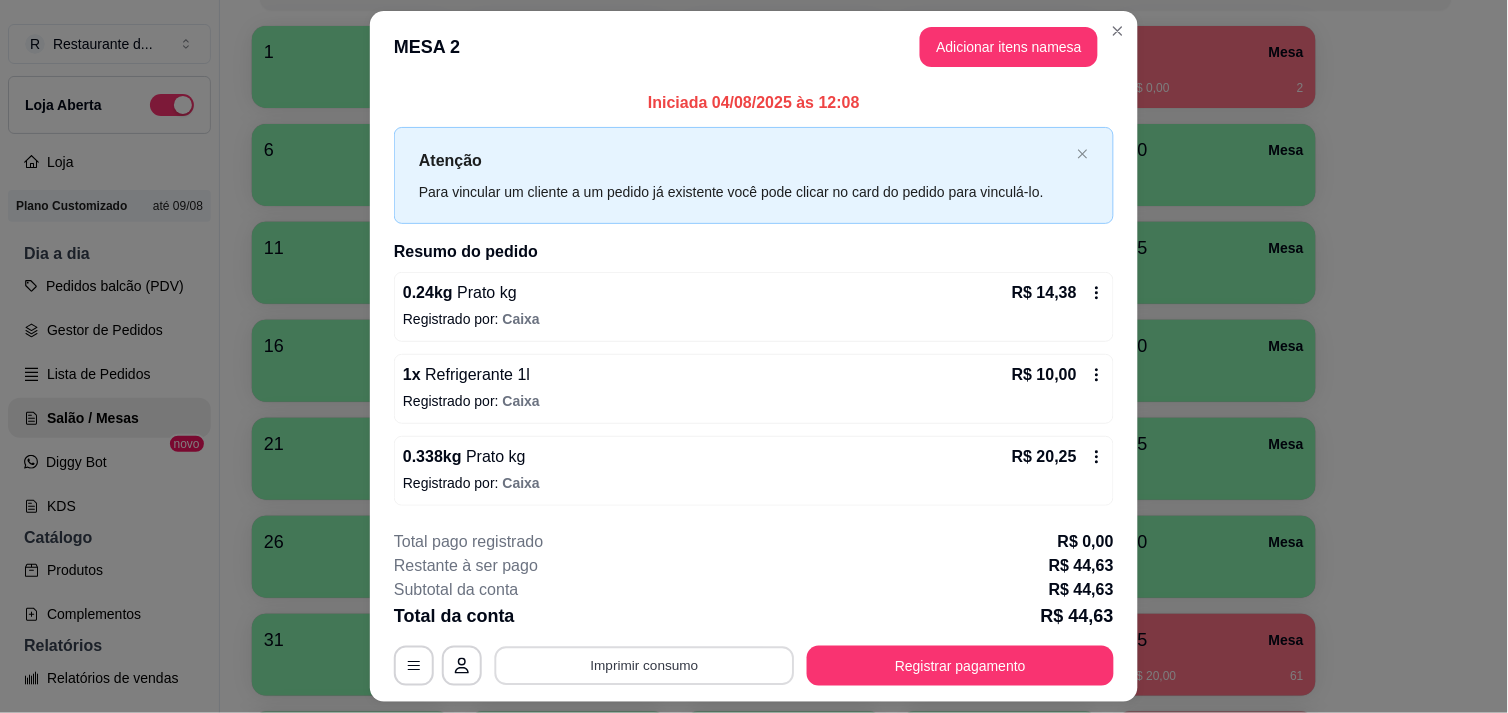 click on "Imprimir consumo" at bounding box center [645, 666] 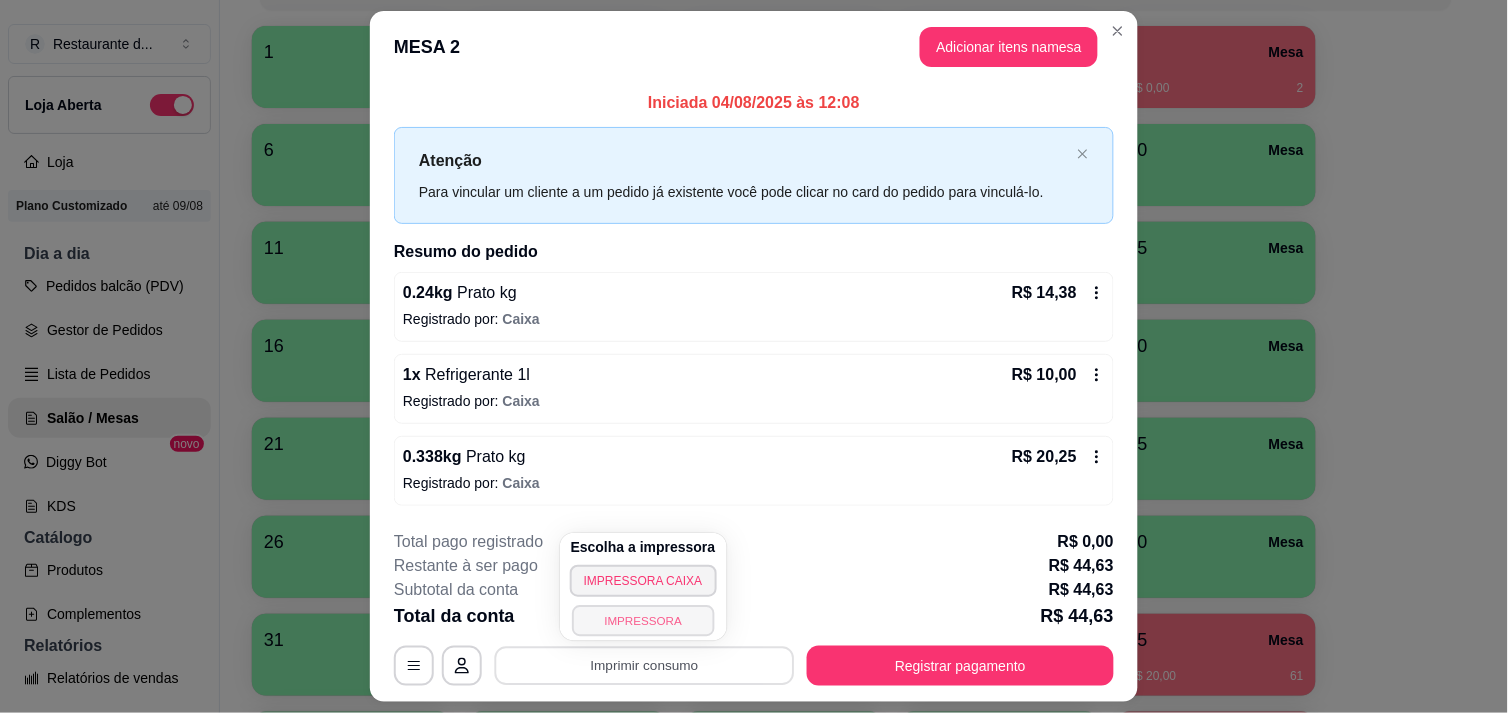 click on "IMPRESSORA" at bounding box center [643, 620] 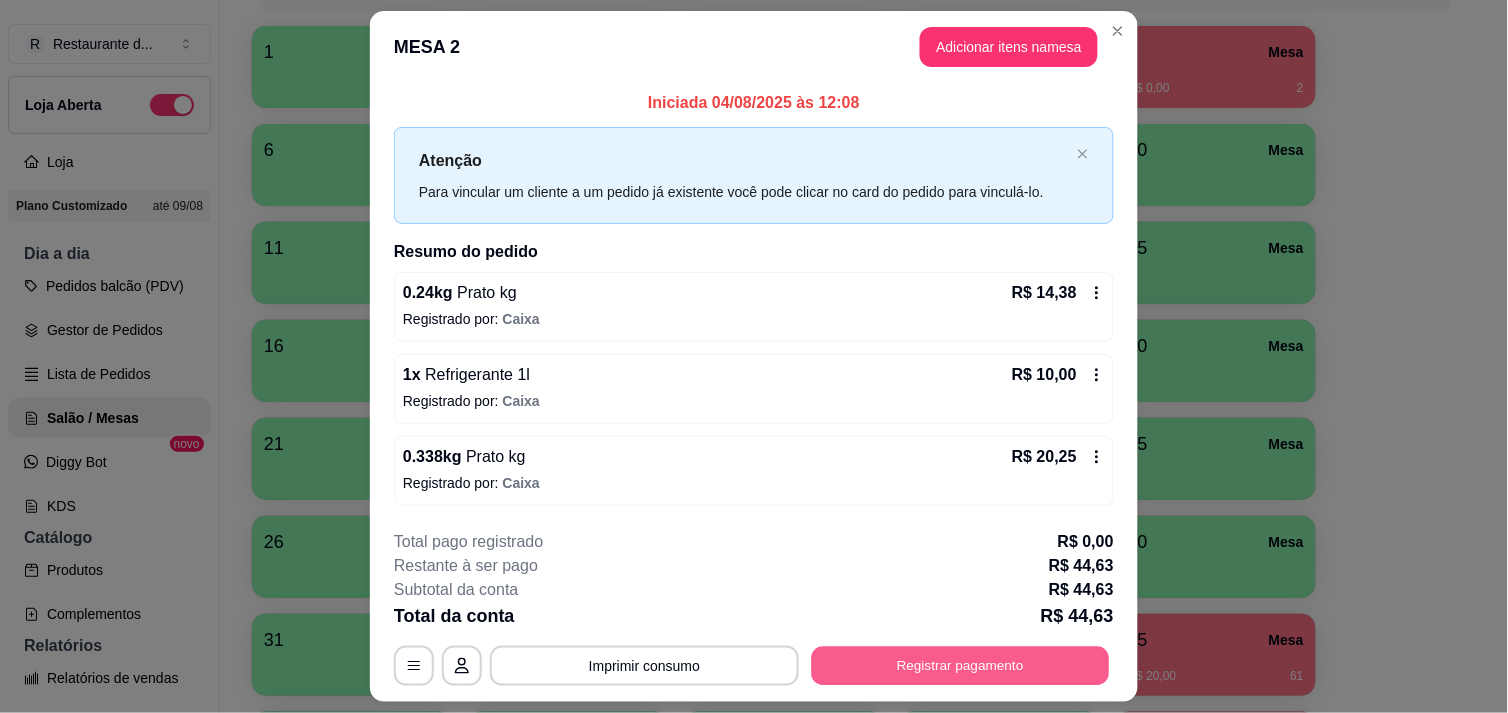click on "Registrar pagamento" at bounding box center (961, 666) 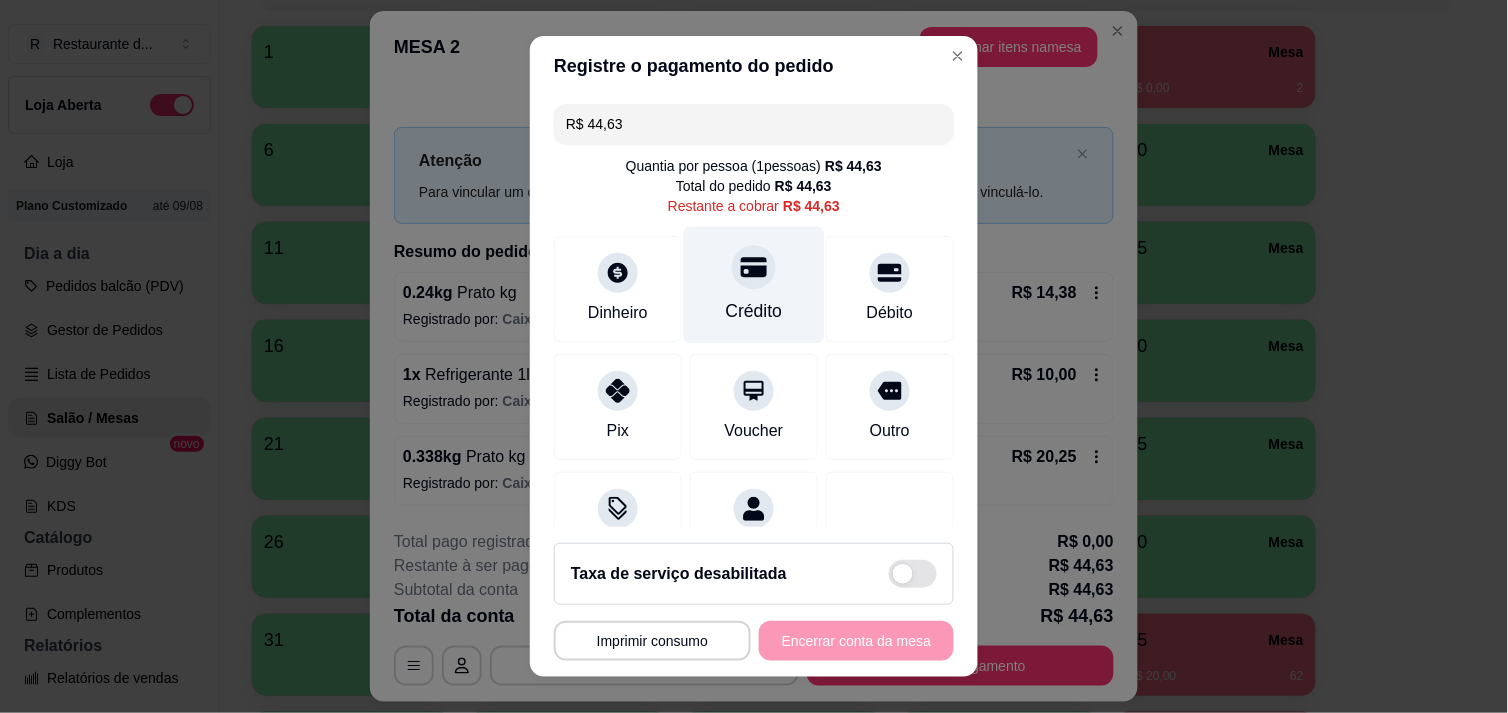 click on "Crédito" at bounding box center (754, 311) 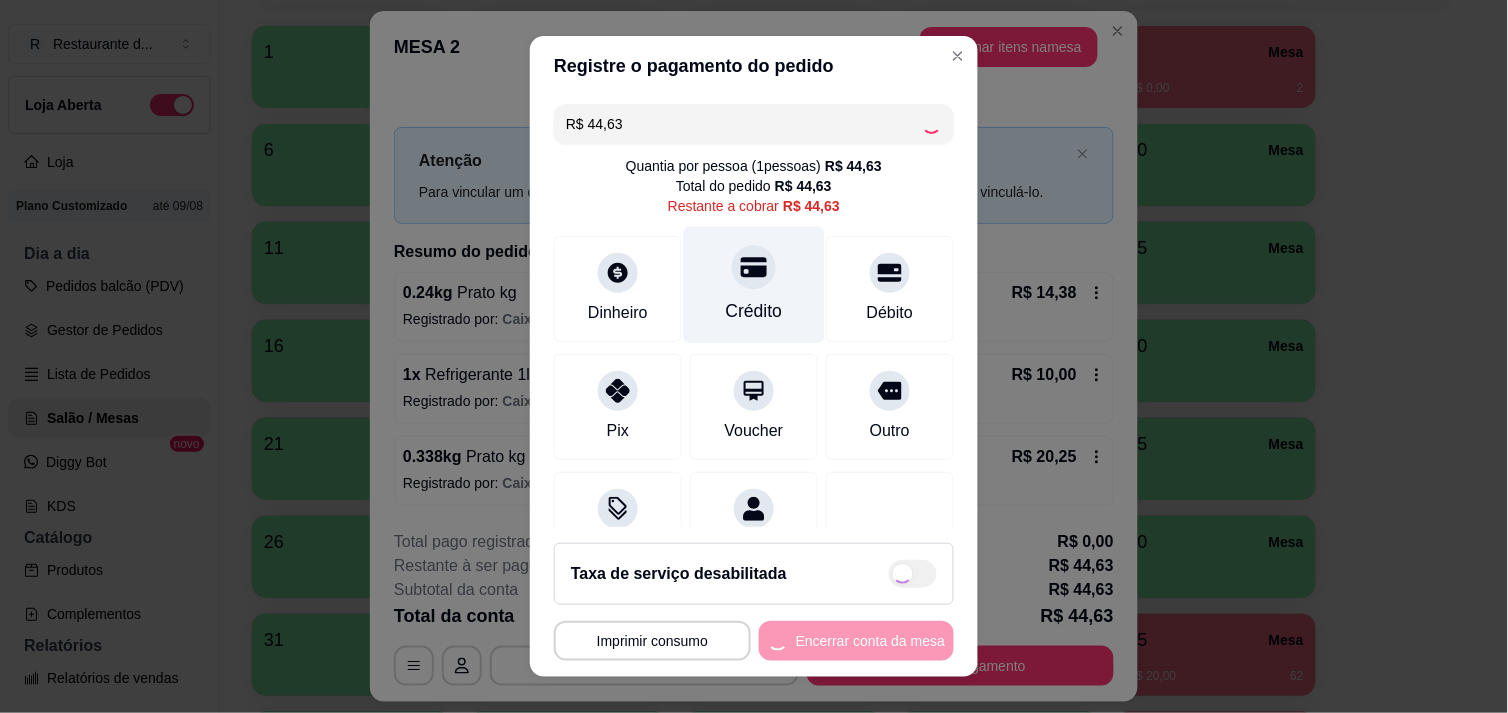 type on "R$ 0,00" 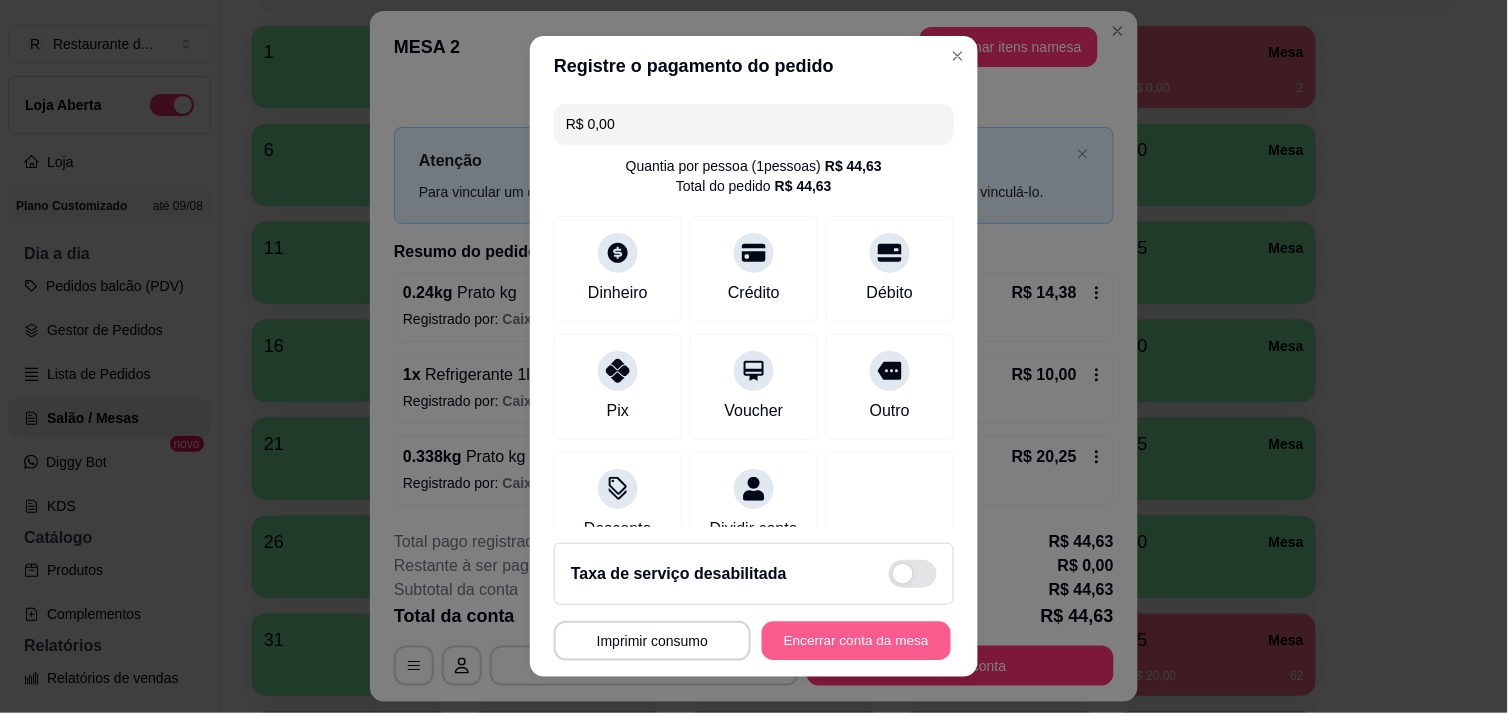 click on "Encerrar conta da mesa" at bounding box center (856, 641) 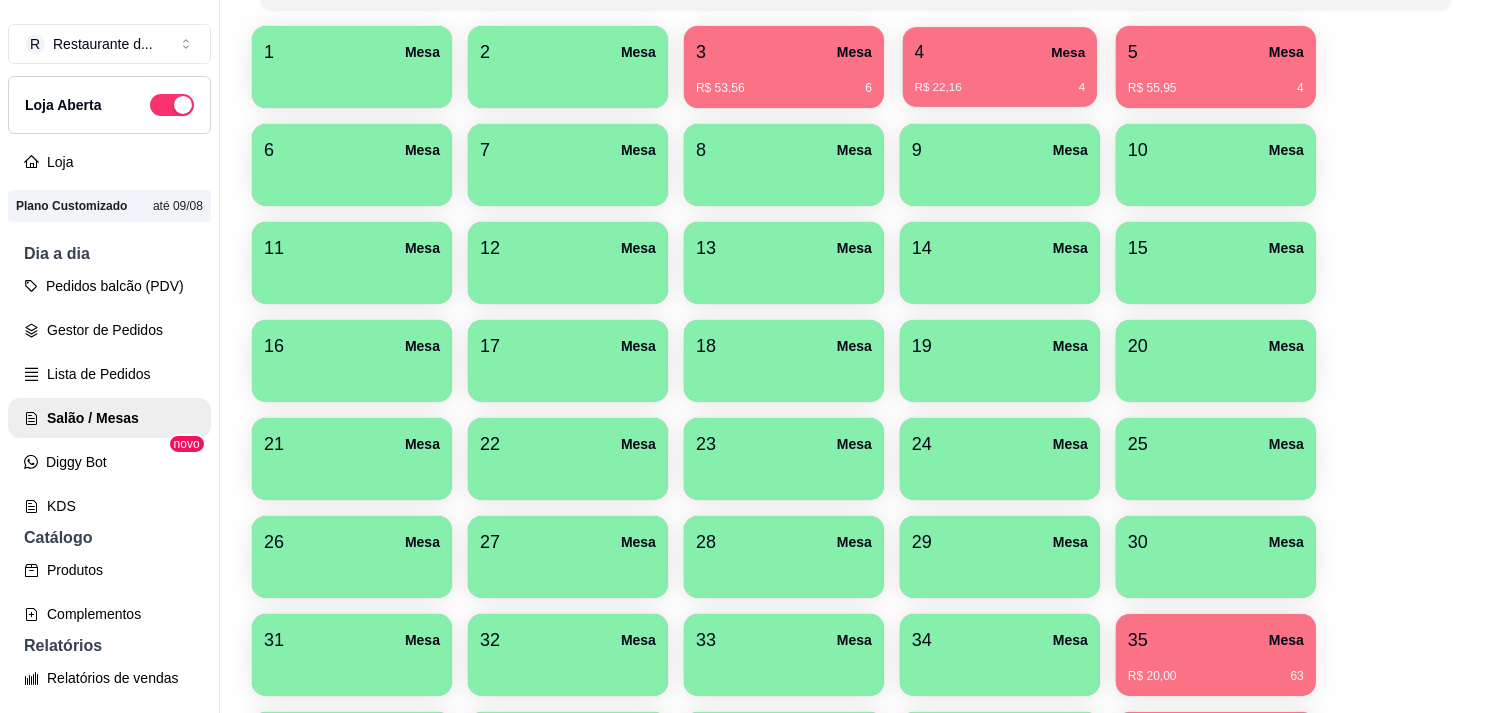 click on "4 Mesa" at bounding box center (1000, 52) 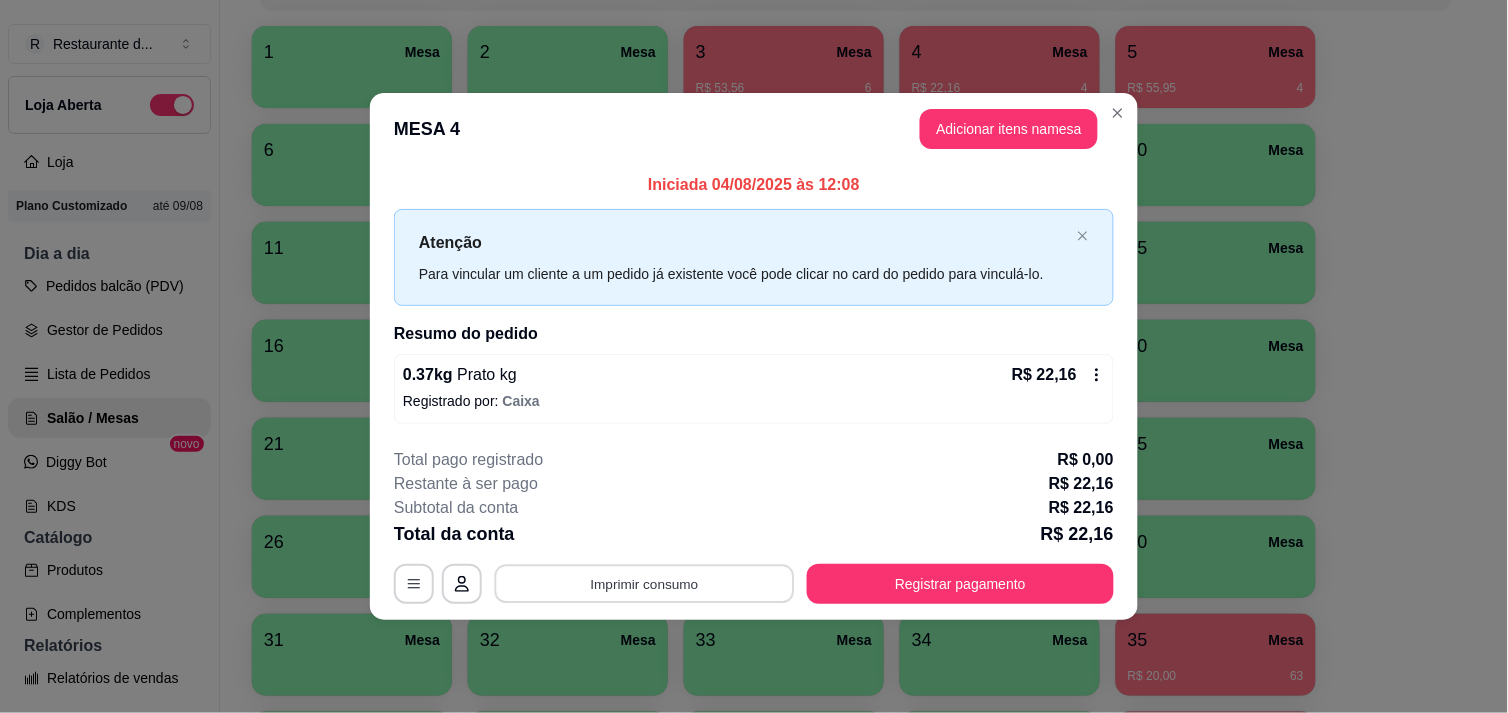 click on "Imprimir consumo" at bounding box center (645, 584) 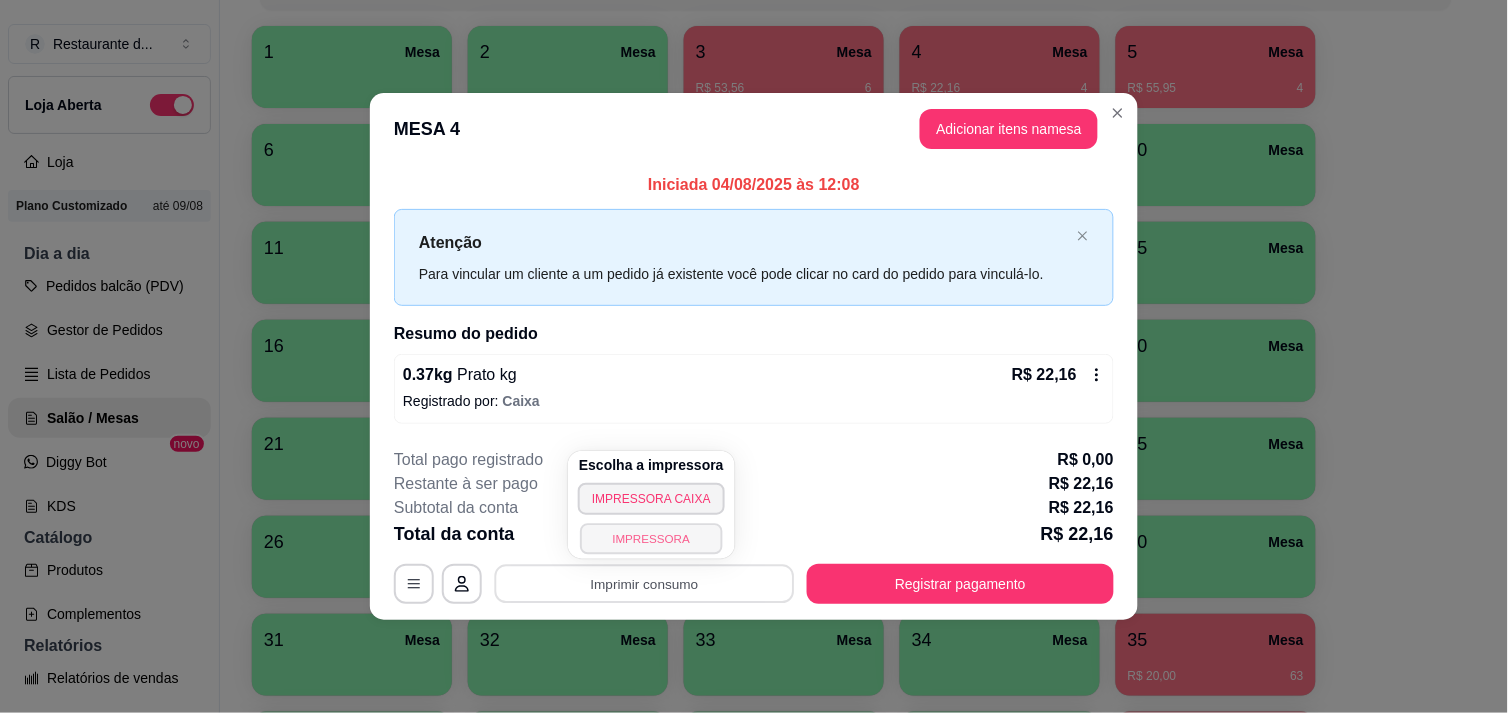 click on "IMPRESSORA" at bounding box center [651, 538] 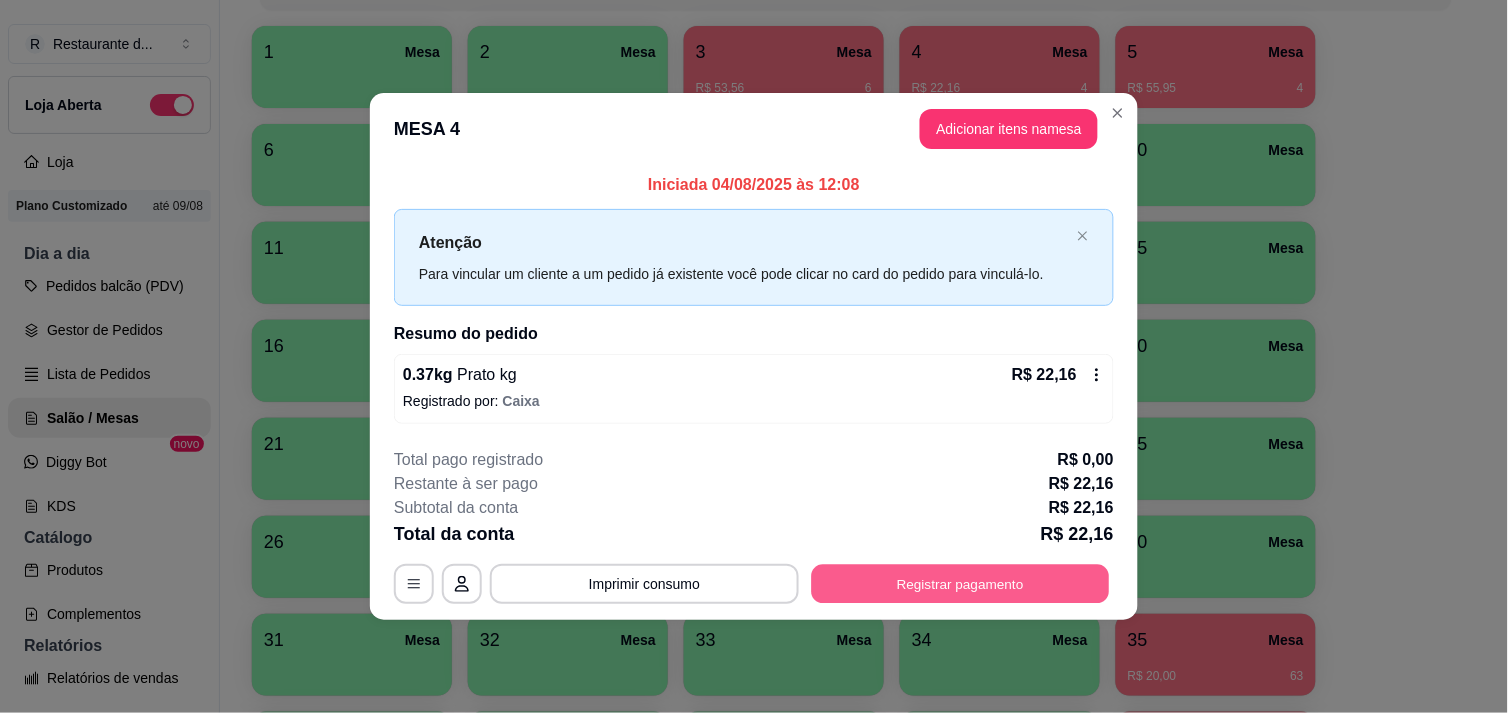 click on "Registrar pagamento" at bounding box center (961, 584) 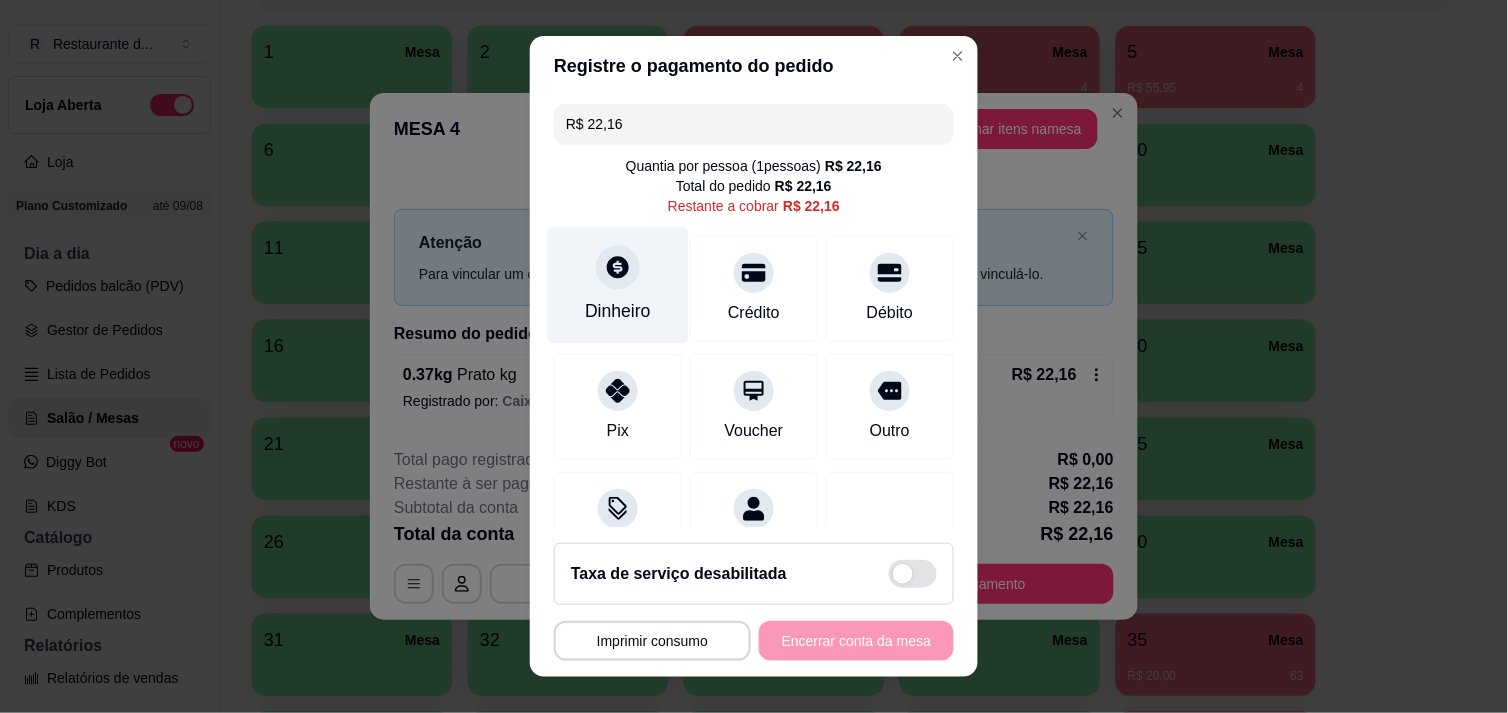 click on "Dinheiro" at bounding box center [618, 284] 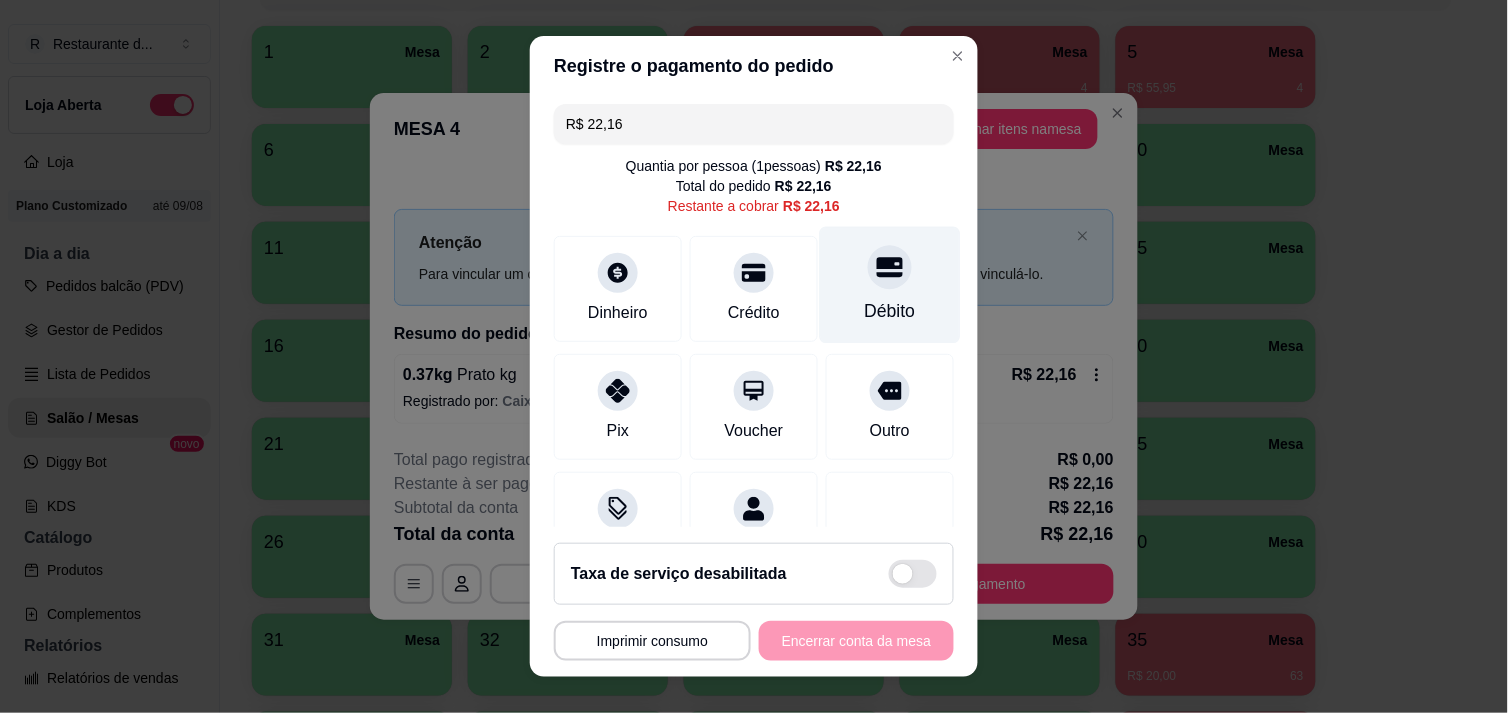 click on "Débito" at bounding box center [890, 311] 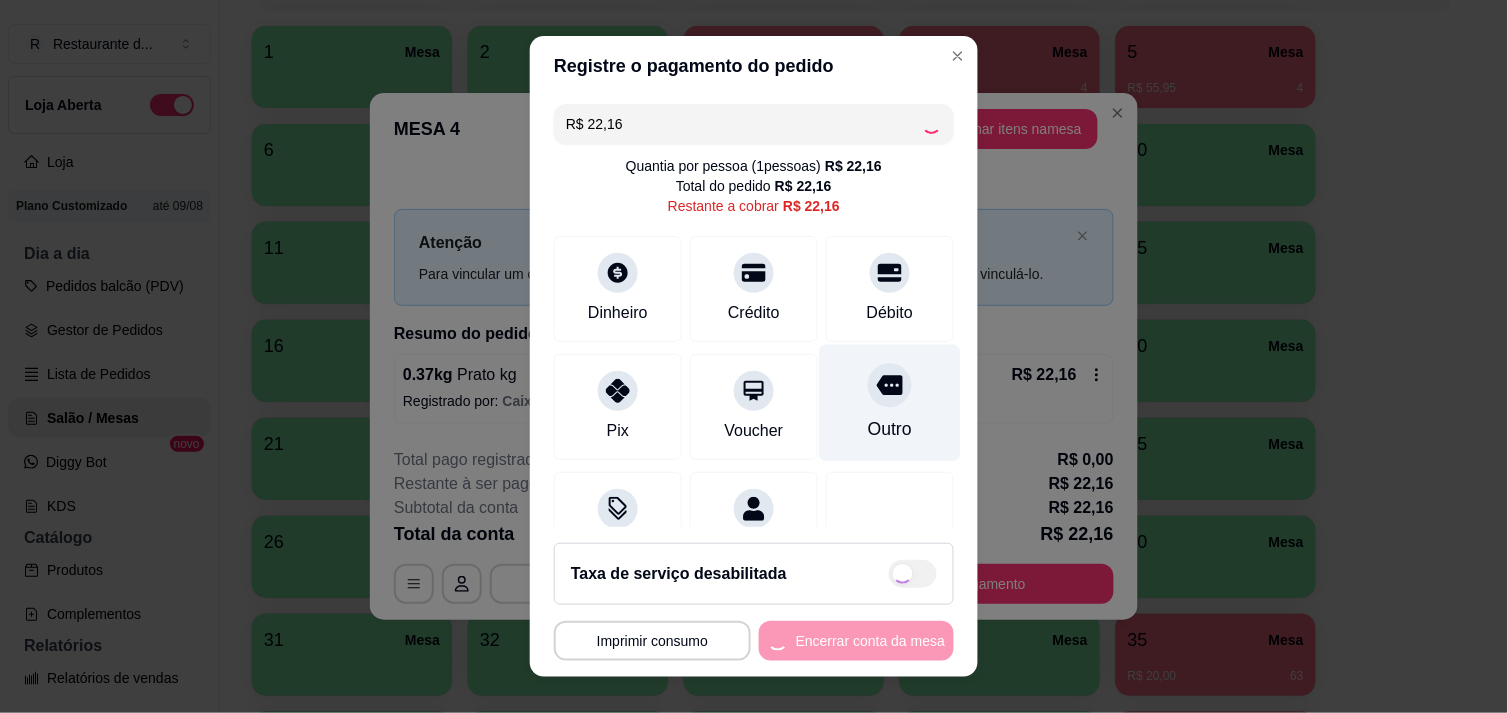 type on "R$ 0,00" 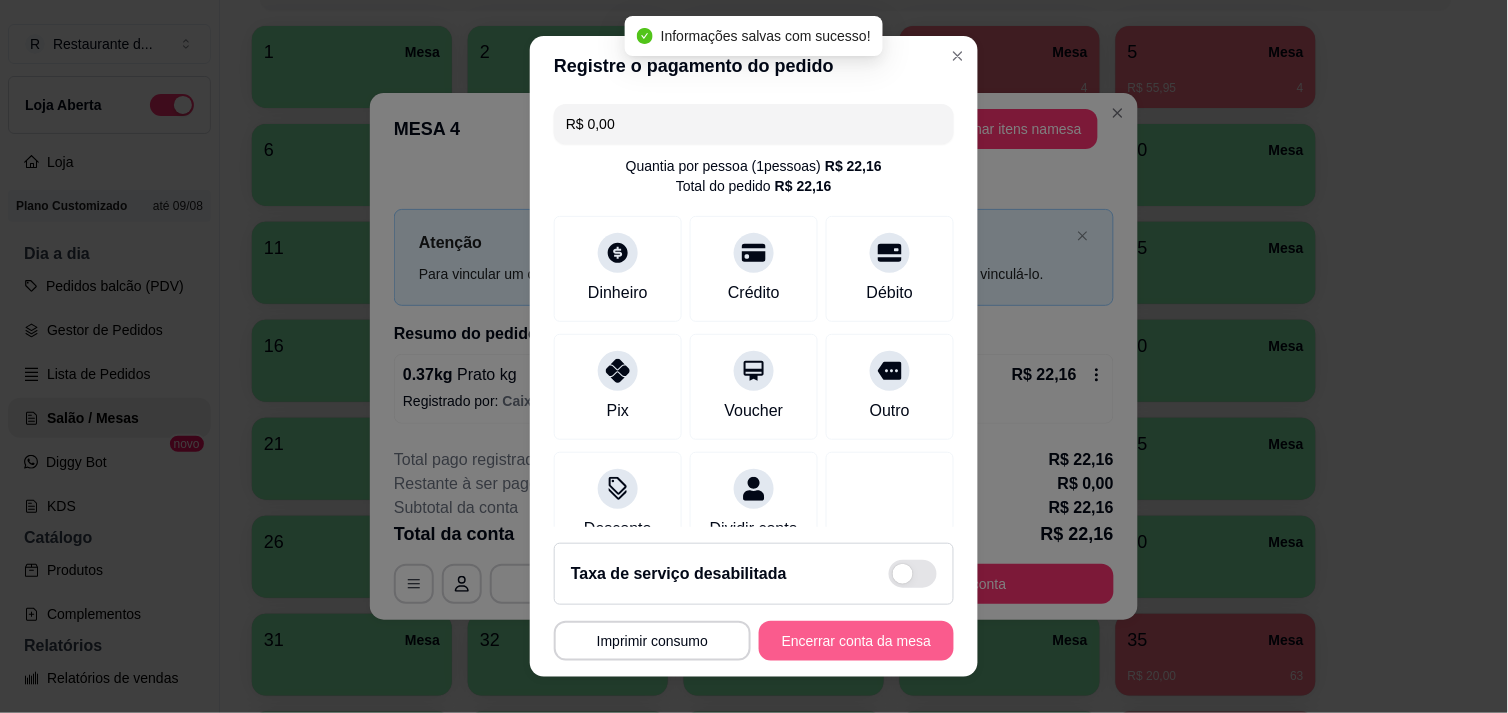 click on "Encerrar conta da mesa" at bounding box center (856, 641) 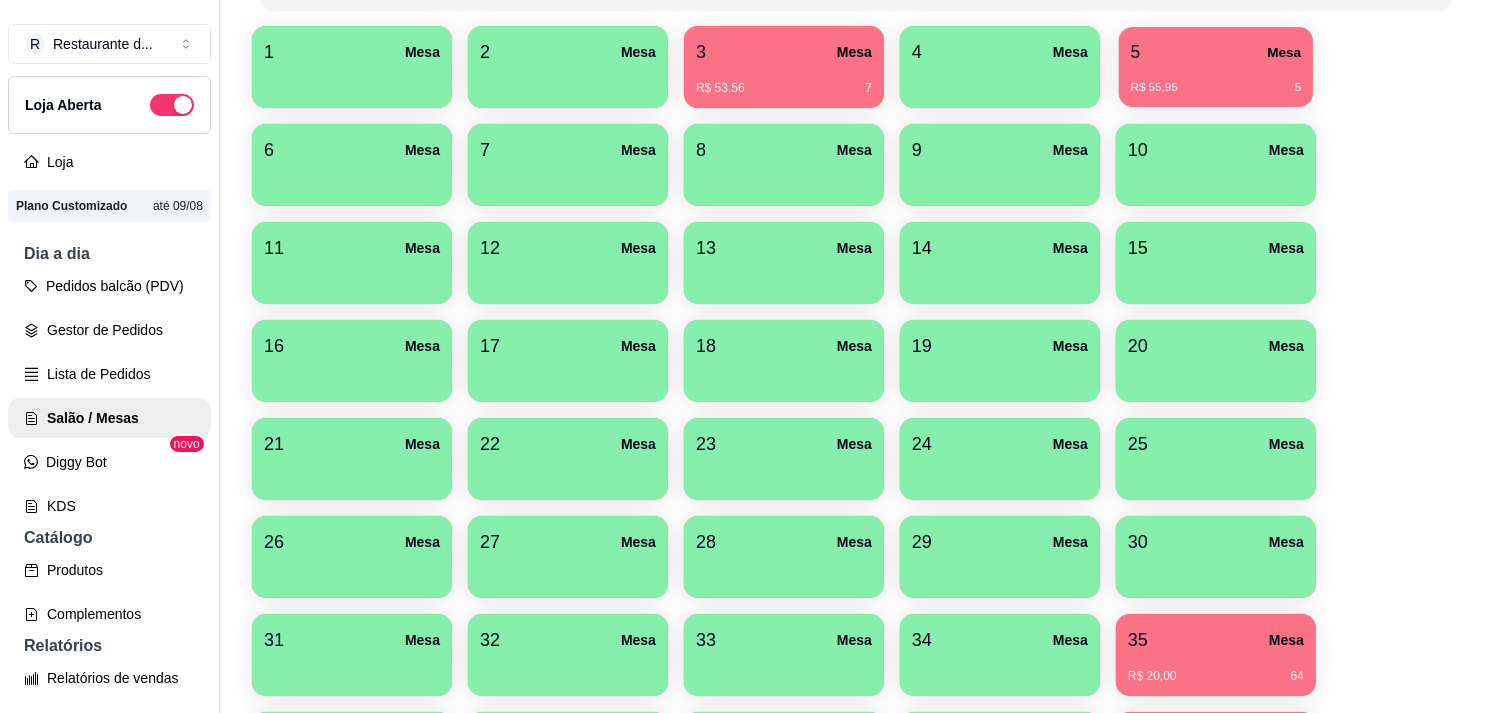 click on "R$ 55,95 5" at bounding box center (1216, 80) 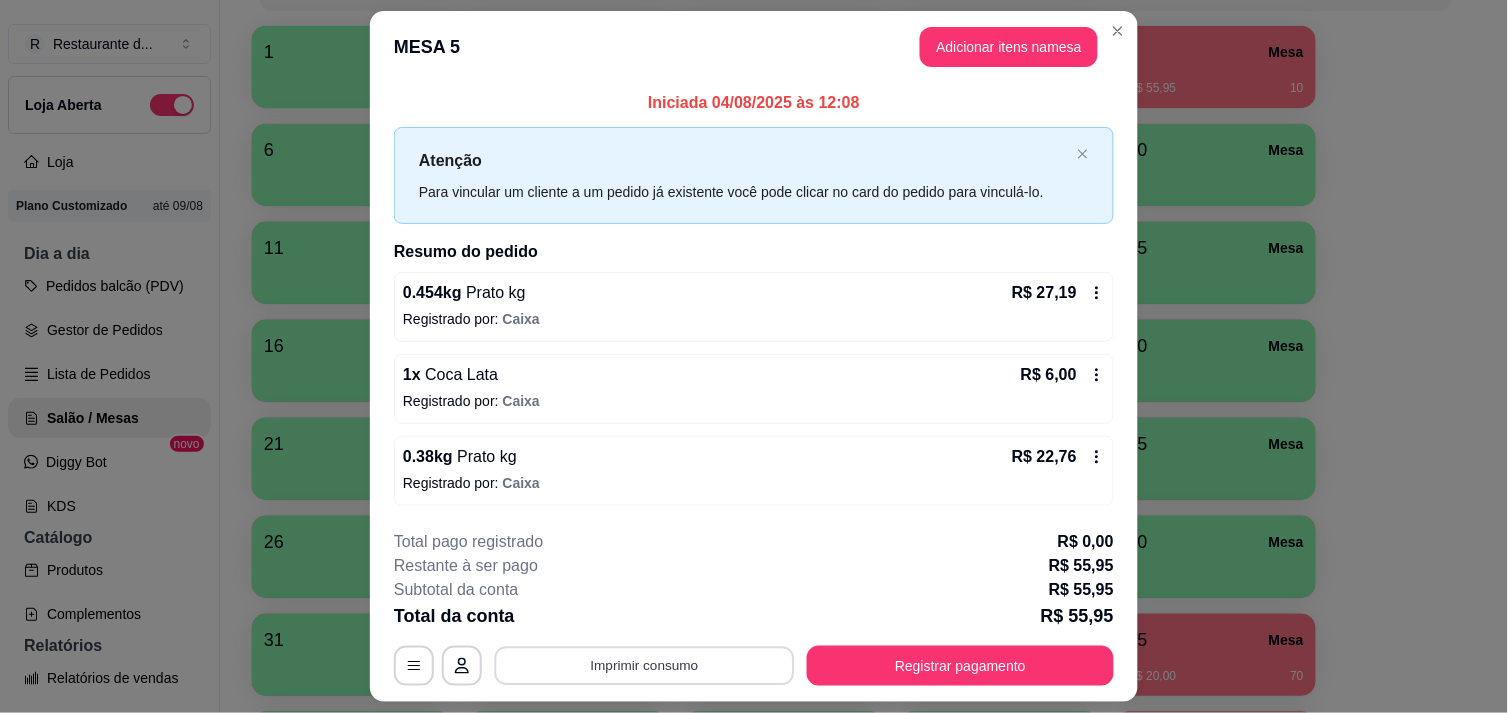 click on "Imprimir consumo" at bounding box center [645, 666] 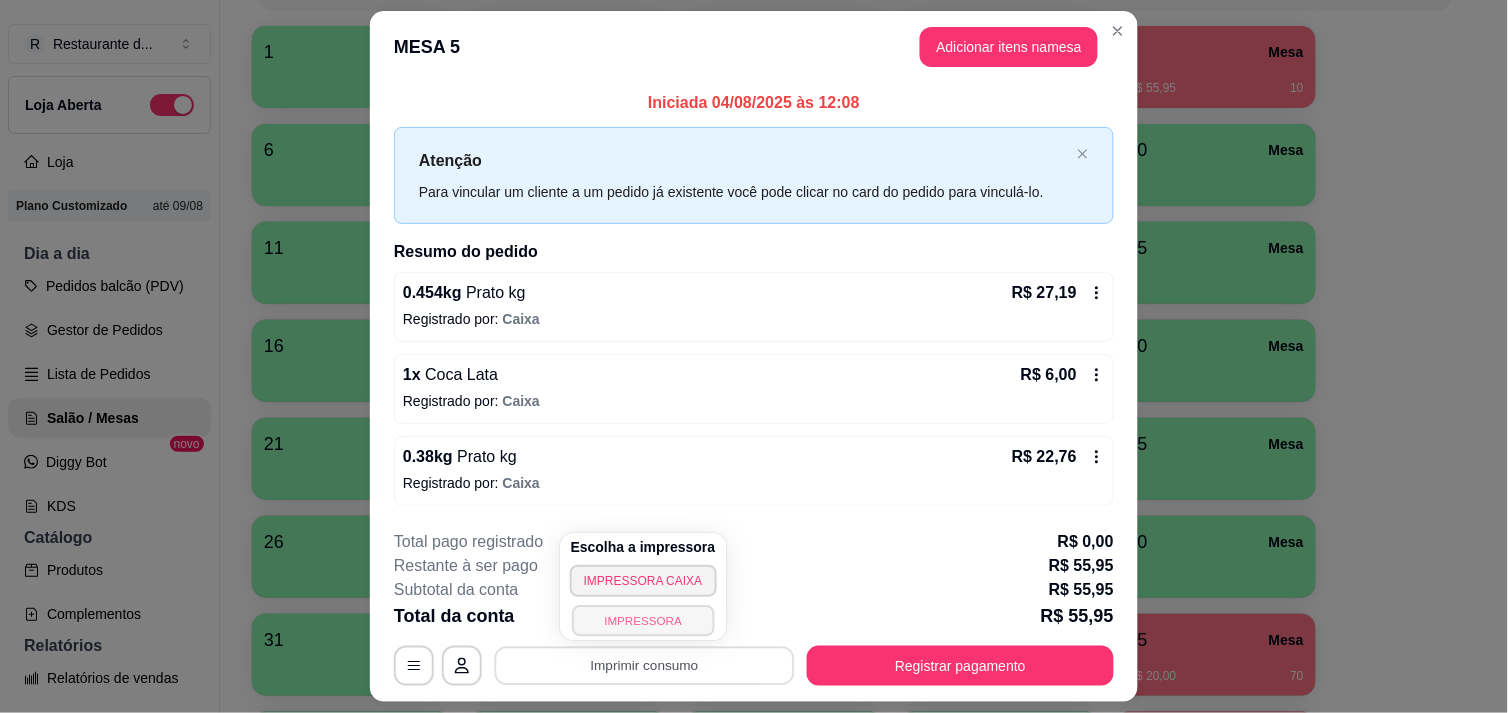click on "IMPRESSORA" at bounding box center [643, 620] 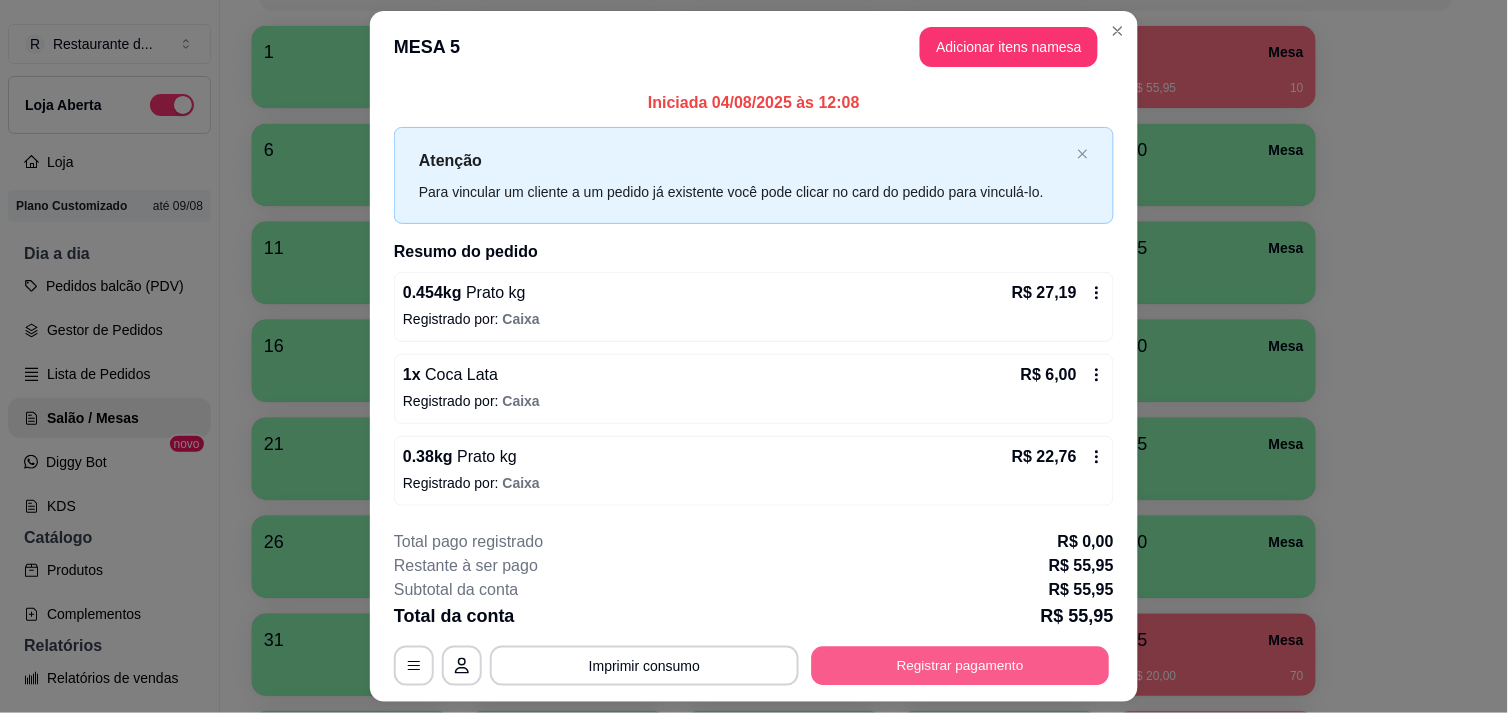 click on "Registrar pagamento" at bounding box center [961, 666] 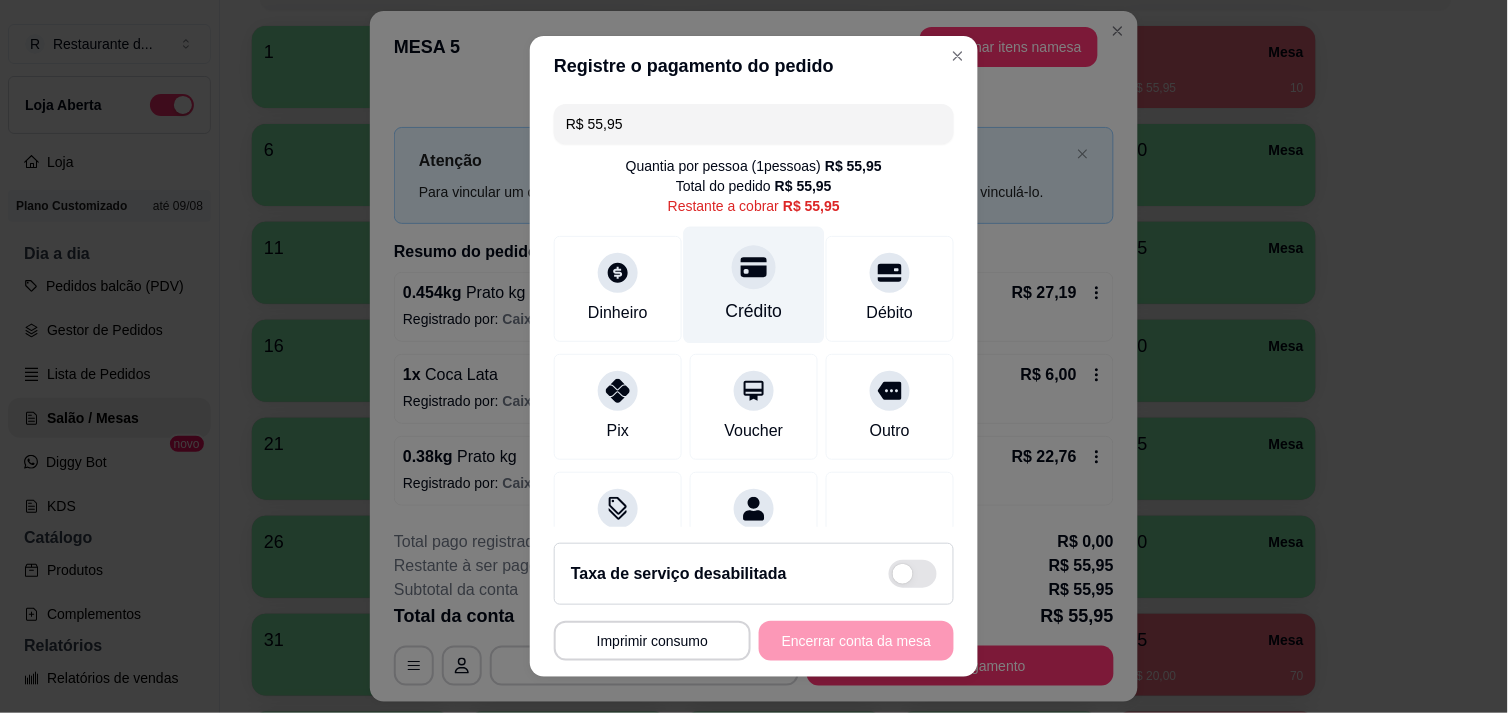 click on "Crédito" at bounding box center [754, 284] 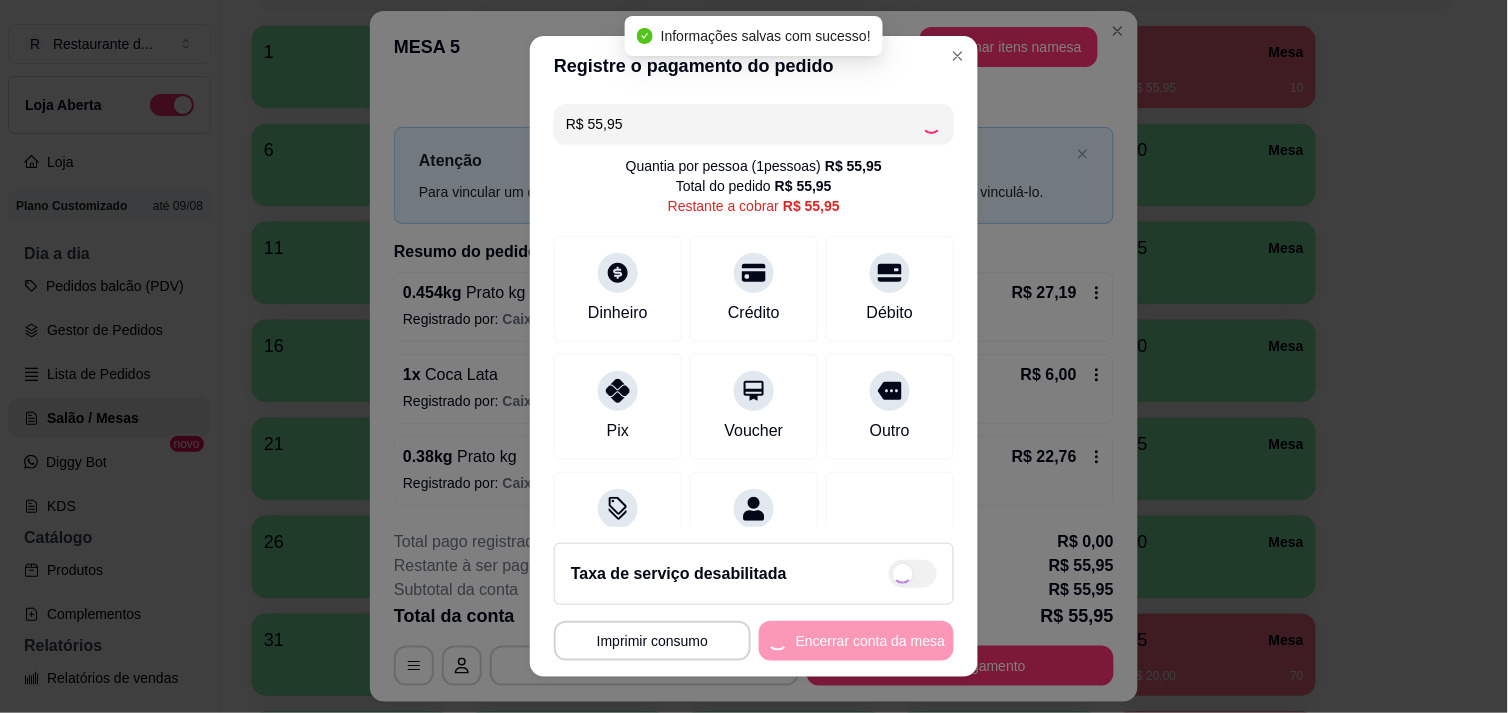type on "R$ 0,00" 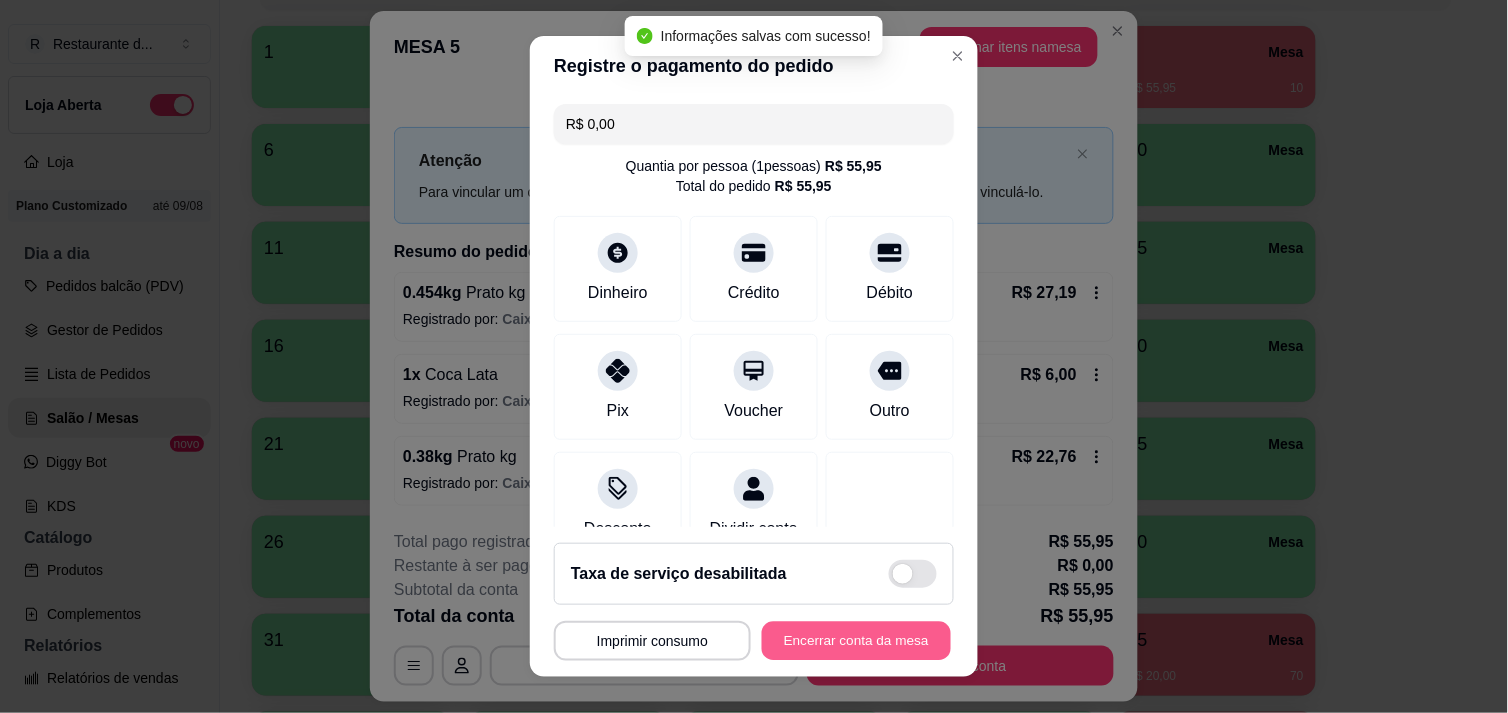 click on "Encerrar conta da mesa" at bounding box center (856, 641) 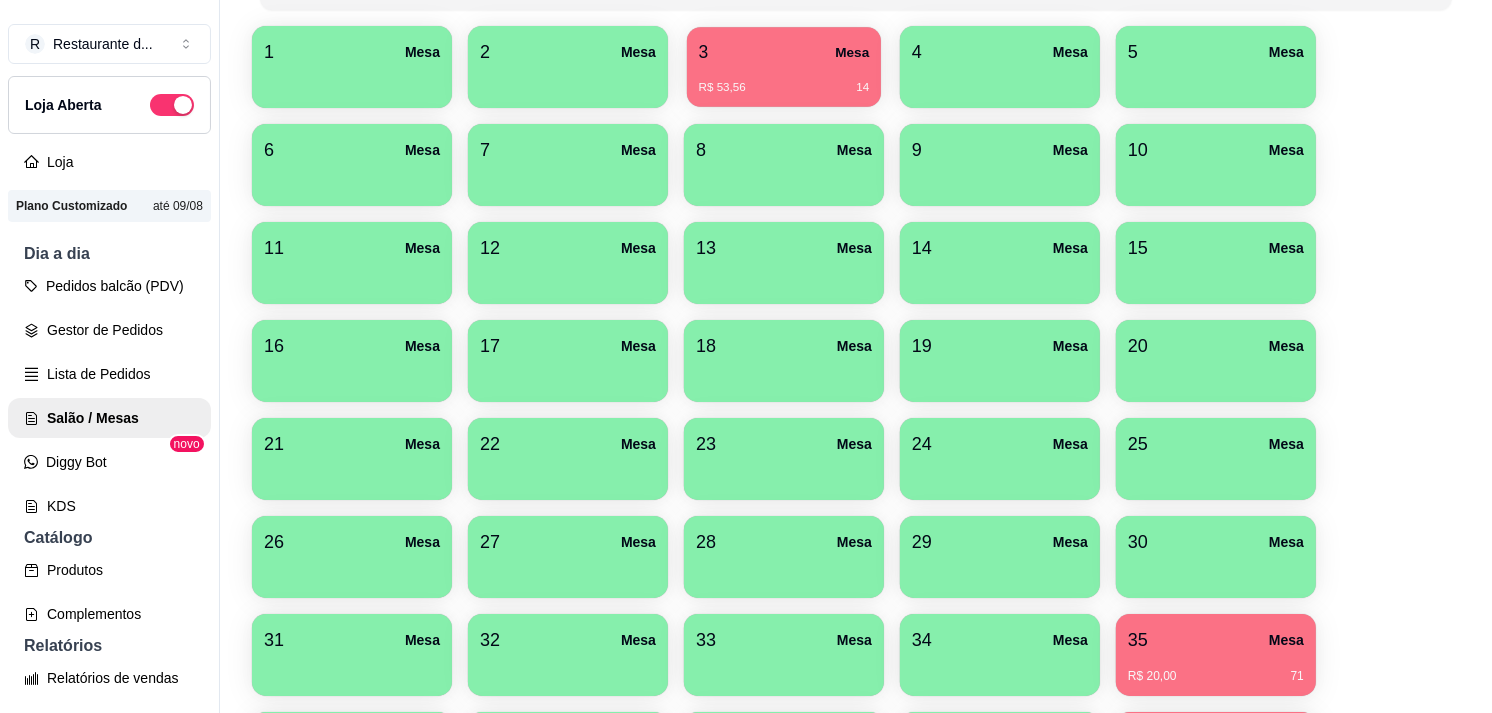 click on "R$ 53,56 [NUMBER]" at bounding box center (784, 88) 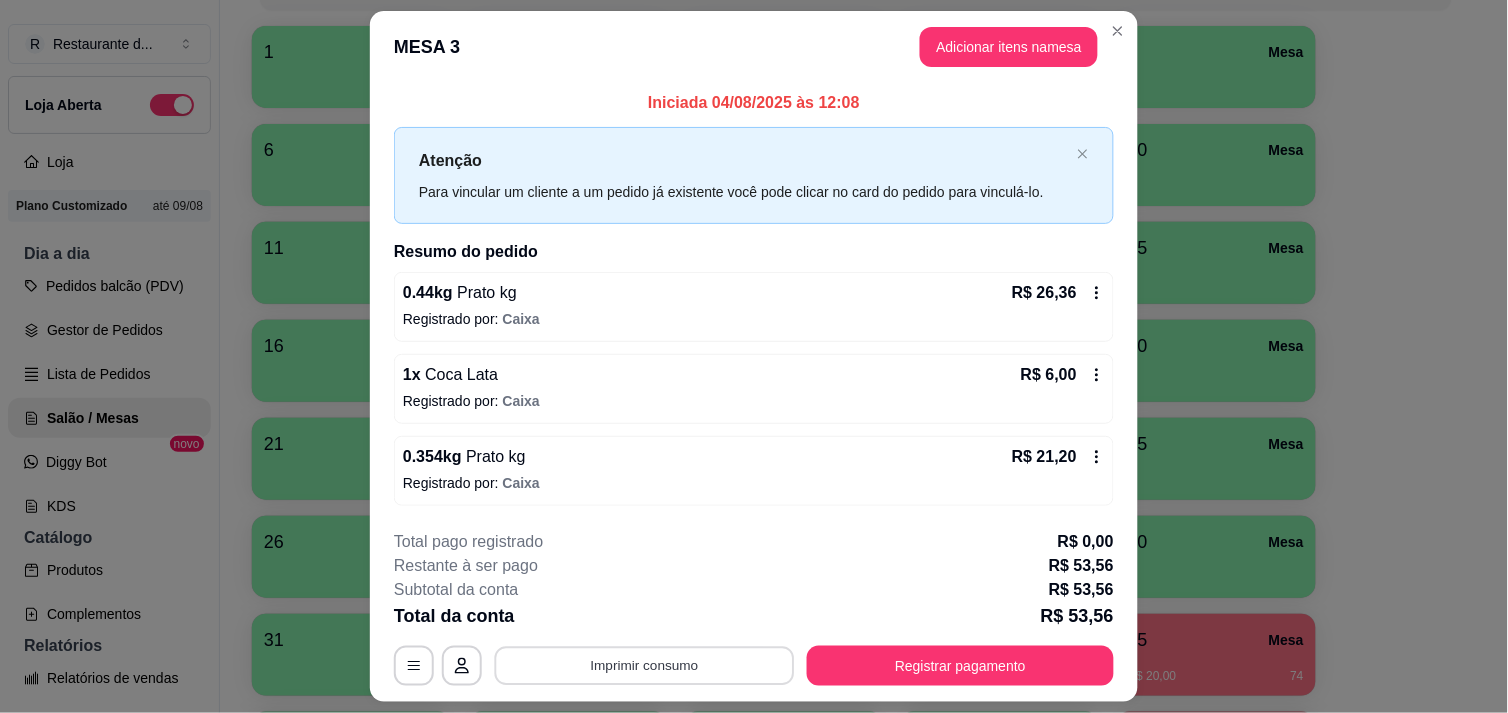 click on "Imprimir consumo" at bounding box center [645, 666] 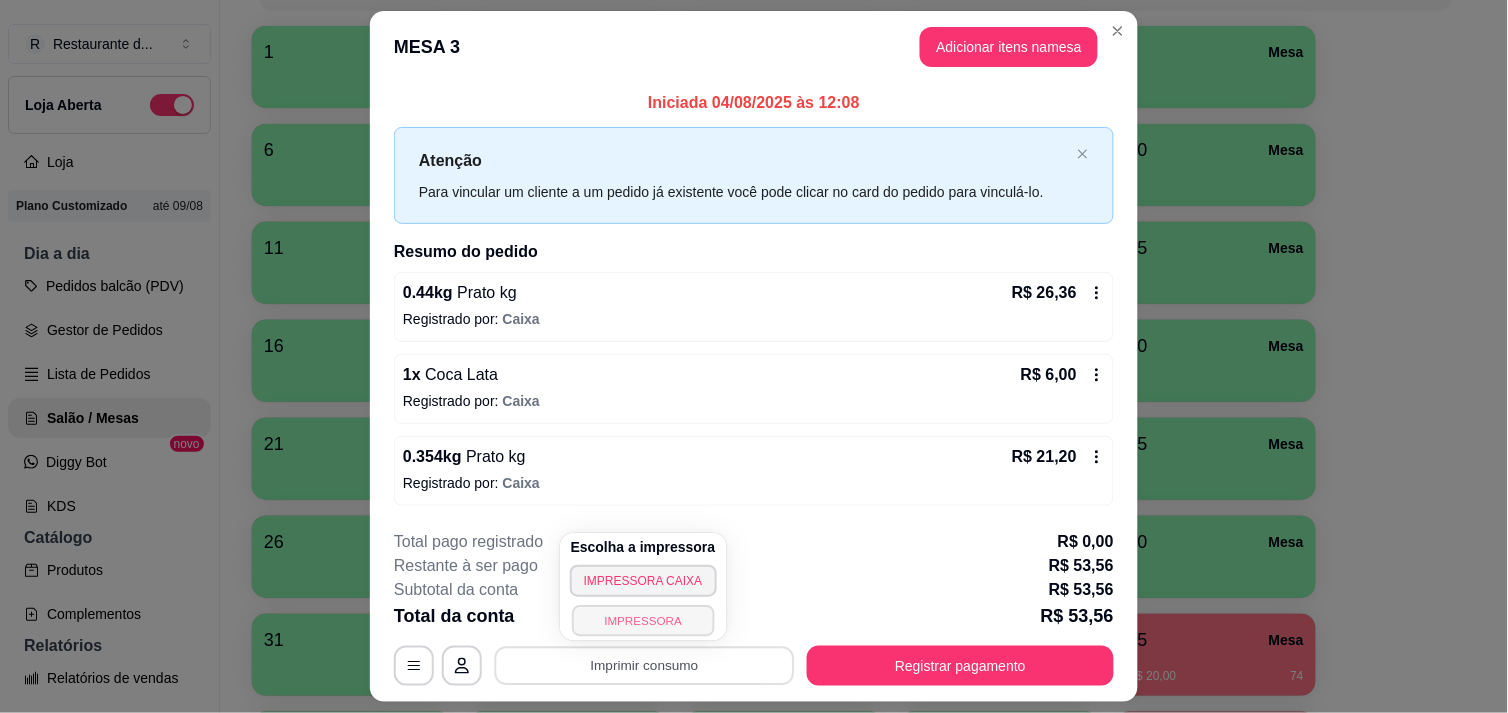 click on "IMPRESSORA" at bounding box center (643, 620) 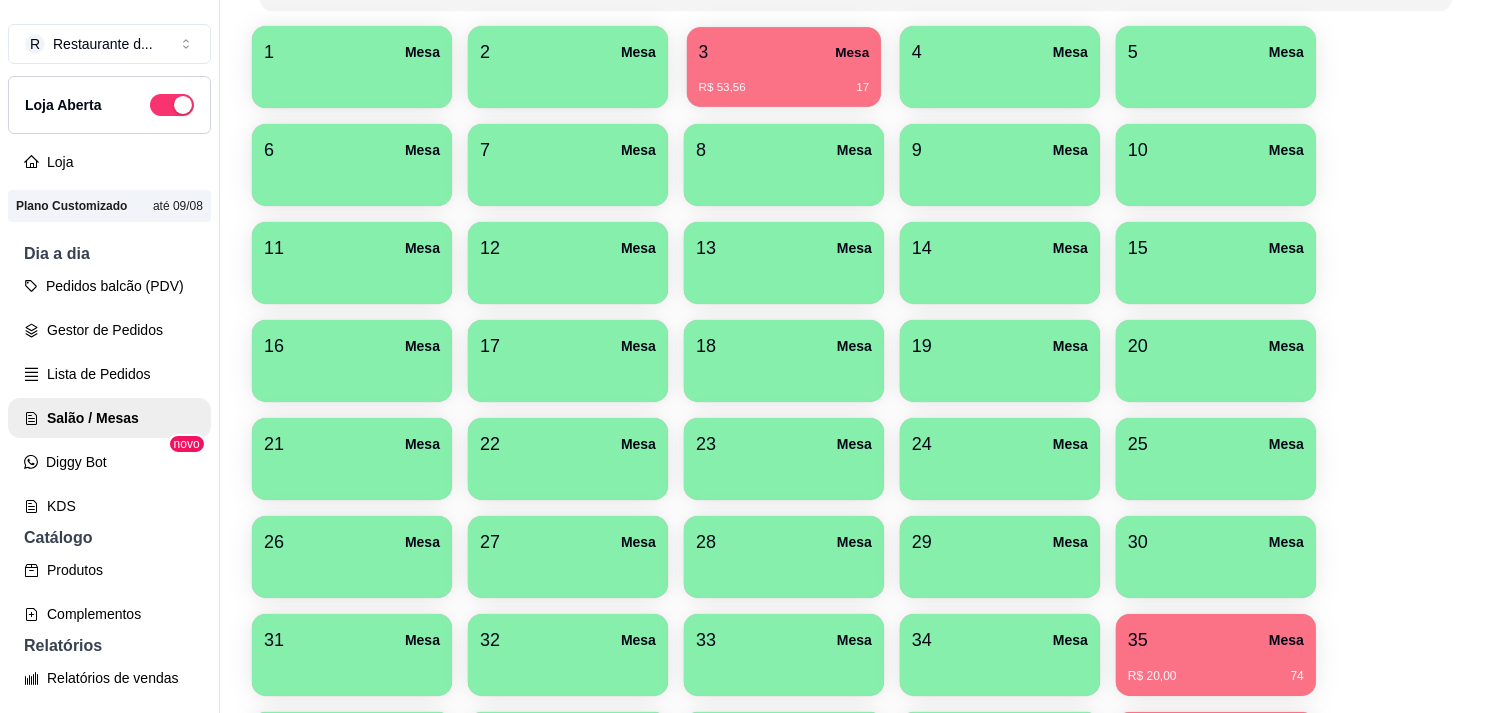 click on "R$ 53,56 17" at bounding box center (784, 88) 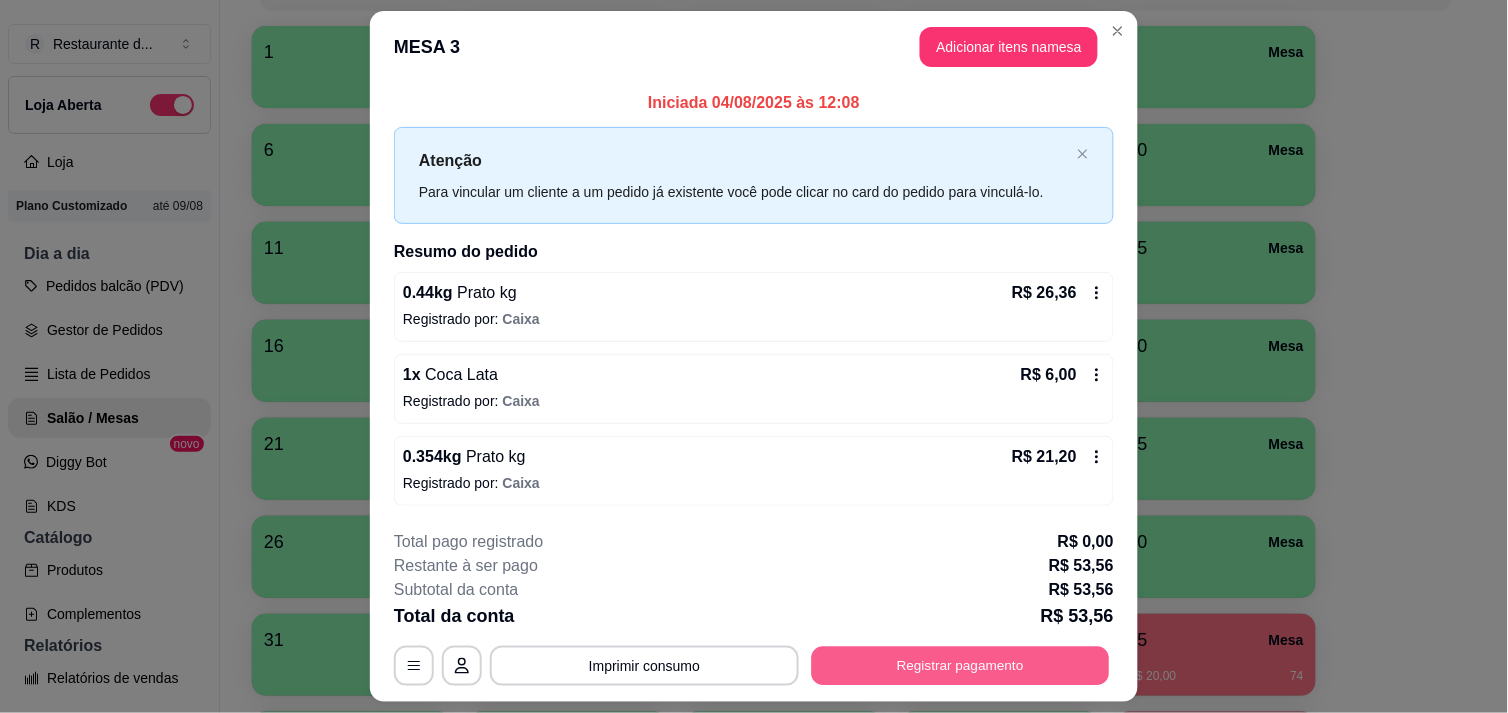 click on "Registrar pagamento" at bounding box center [961, 666] 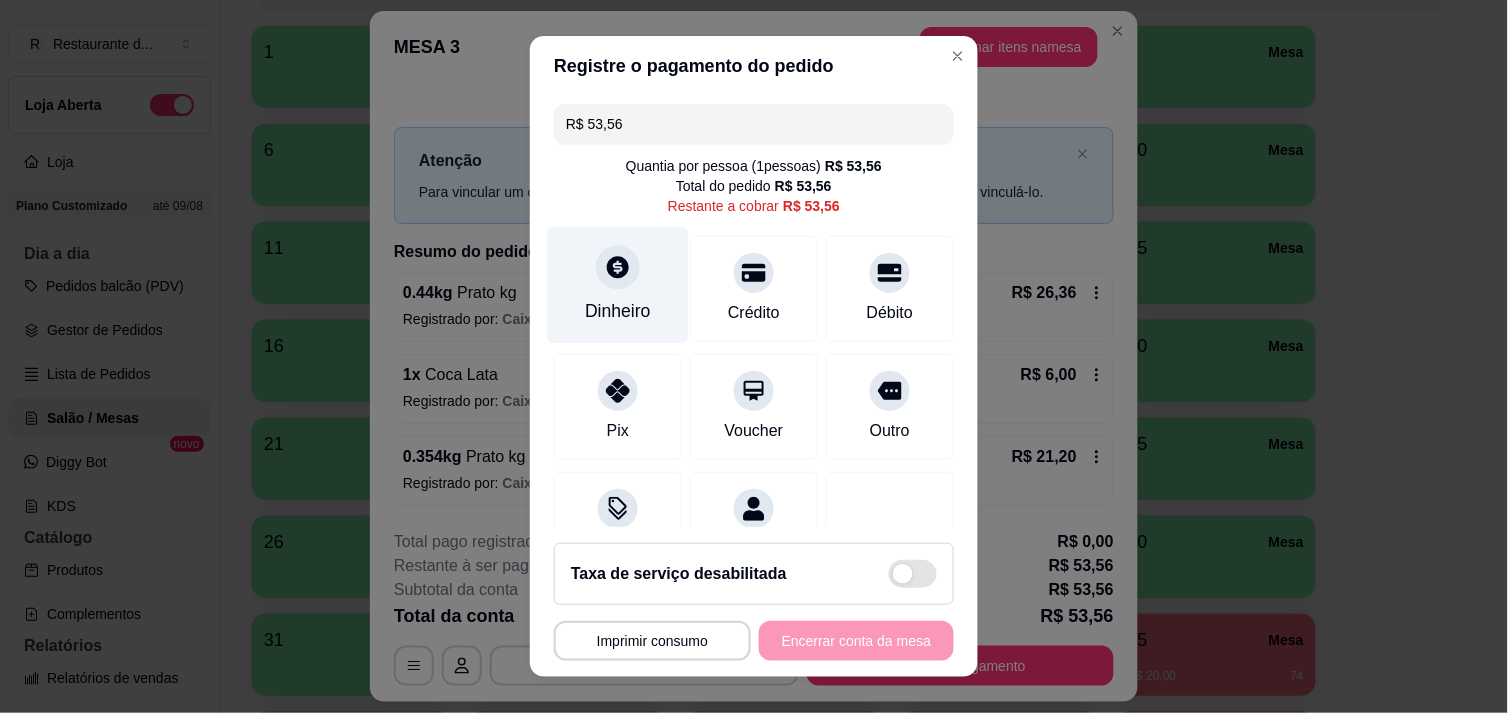 click on "Dinheiro" at bounding box center [618, 311] 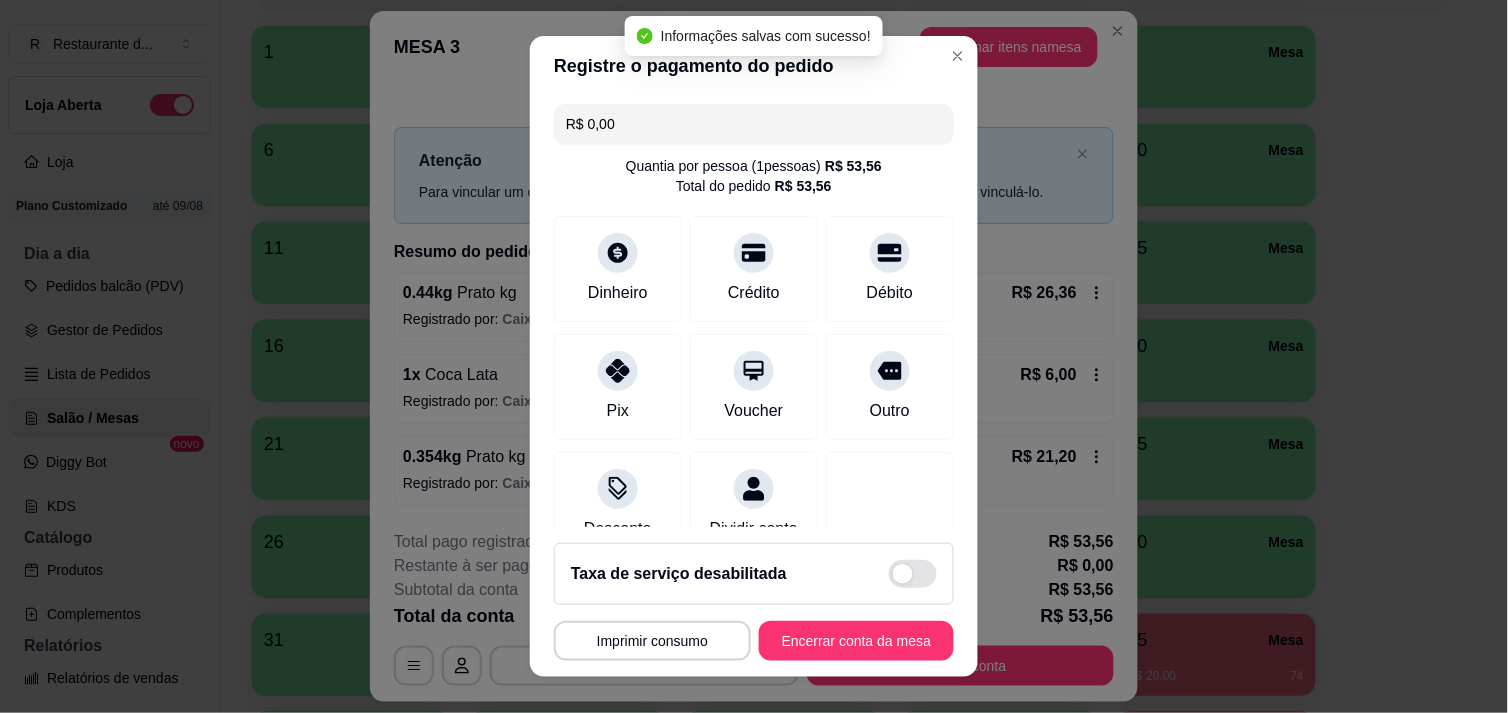 type on "R$ 0,00" 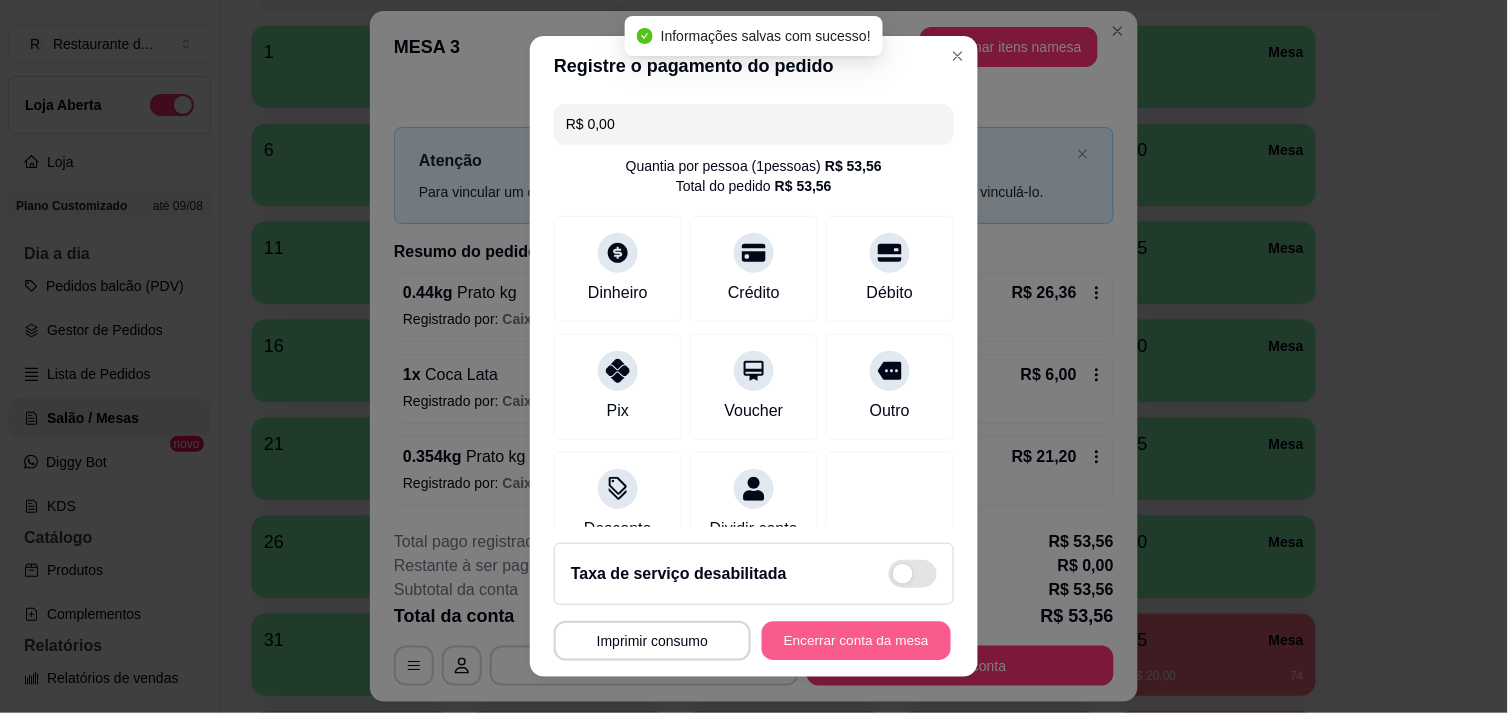 click on "Encerrar conta da mesa" at bounding box center [856, 641] 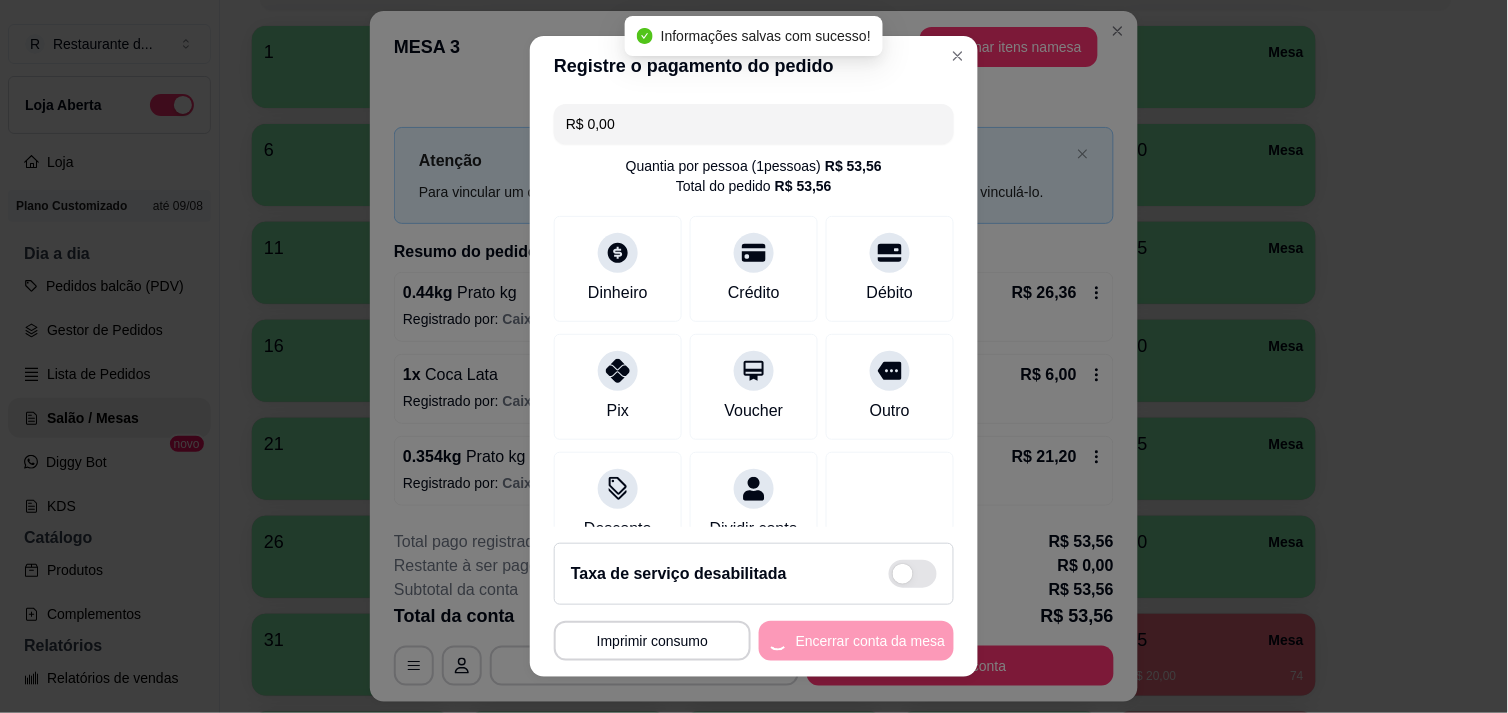 click on "**********" at bounding box center (754, 641) 